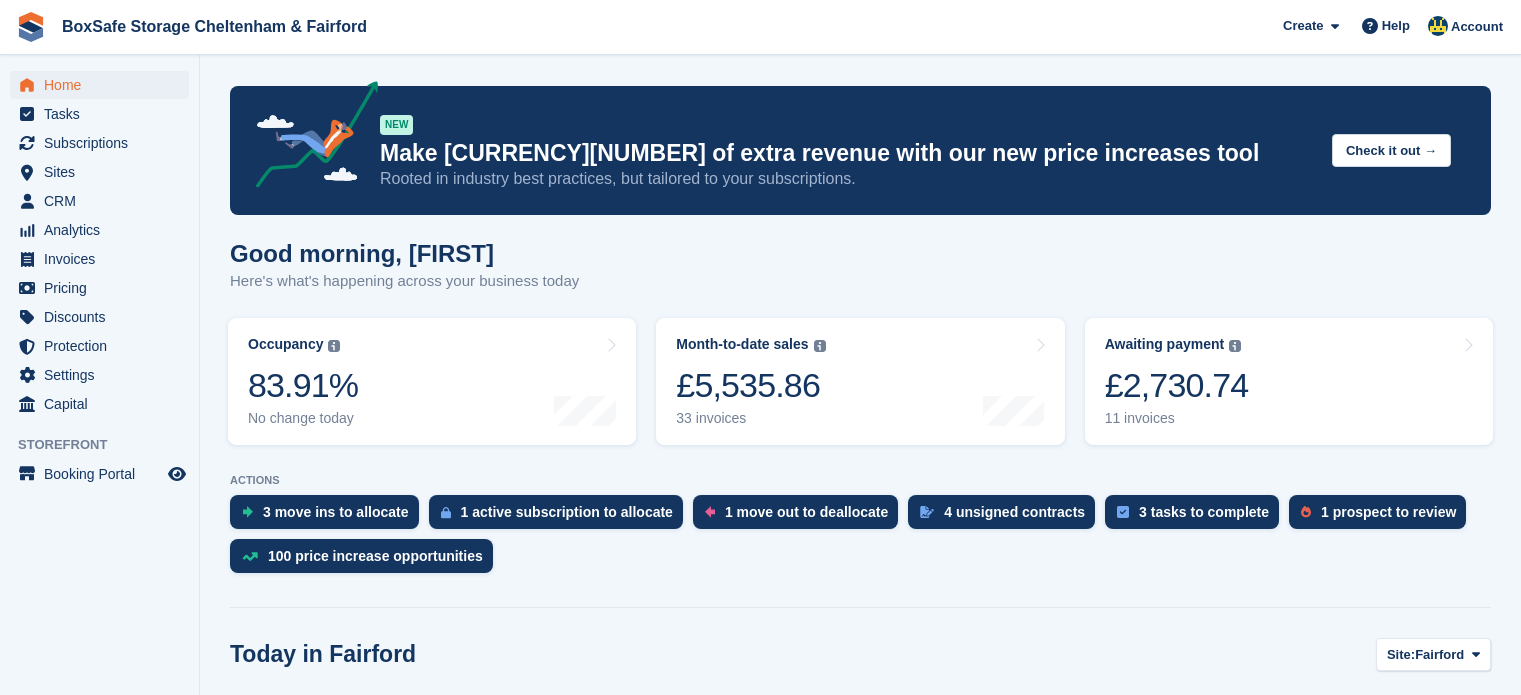 scroll, scrollTop: 0, scrollLeft: 0, axis: both 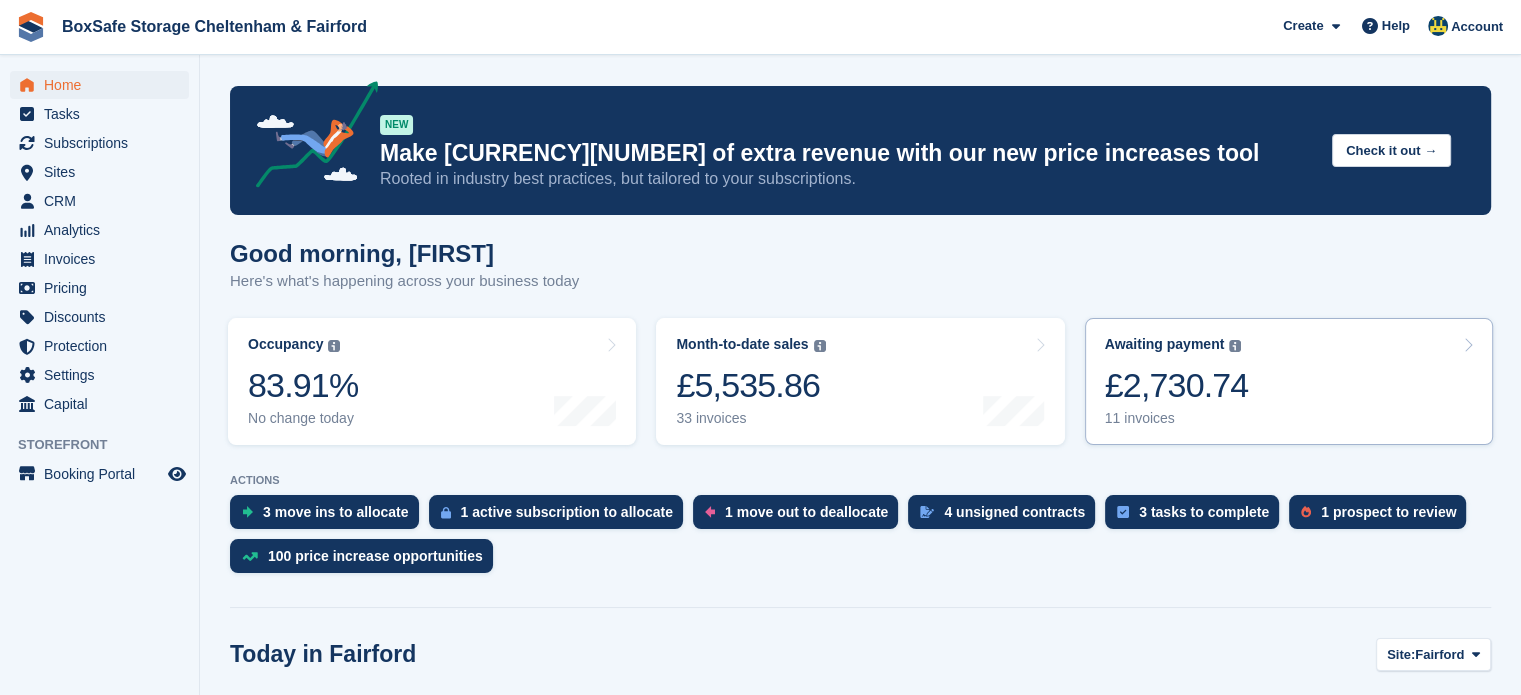 click on "Awaiting payment
The total outstanding balance on all open invoices.
[CURRENCY][NUMBER]
11 invoices" at bounding box center [1289, 381] 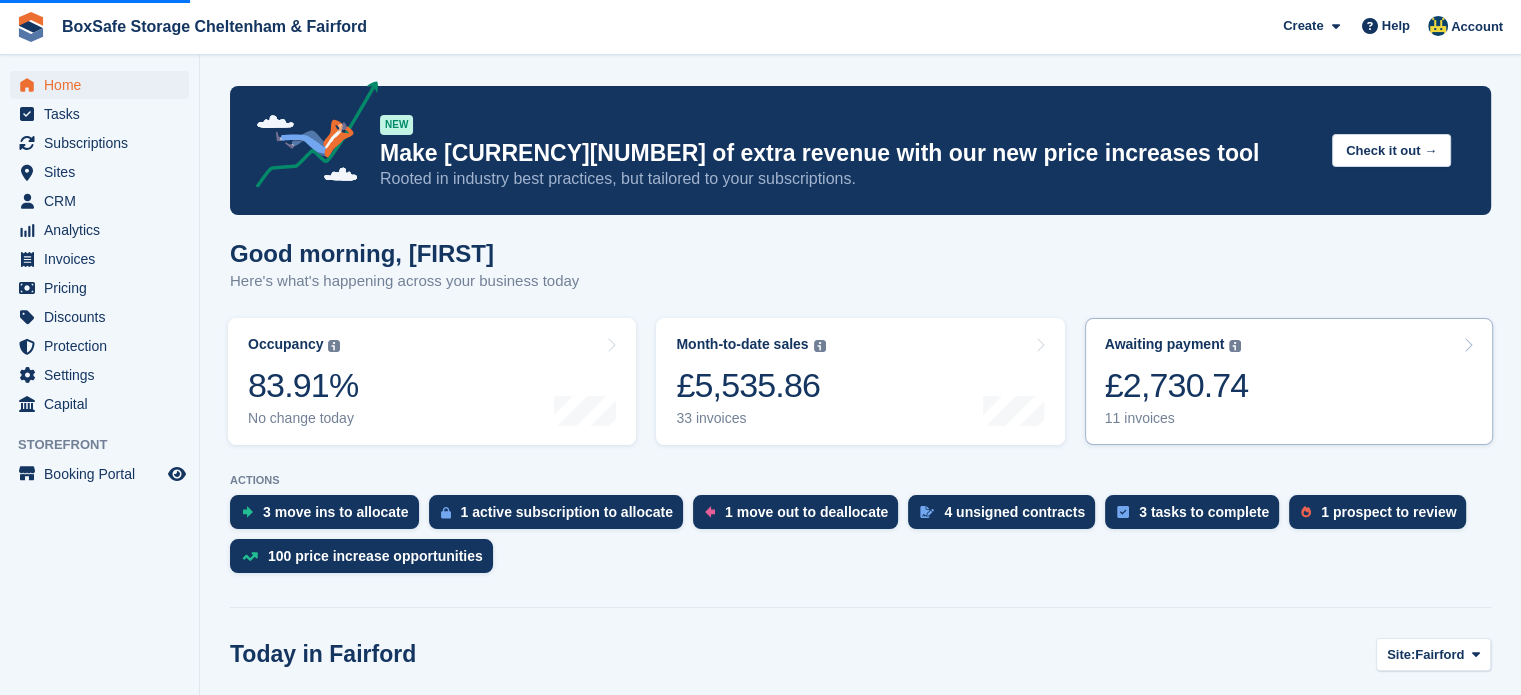 click on "Awaiting payment
The total outstanding balance on all open invoices.
[CURRENCY][NUMBER]
11 invoices" at bounding box center (1289, 381) 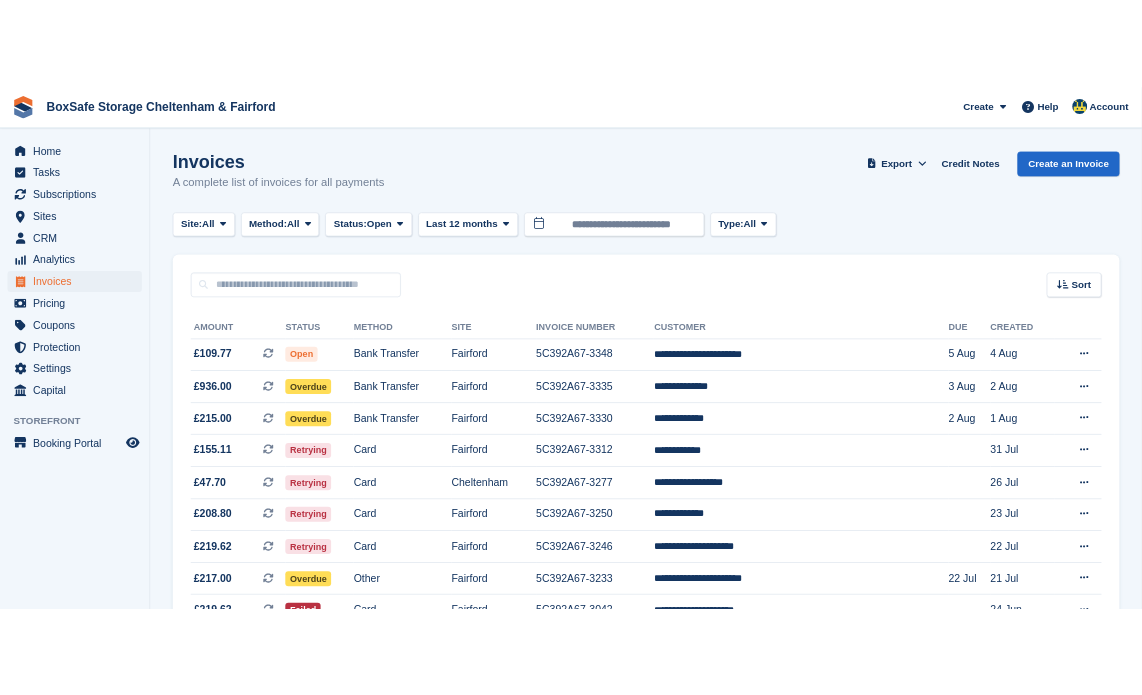 scroll, scrollTop: 167, scrollLeft: 0, axis: vertical 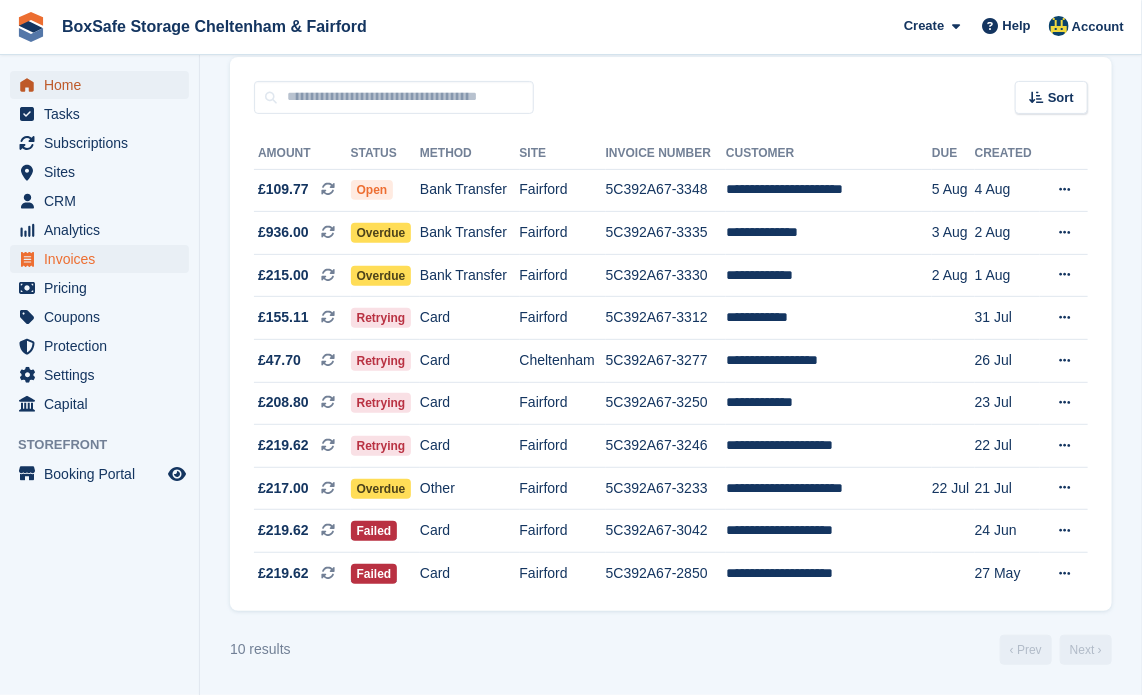 click on "Home" at bounding box center (104, 85) 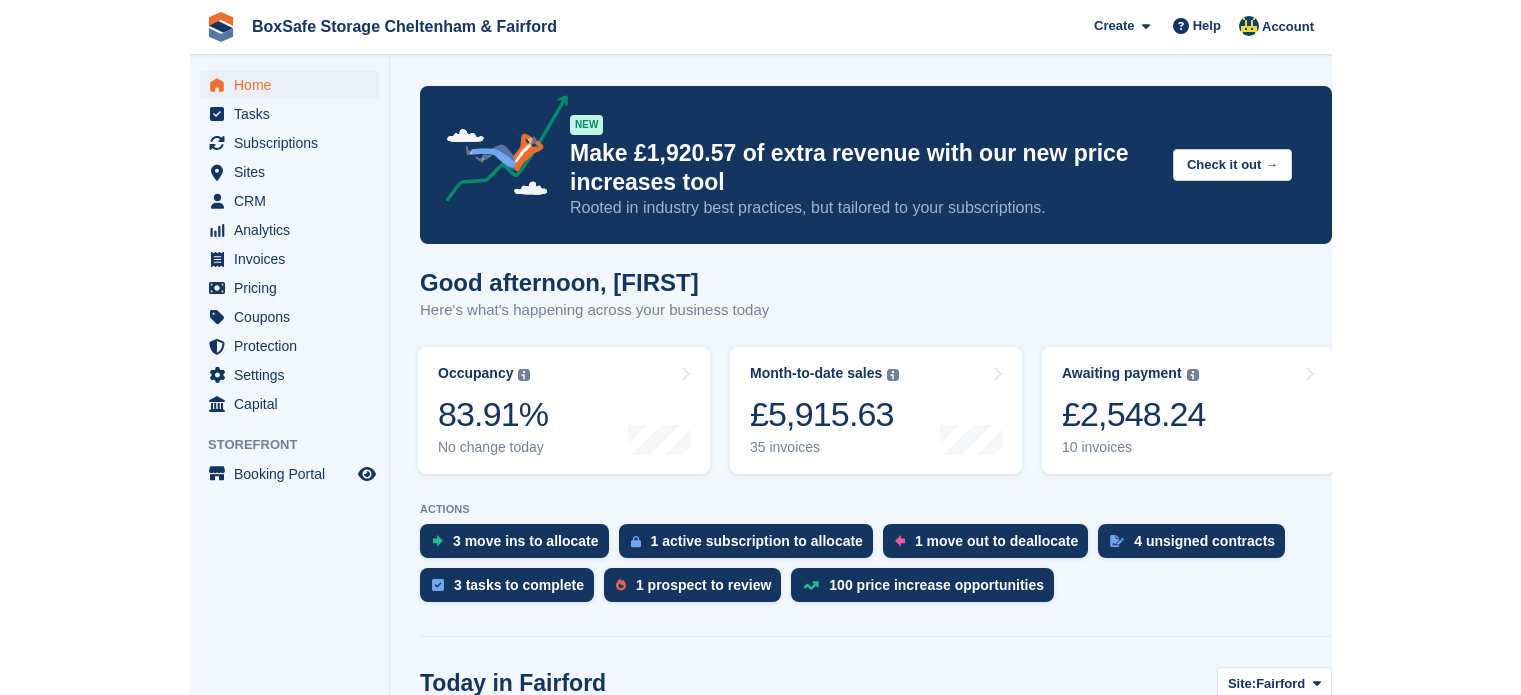 scroll, scrollTop: 0, scrollLeft: 0, axis: both 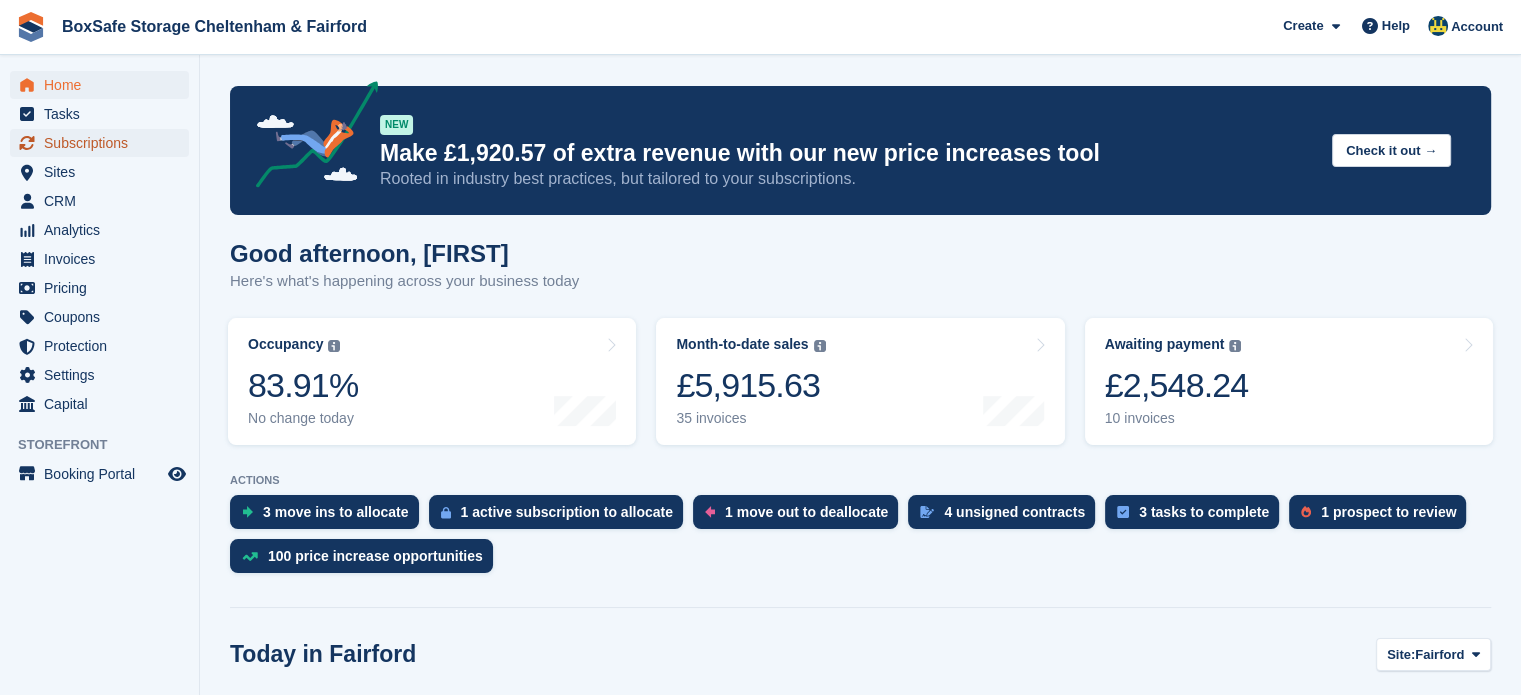 click on "Subscriptions" at bounding box center (104, 143) 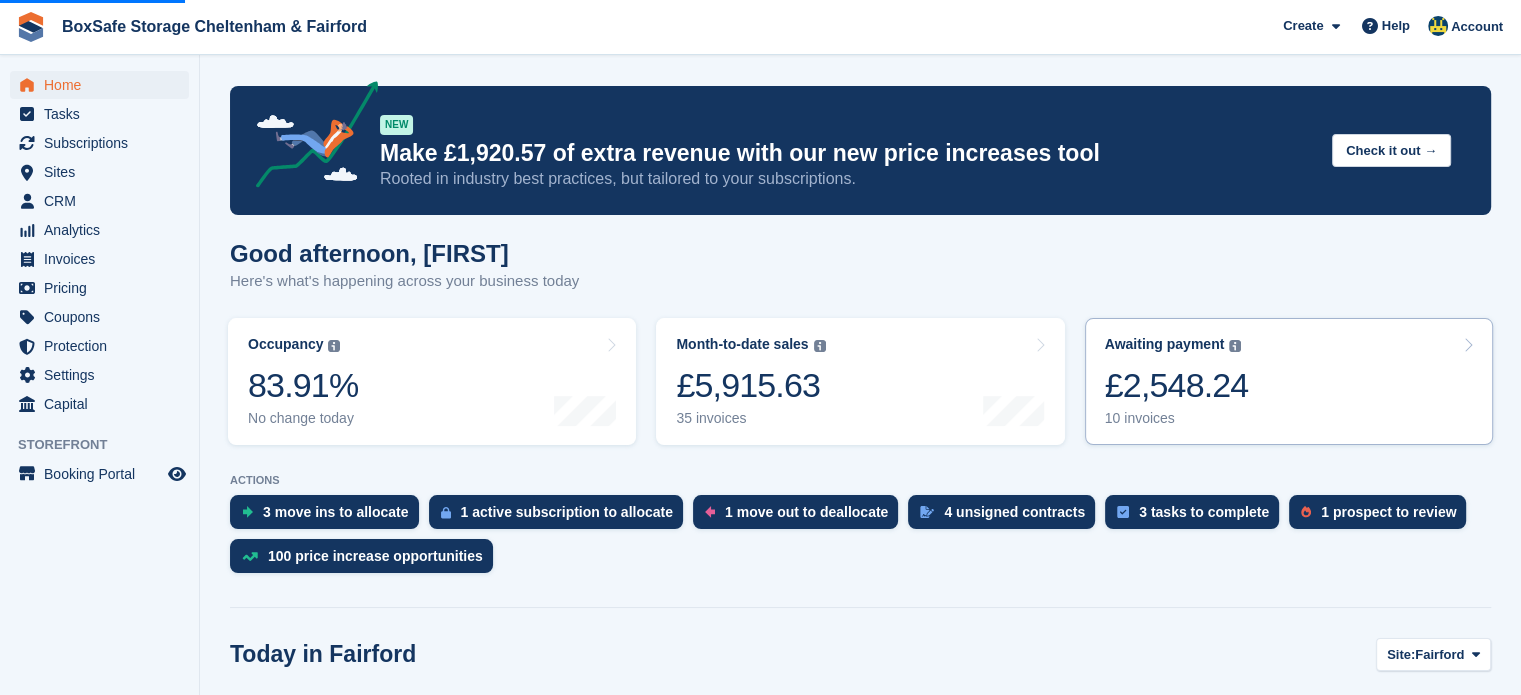 click on "Awaiting payment
The total outstanding balance on all open invoices.
£2,548.24
10 invoices" at bounding box center (1289, 381) 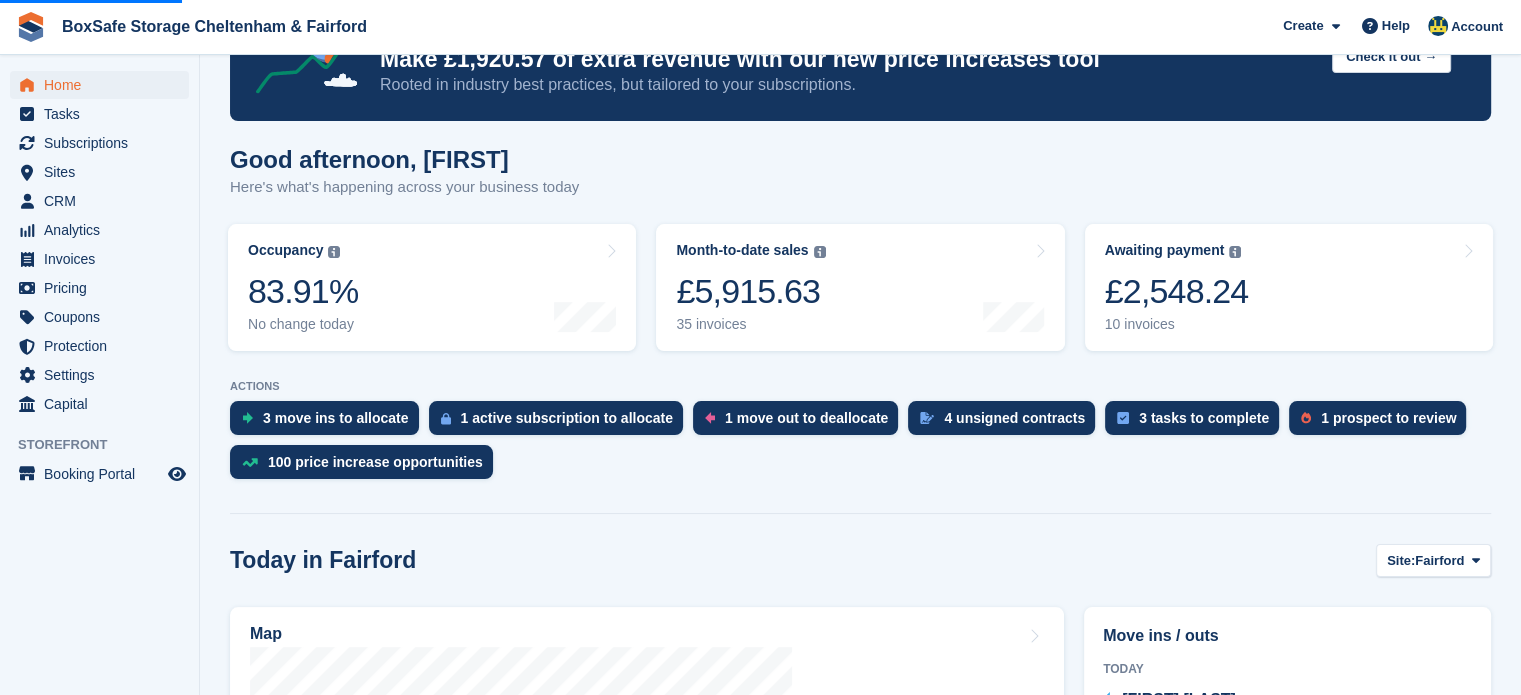 scroll, scrollTop: 96, scrollLeft: 0, axis: vertical 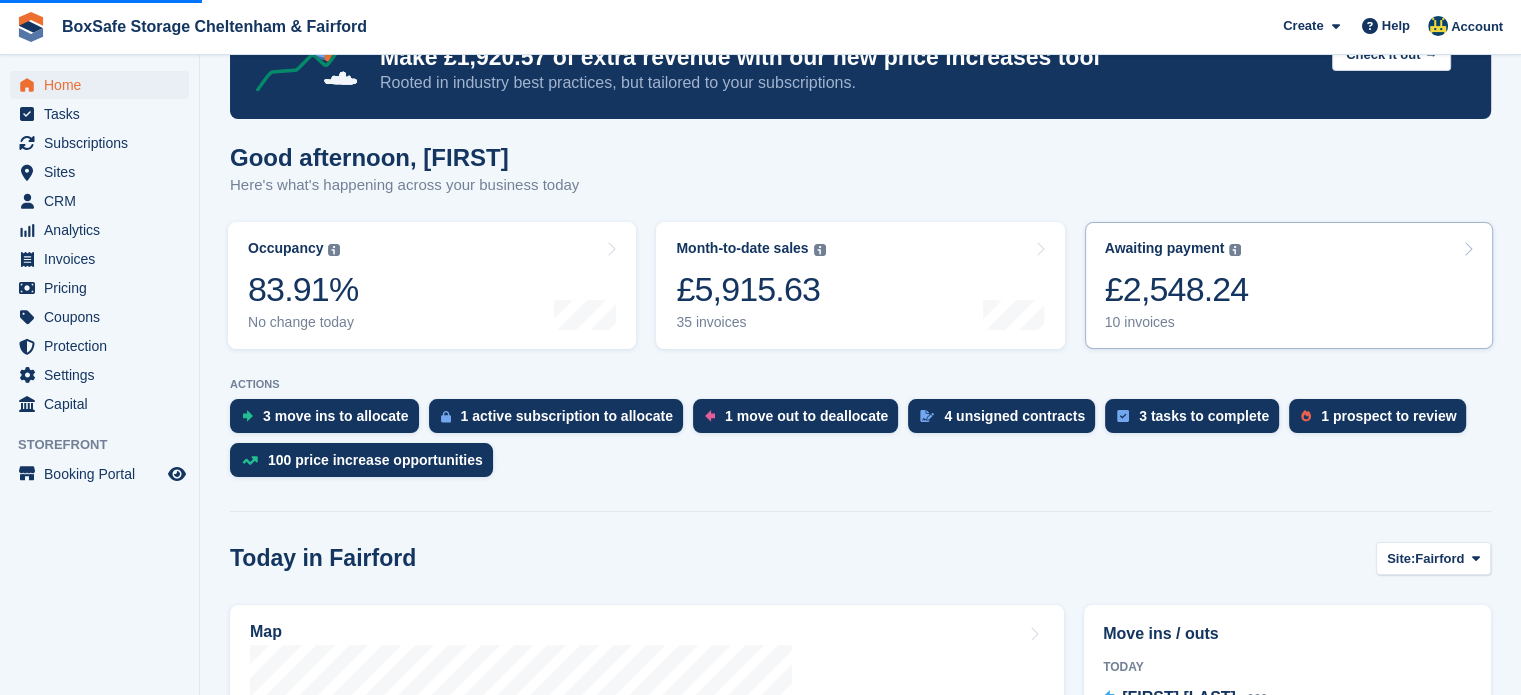 click on "Awaiting payment
The total outstanding balance on all open invoices.
£2,548.24
10 invoices" at bounding box center (1289, 285) 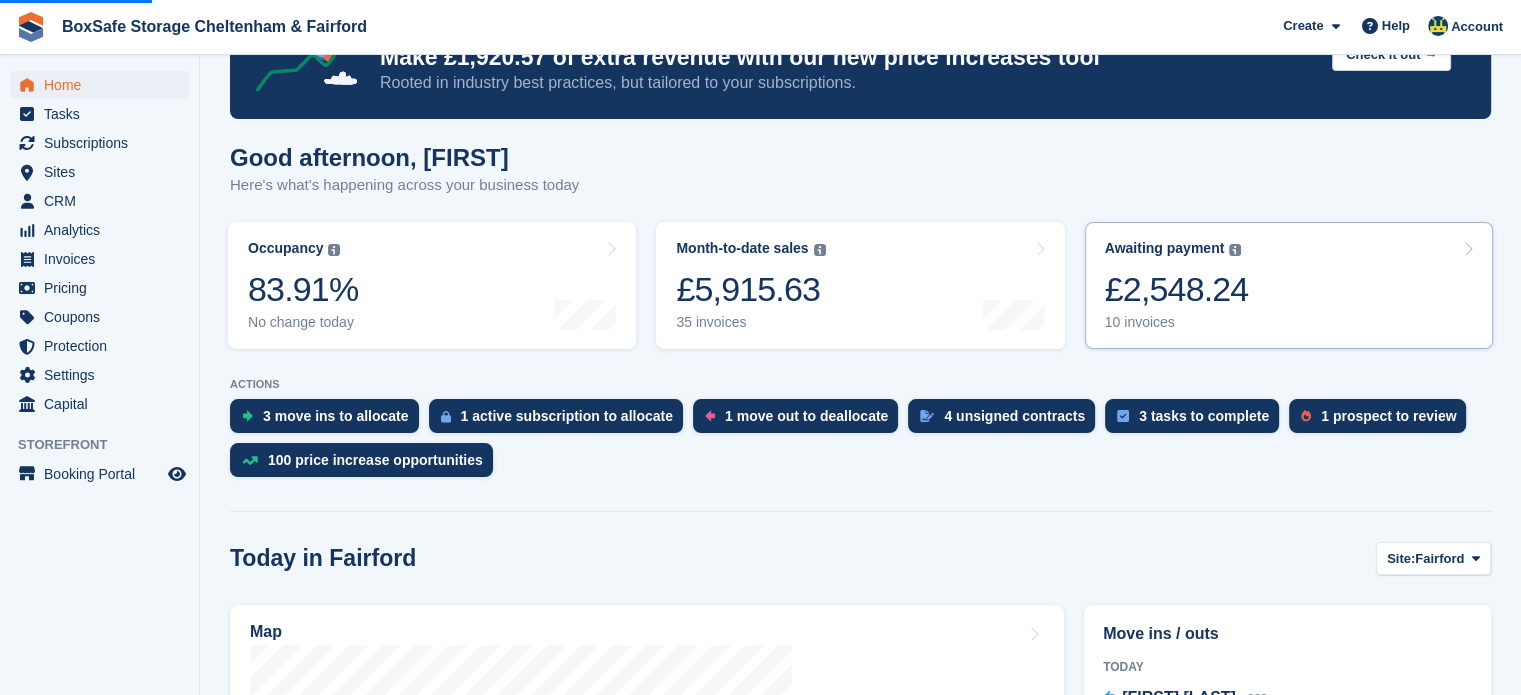 click on "Awaiting payment
The total outstanding balance on all open invoices.
£2,548.24
10 invoices" at bounding box center [1289, 285] 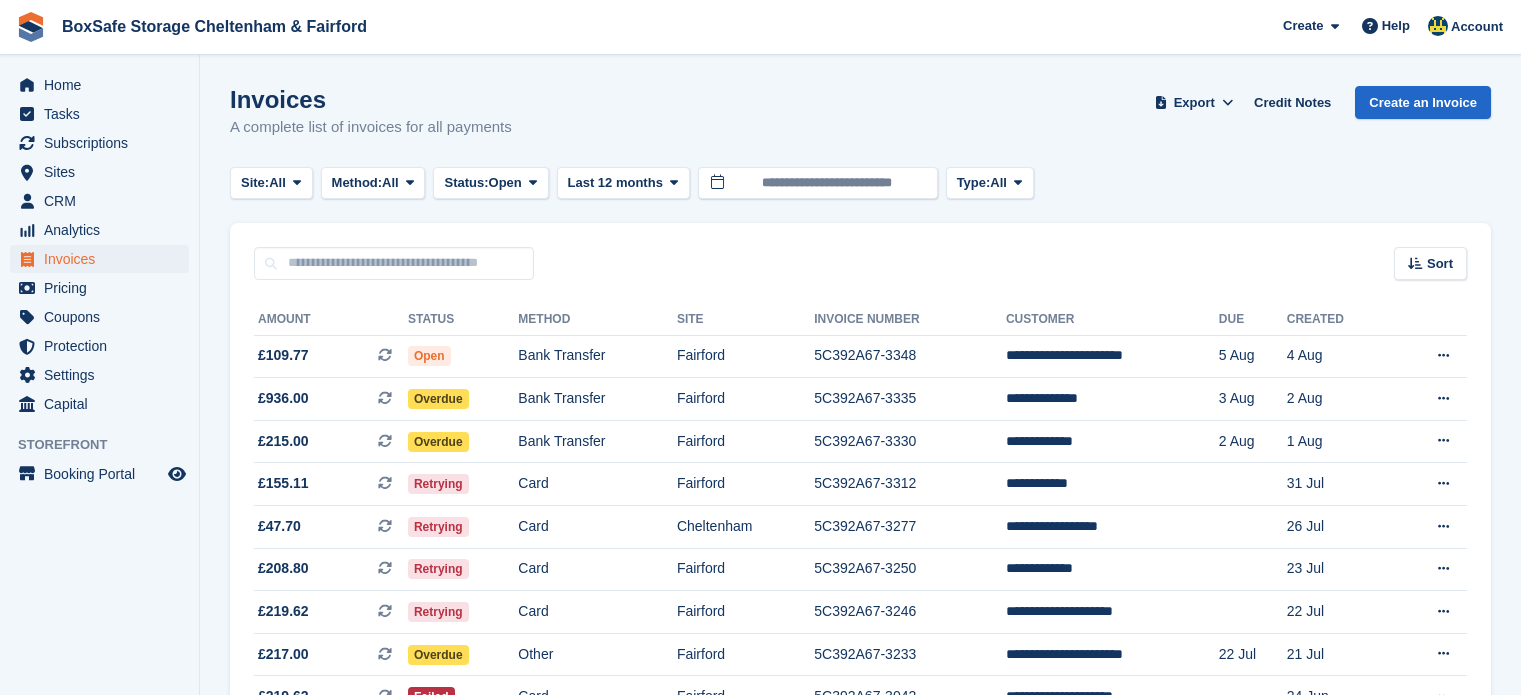 scroll, scrollTop: 0, scrollLeft: 0, axis: both 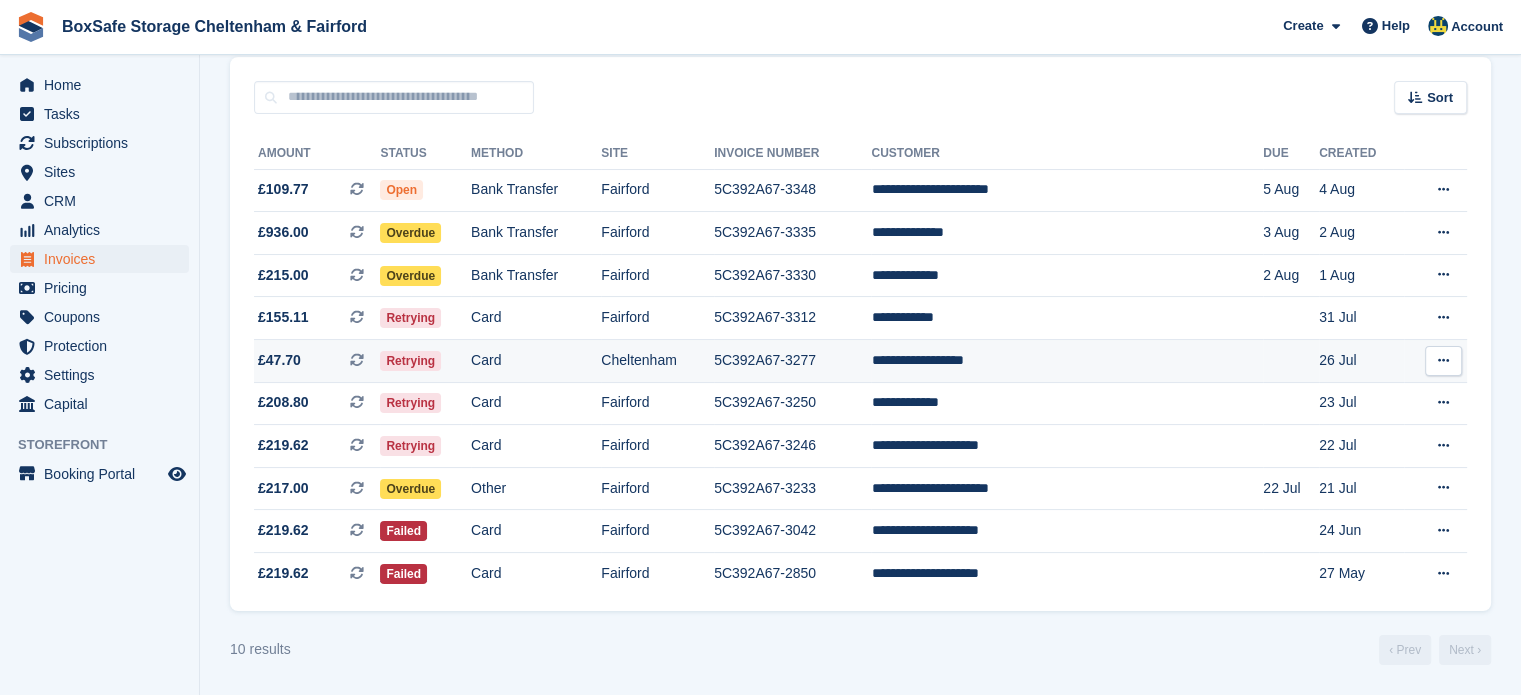 click on "**********" at bounding box center [1067, 361] 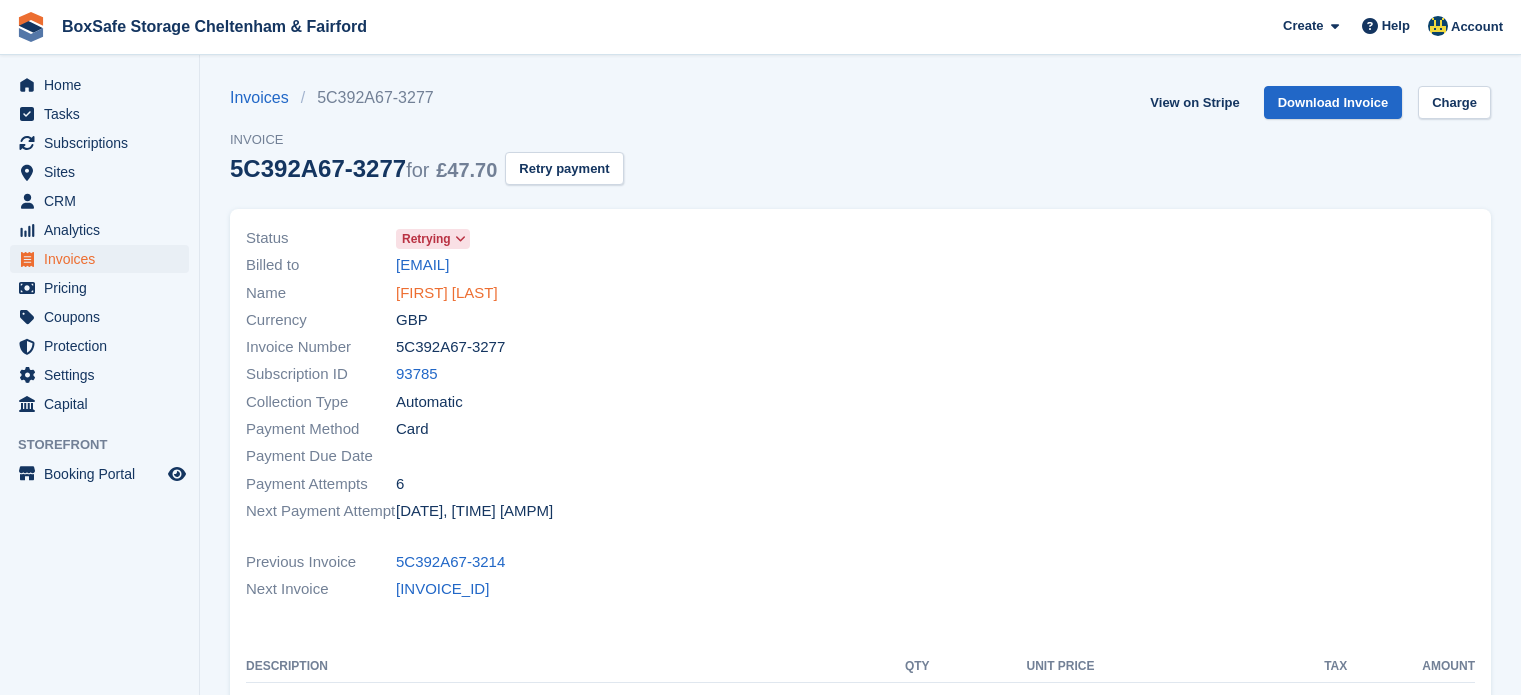 scroll, scrollTop: 0, scrollLeft: 0, axis: both 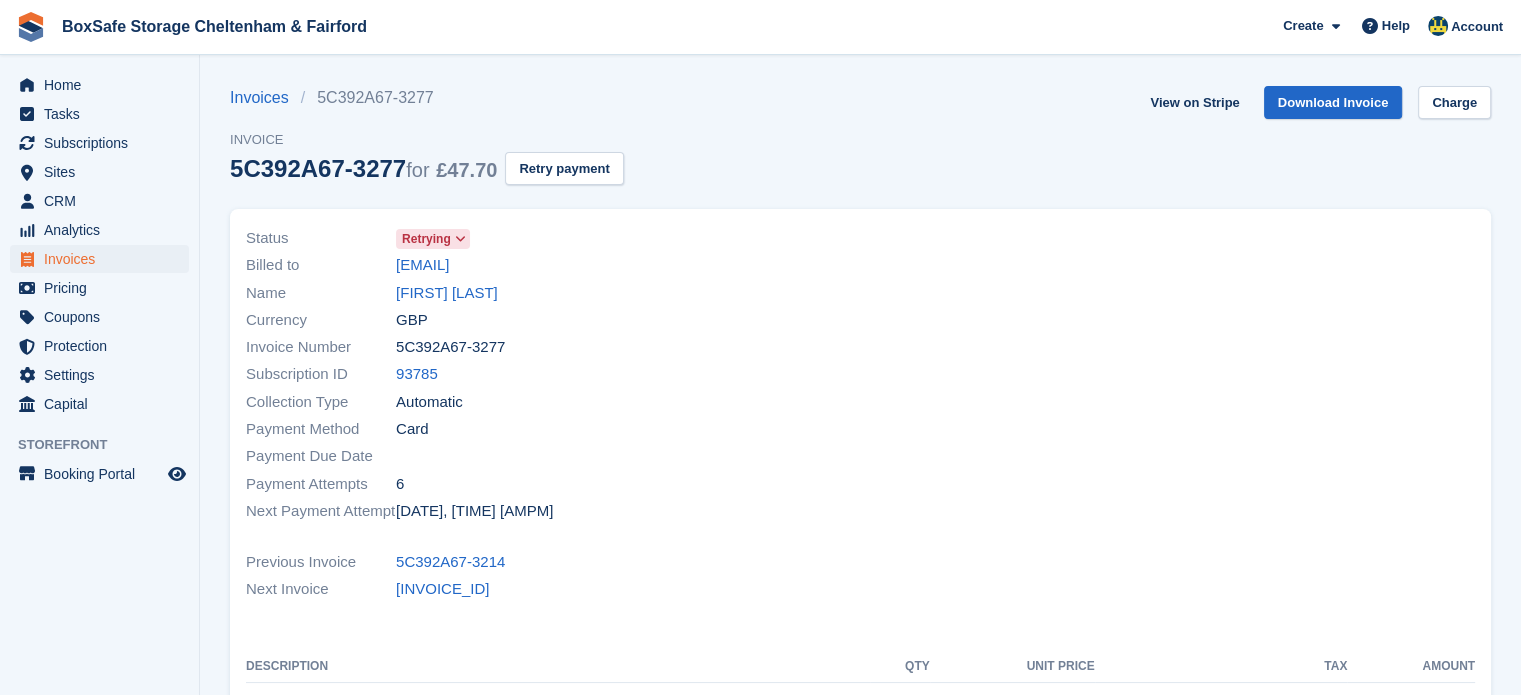 click on "Subscription ID
93785" at bounding box center [547, 374] 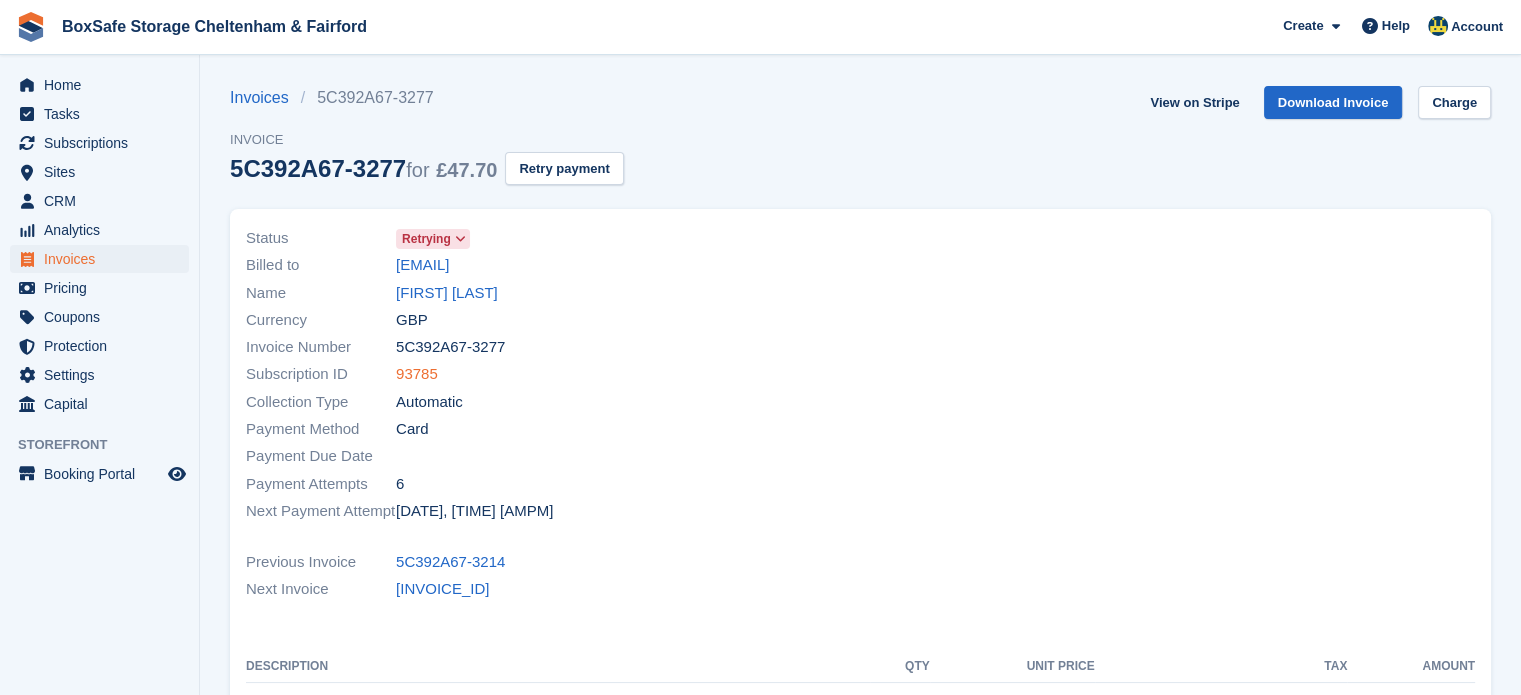 click on "93785" at bounding box center [417, 374] 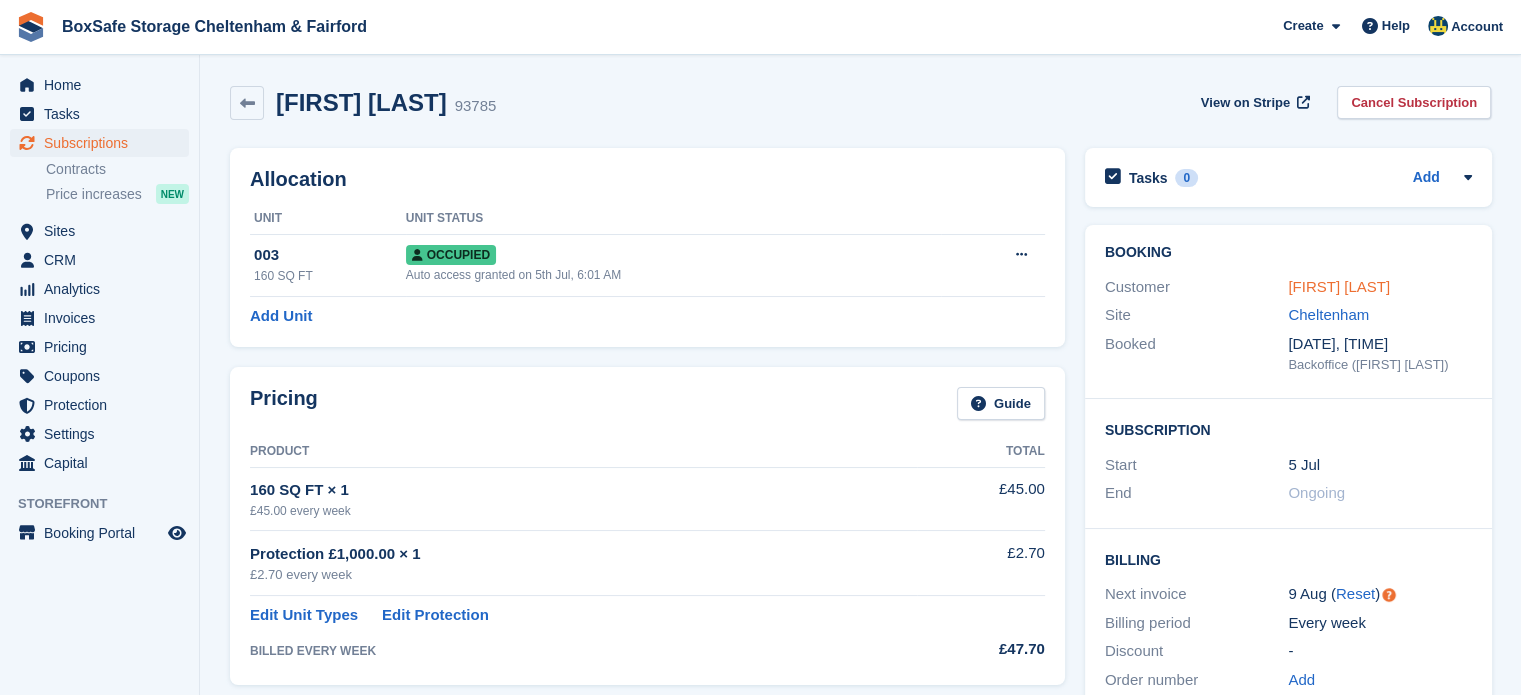 click on "Leo Bradley Cannon" at bounding box center (1339, 286) 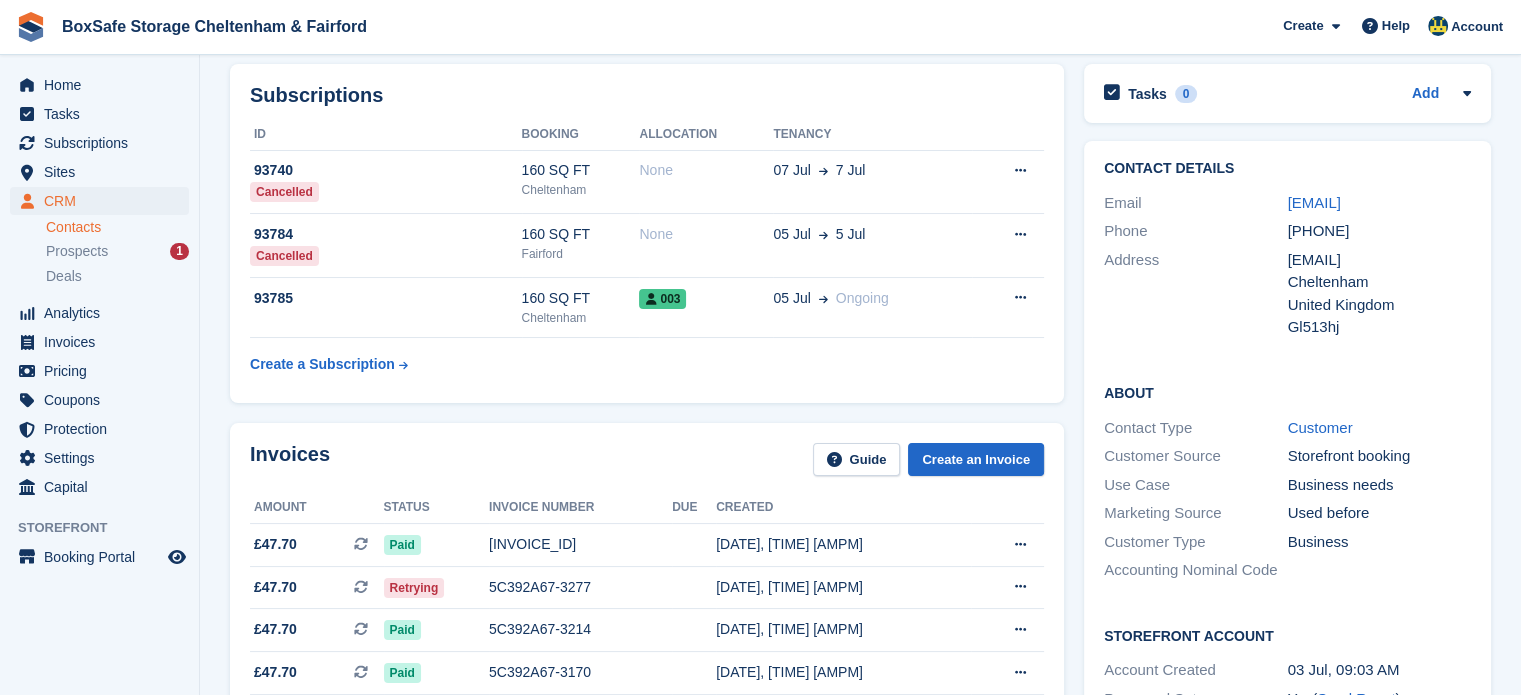 scroll, scrollTop: 80, scrollLeft: 0, axis: vertical 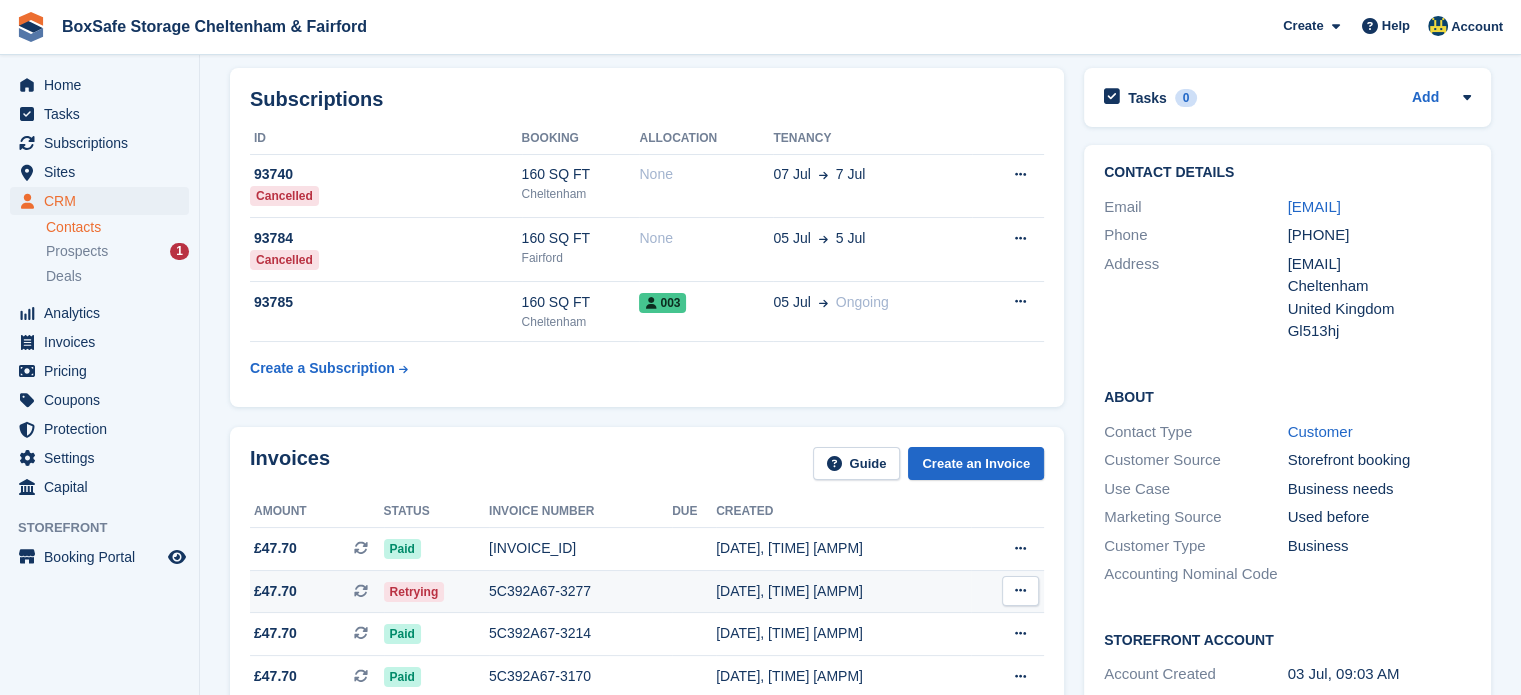 click on "26 Jul, 01:03 AM" at bounding box center [843, 591] 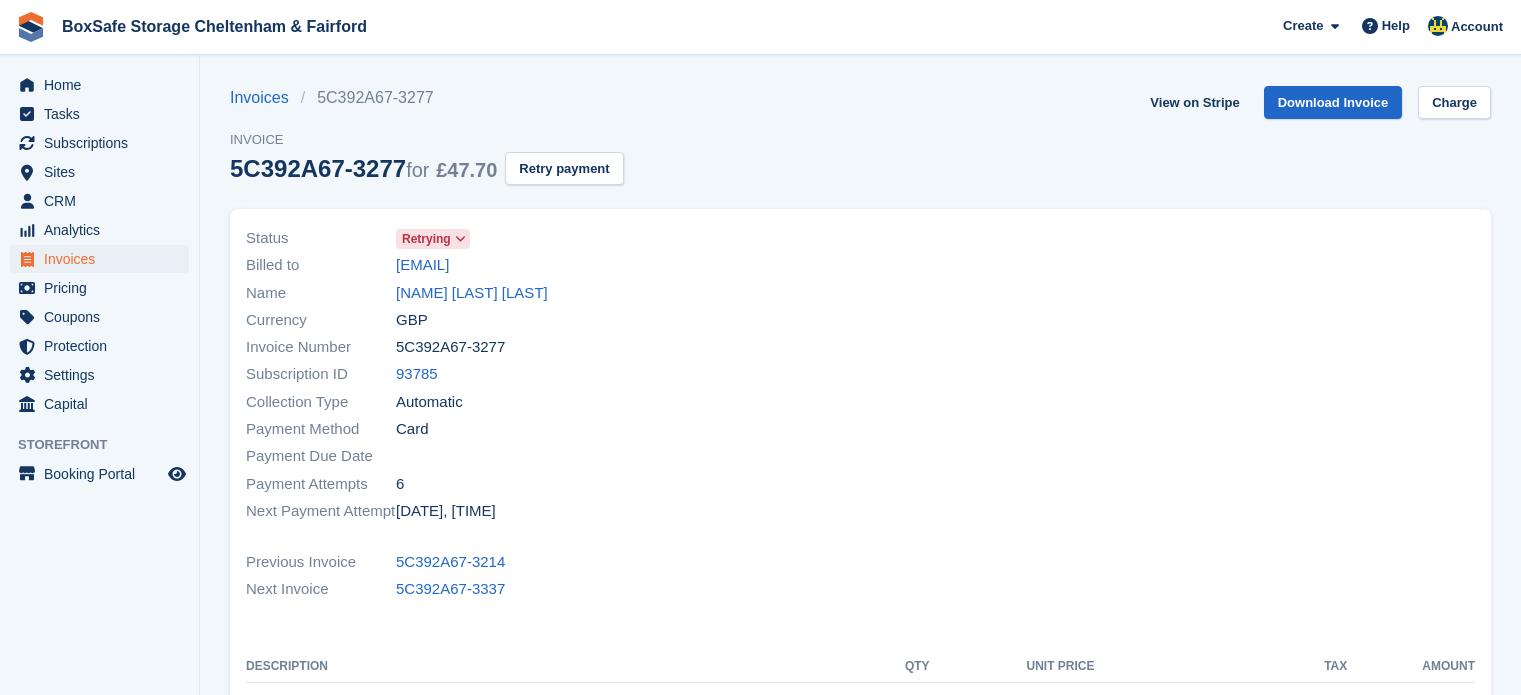 scroll, scrollTop: 0, scrollLeft: 0, axis: both 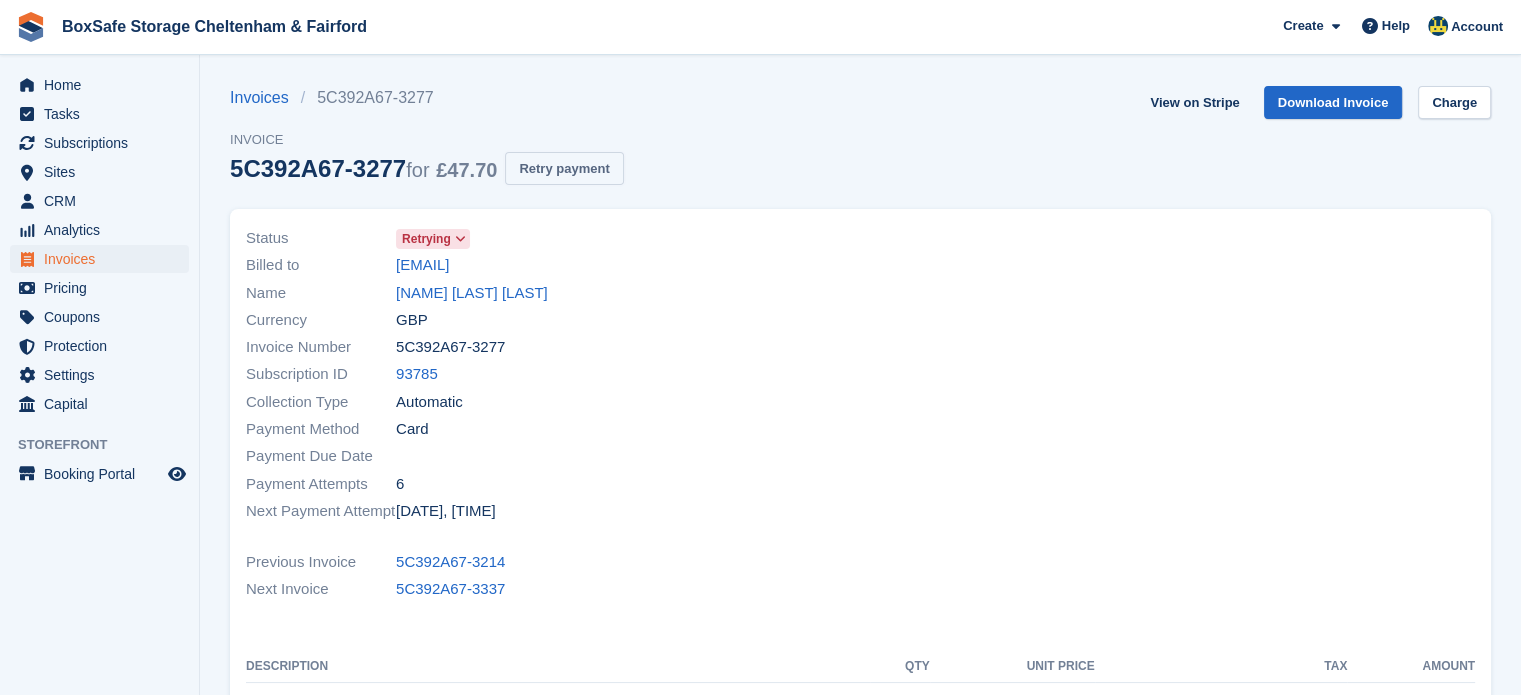 click on "Retry payment" at bounding box center (564, 168) 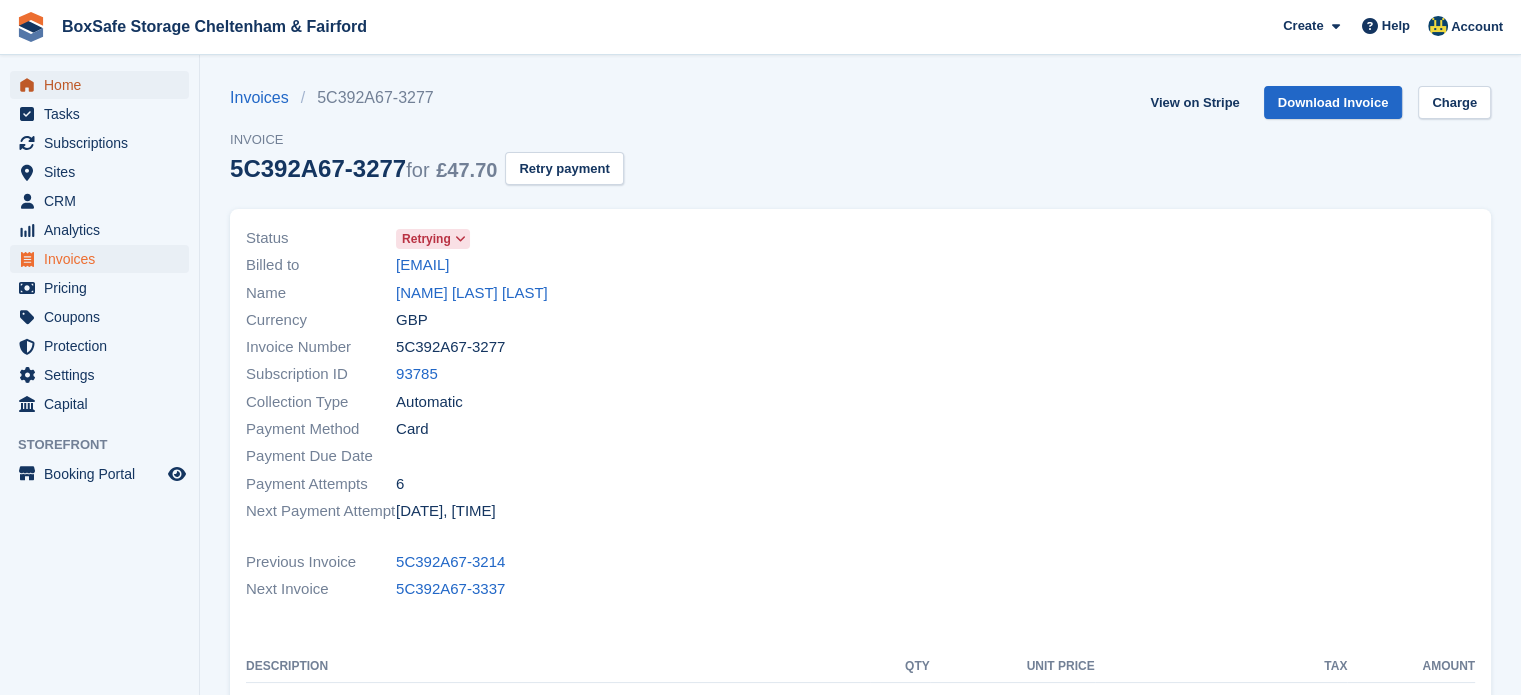 click on "Home" at bounding box center [104, 85] 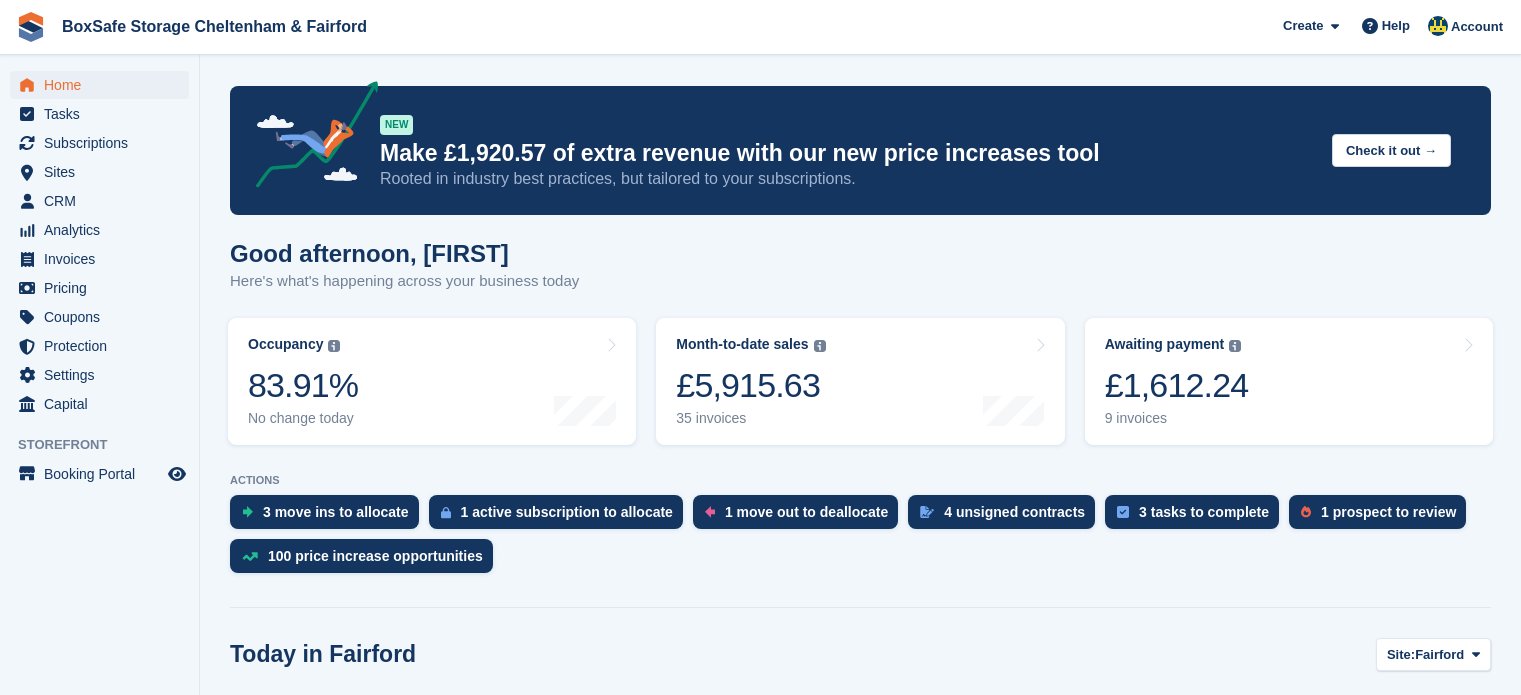 scroll, scrollTop: 0, scrollLeft: 0, axis: both 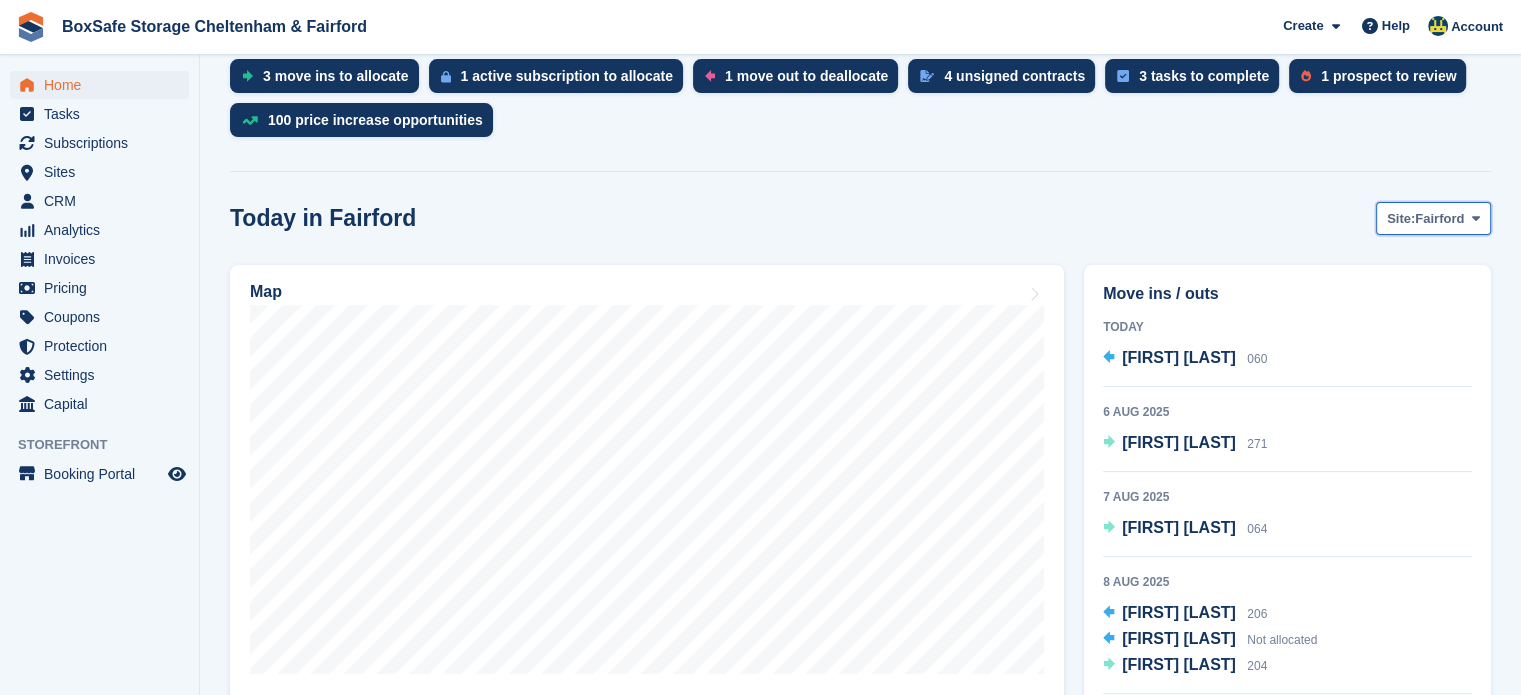 click on "Fairford" at bounding box center [1439, 219] 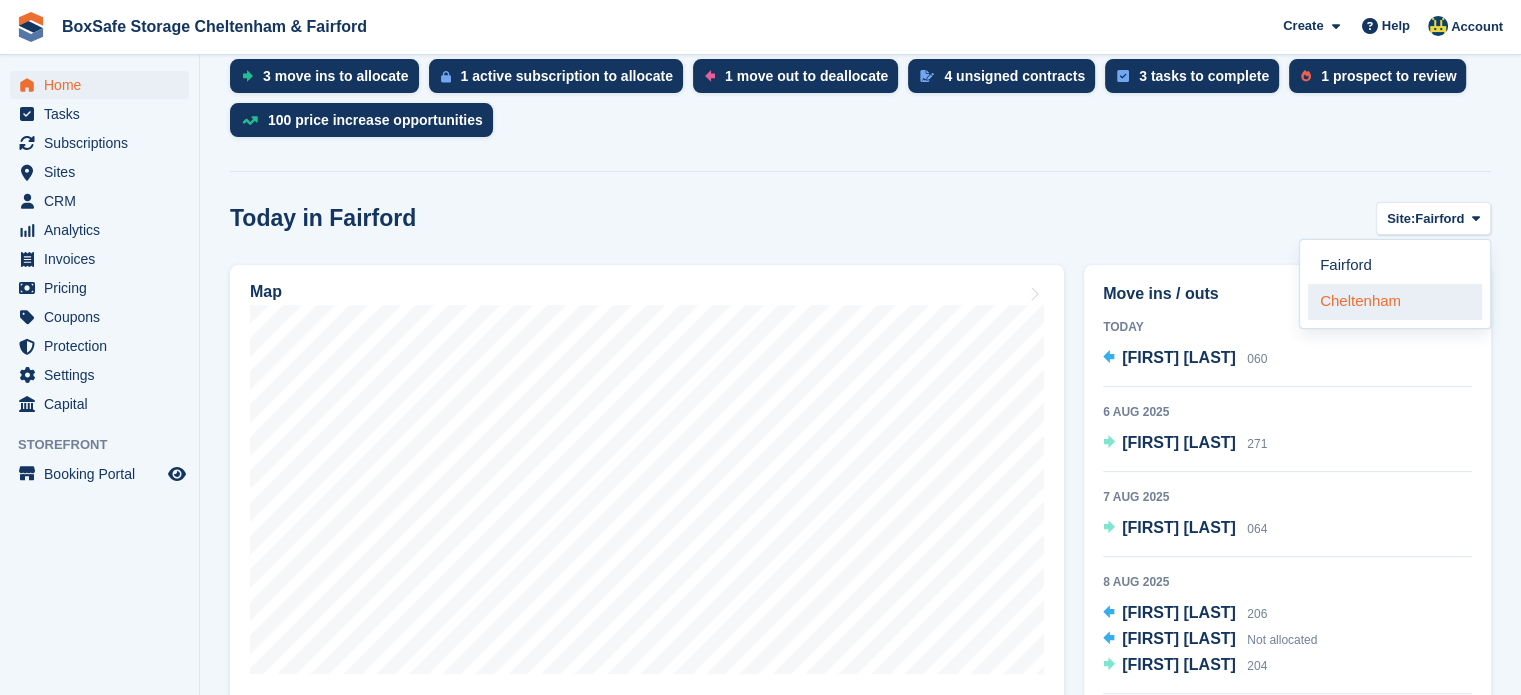 click on "Cheltenham" at bounding box center [1395, 302] 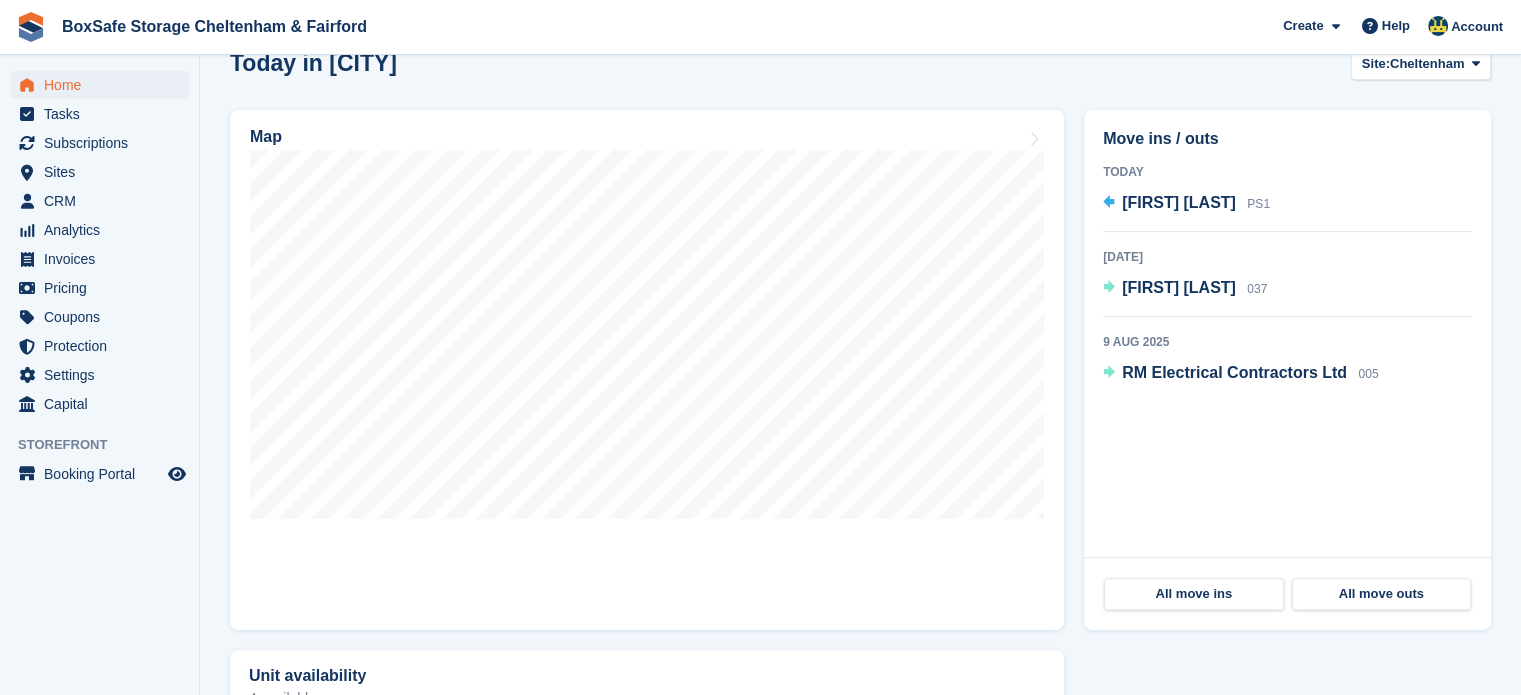 scroll, scrollTop: 582, scrollLeft: 0, axis: vertical 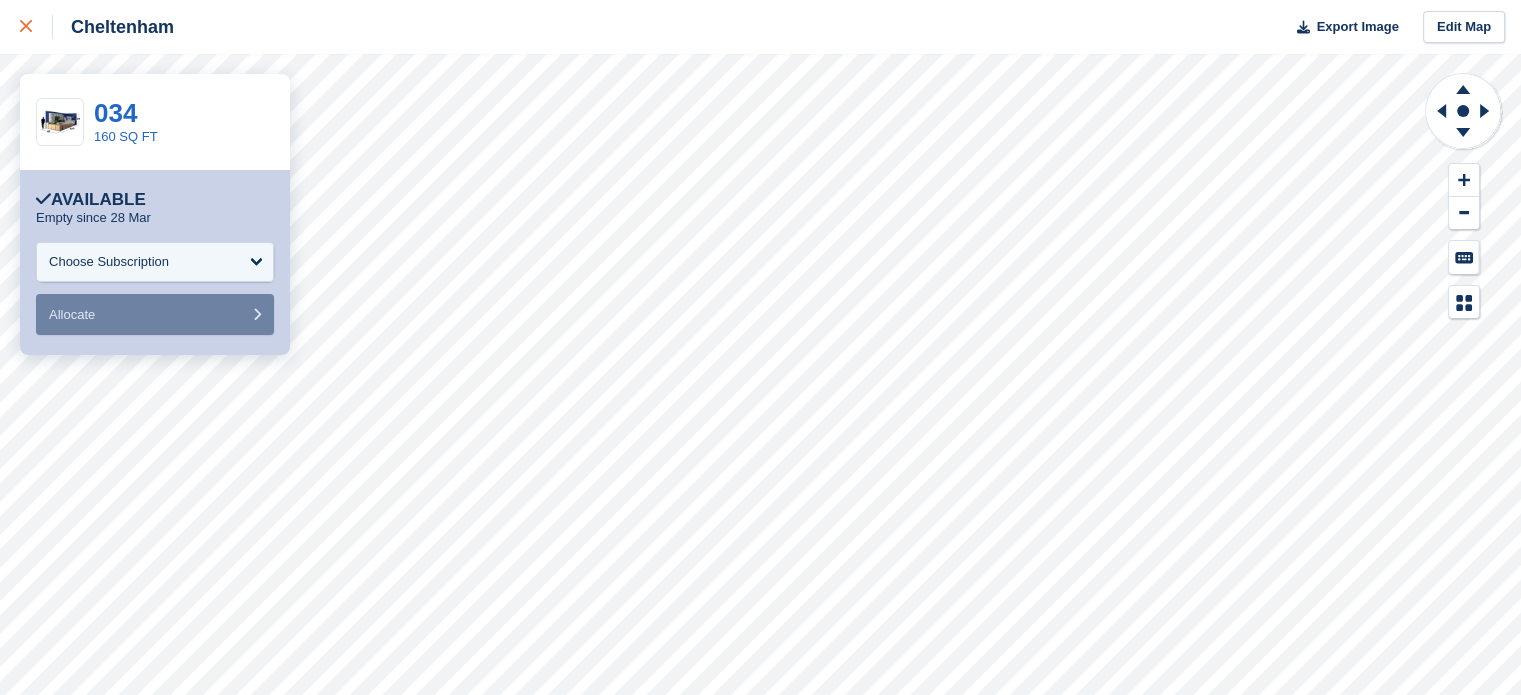 click 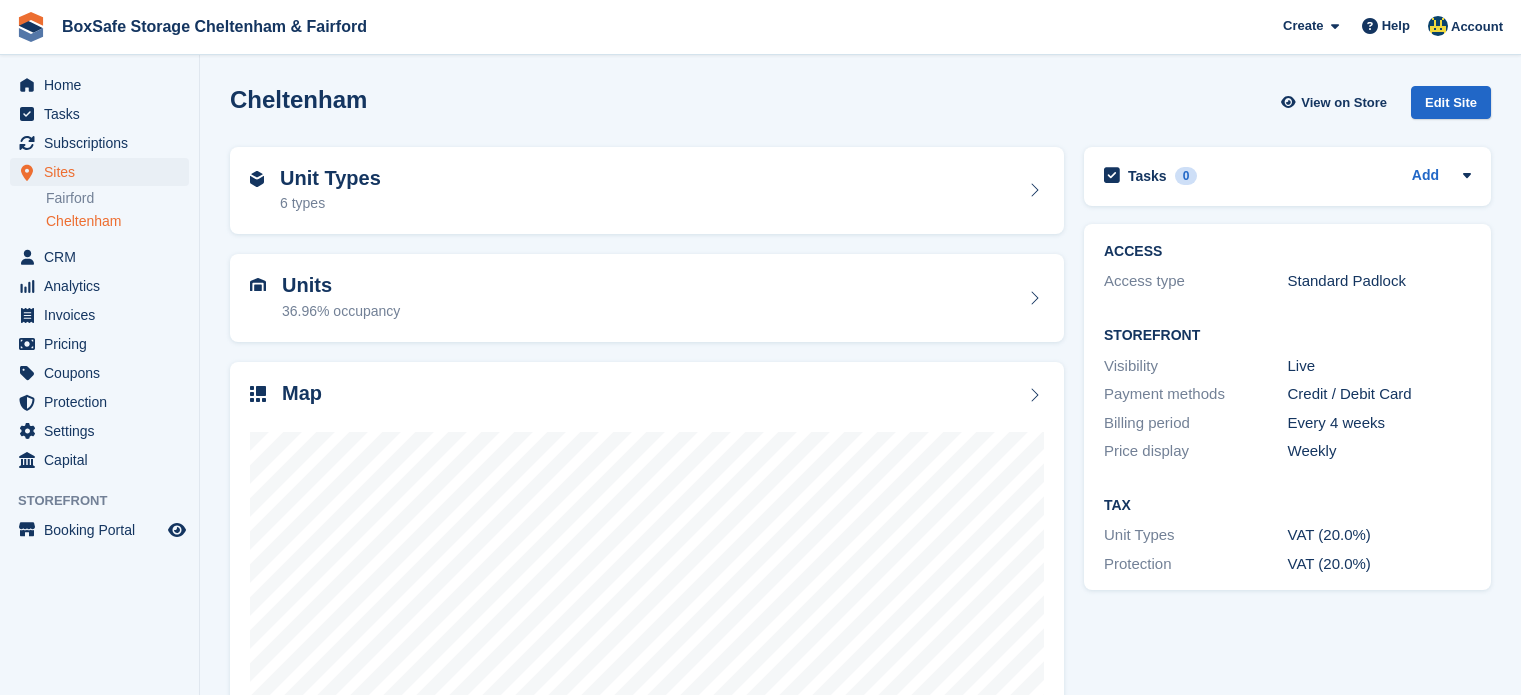 scroll, scrollTop: 0, scrollLeft: 0, axis: both 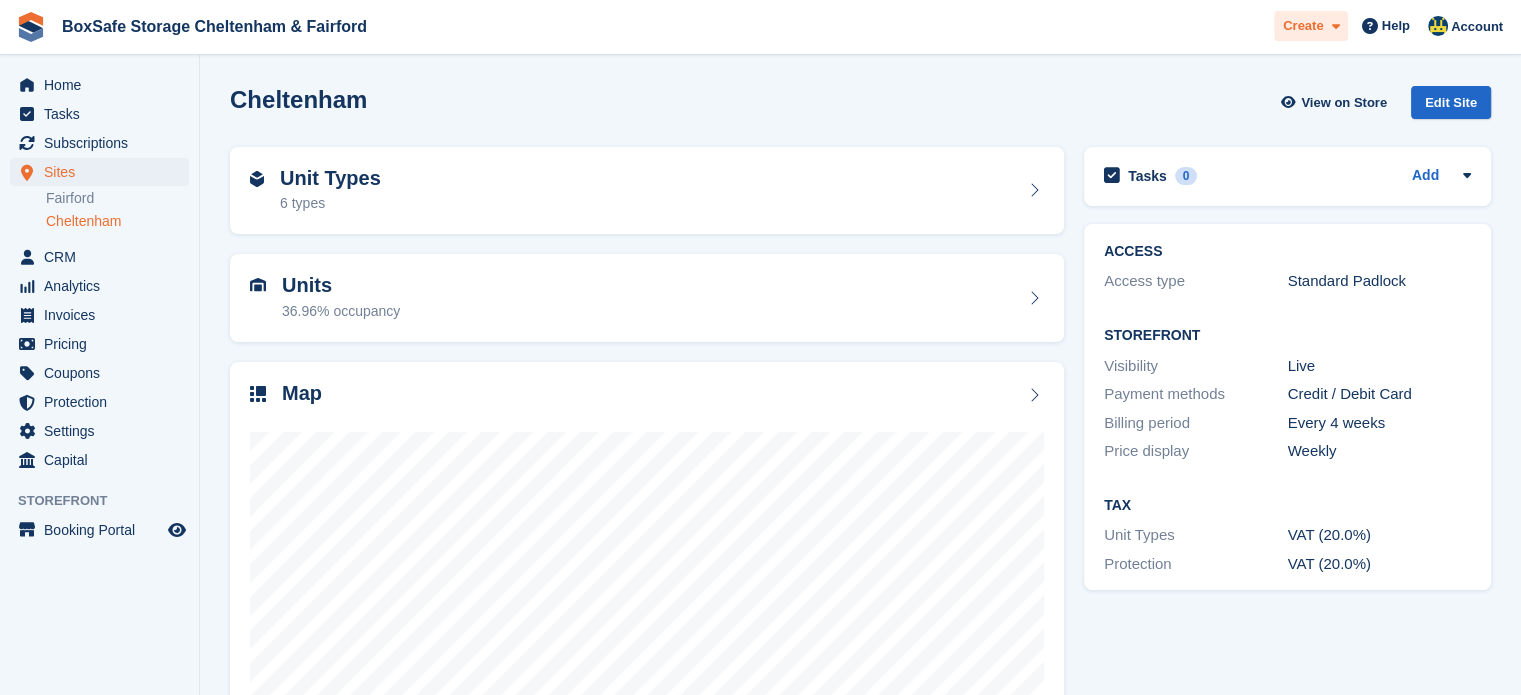 click at bounding box center (1331, 26) 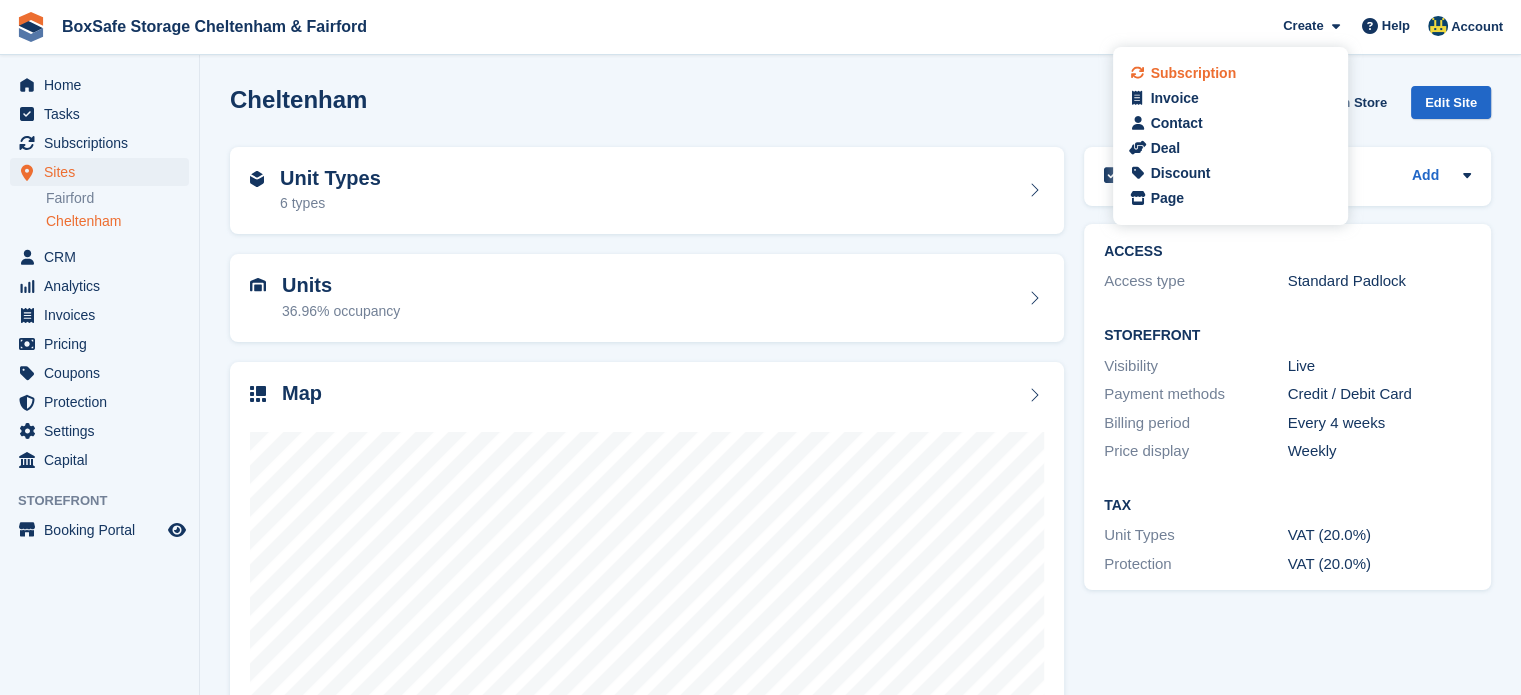 click on "Subscription" at bounding box center (1193, 73) 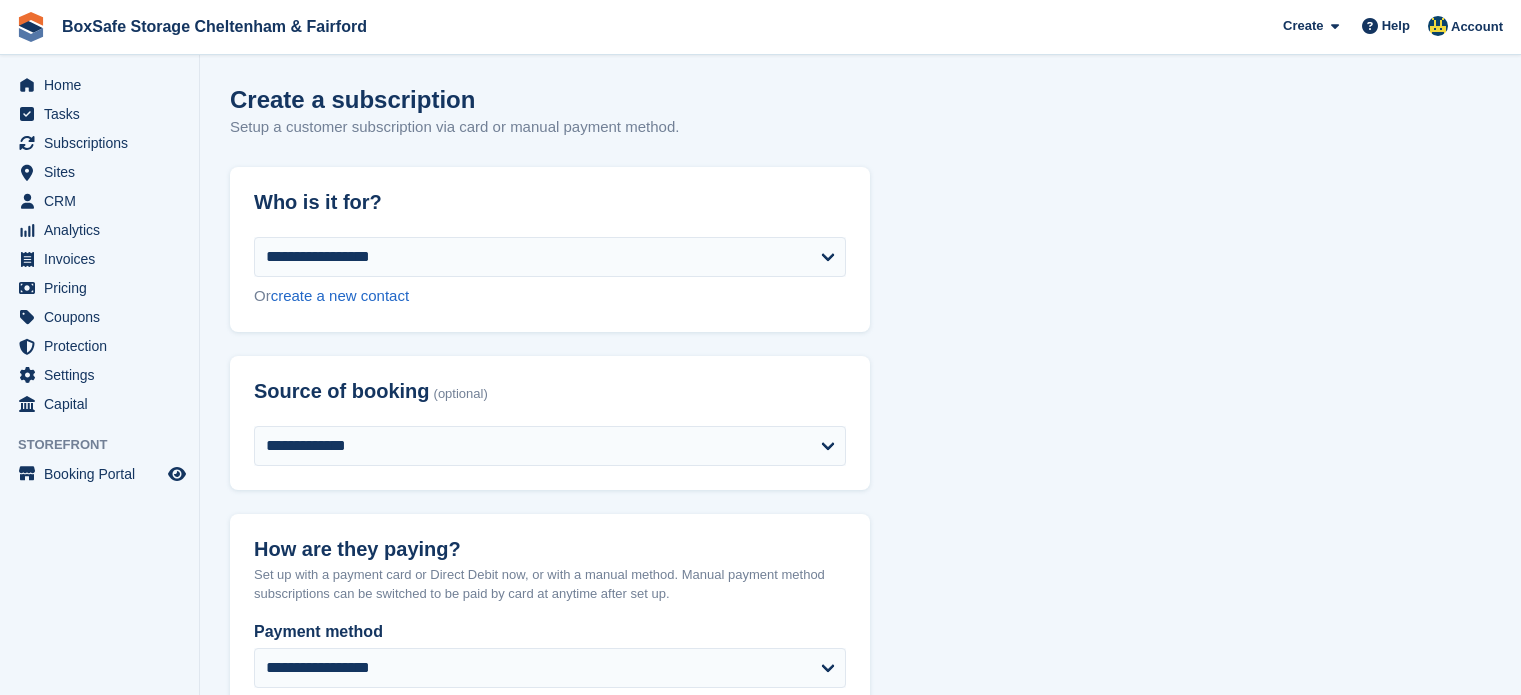 scroll, scrollTop: 0, scrollLeft: 0, axis: both 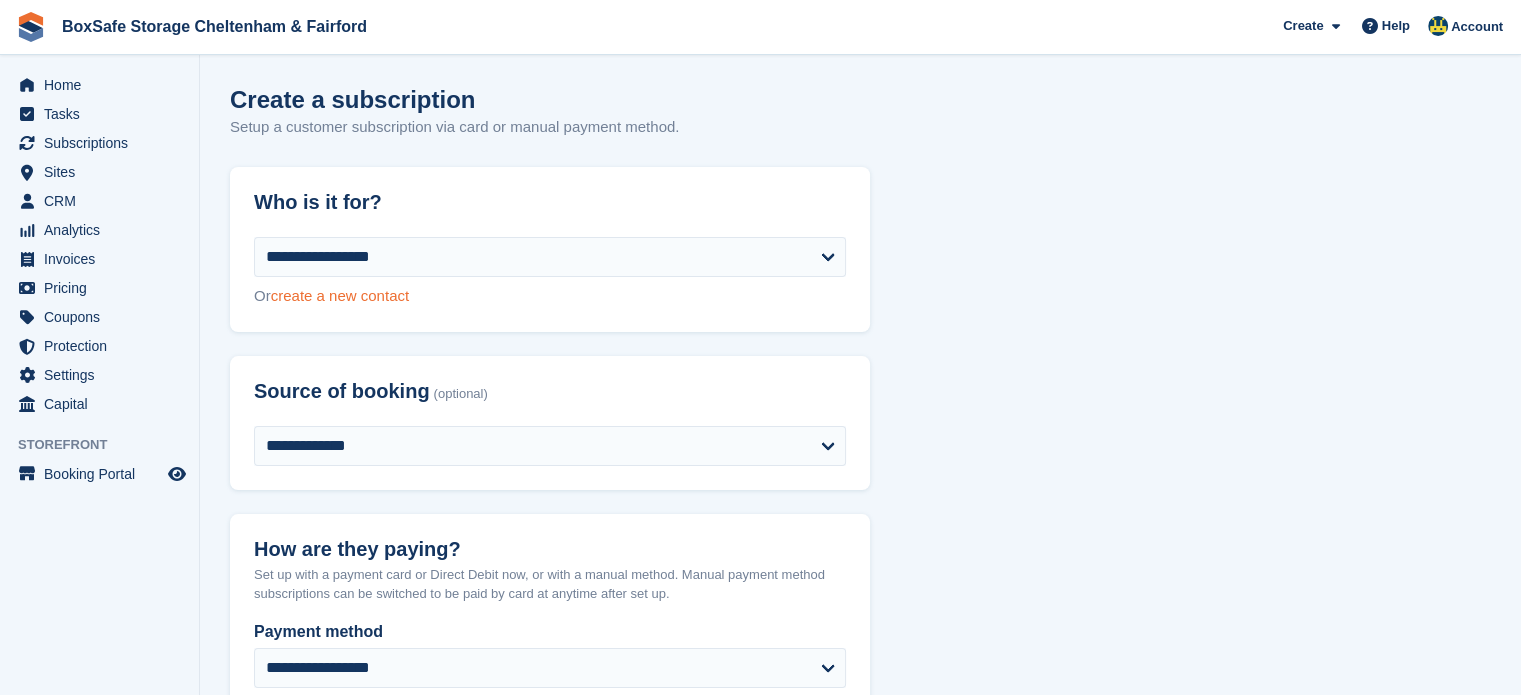 click on "create a new contact" at bounding box center (340, 295) 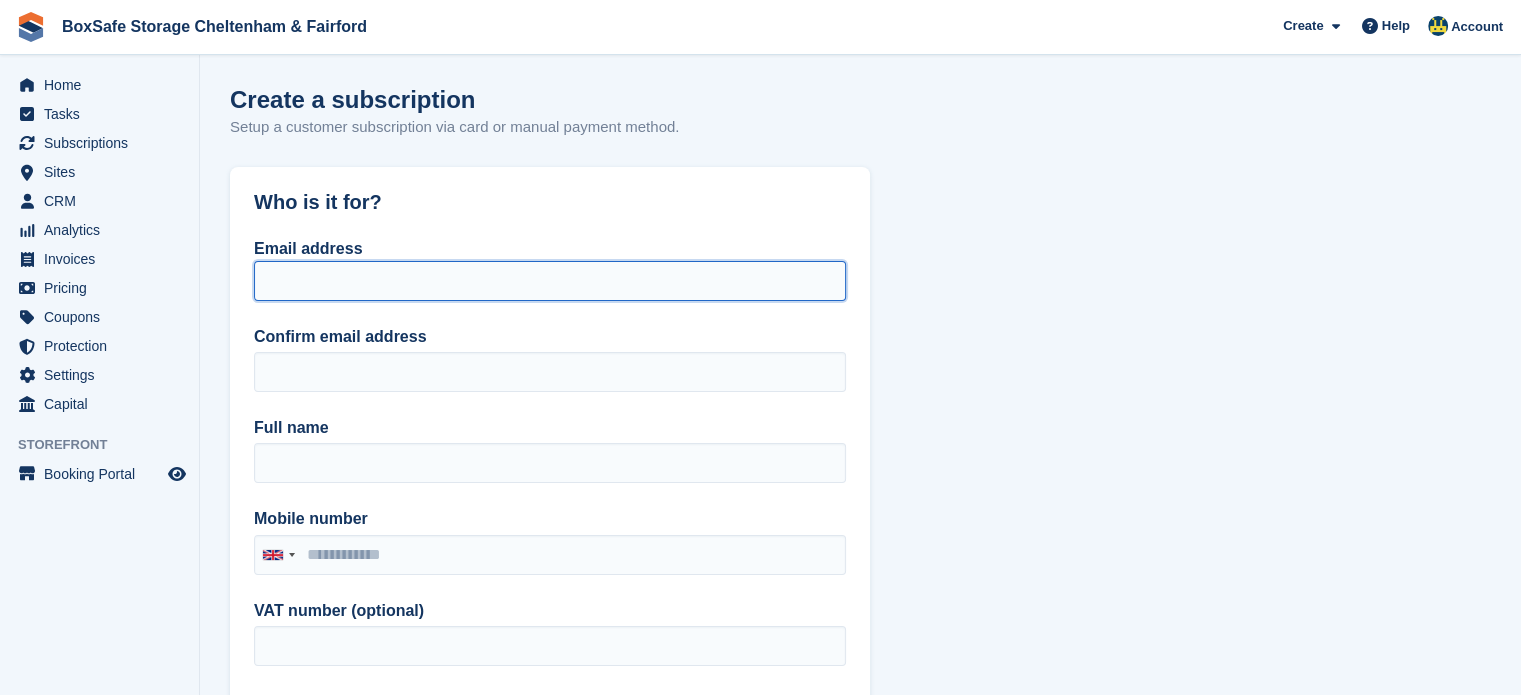 click on "Email address" at bounding box center [550, 281] 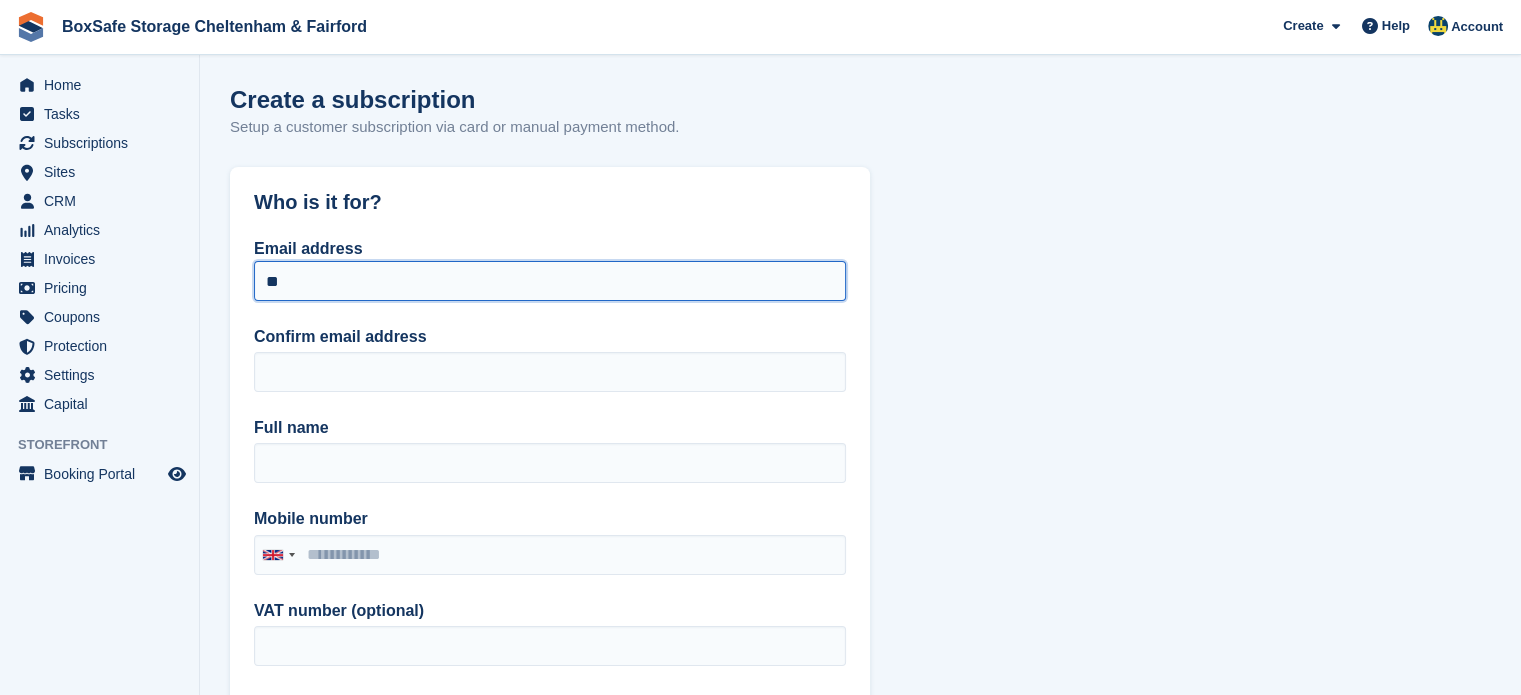 type on "*" 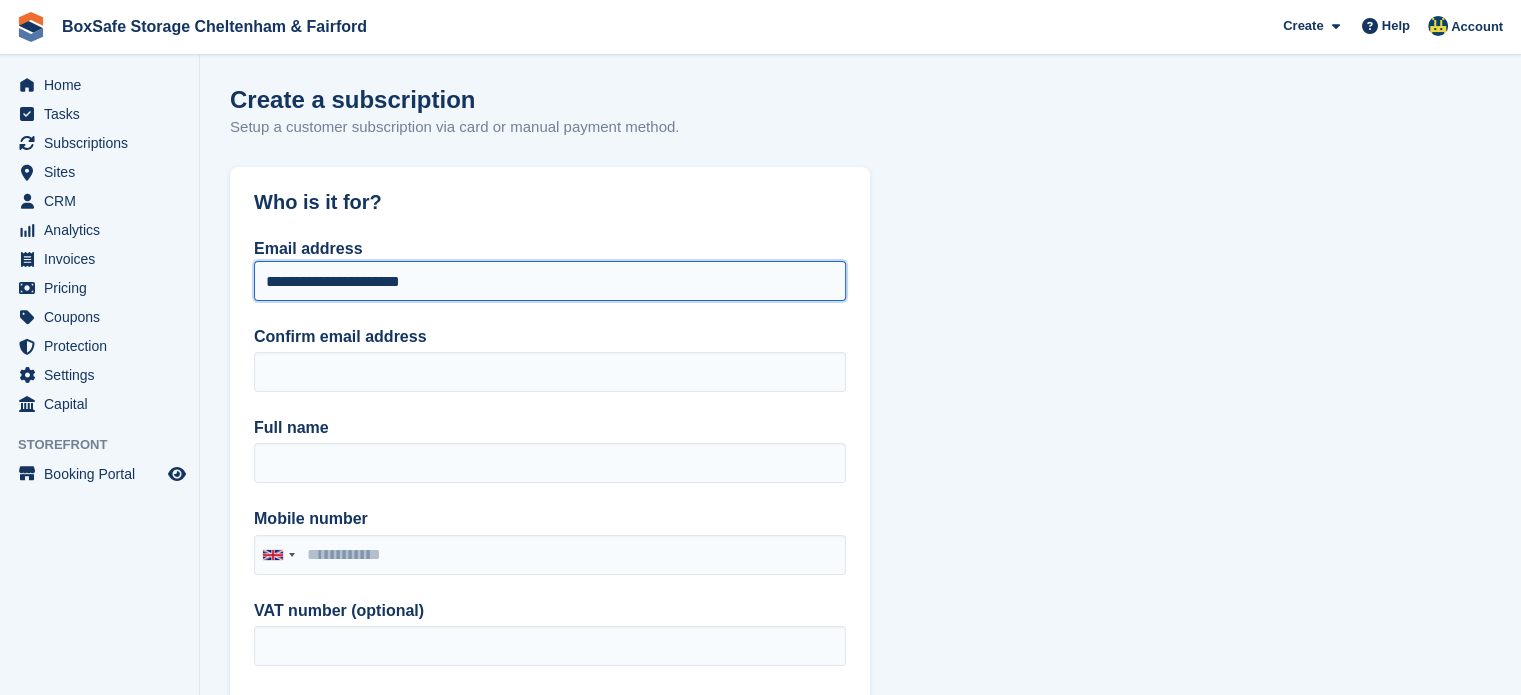 drag, startPoint x: 487, startPoint y: 283, endPoint x: 204, endPoint y: 263, distance: 283.70584 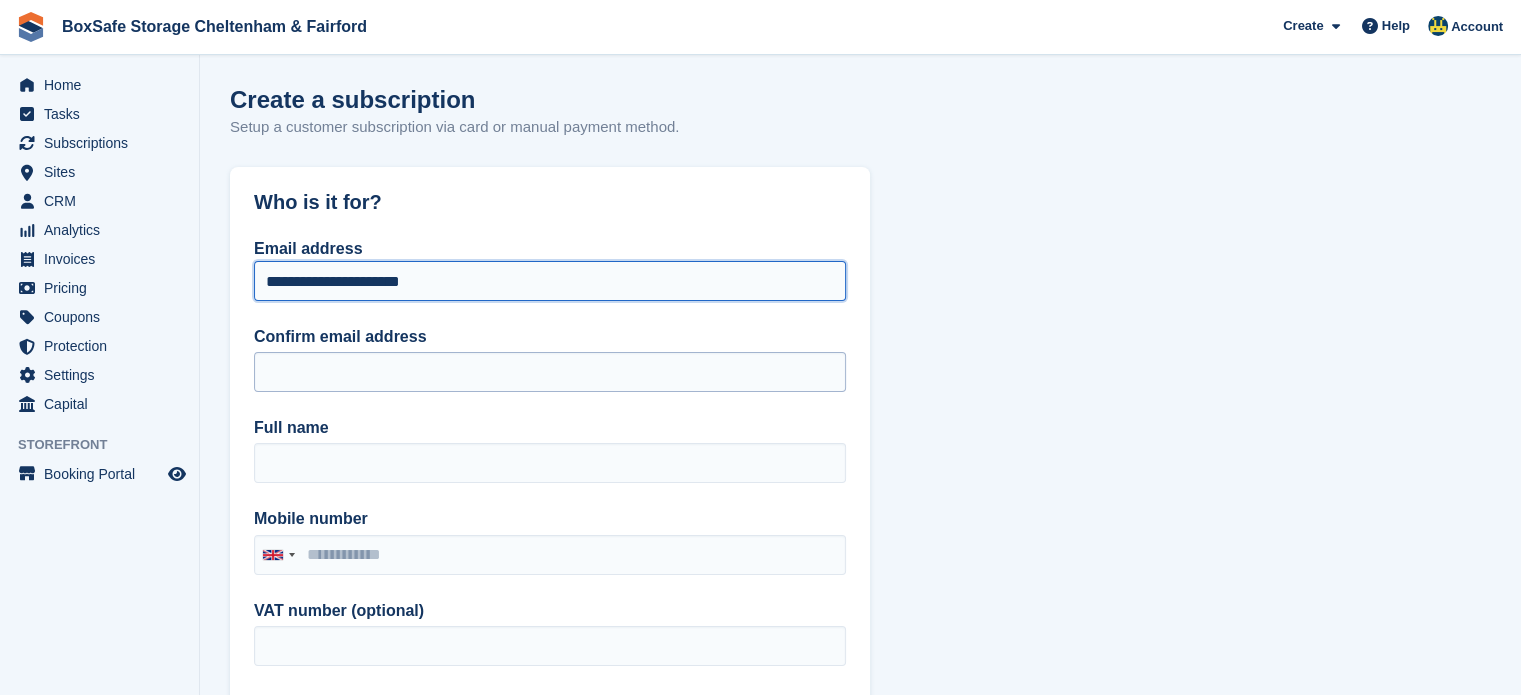 type on "**********" 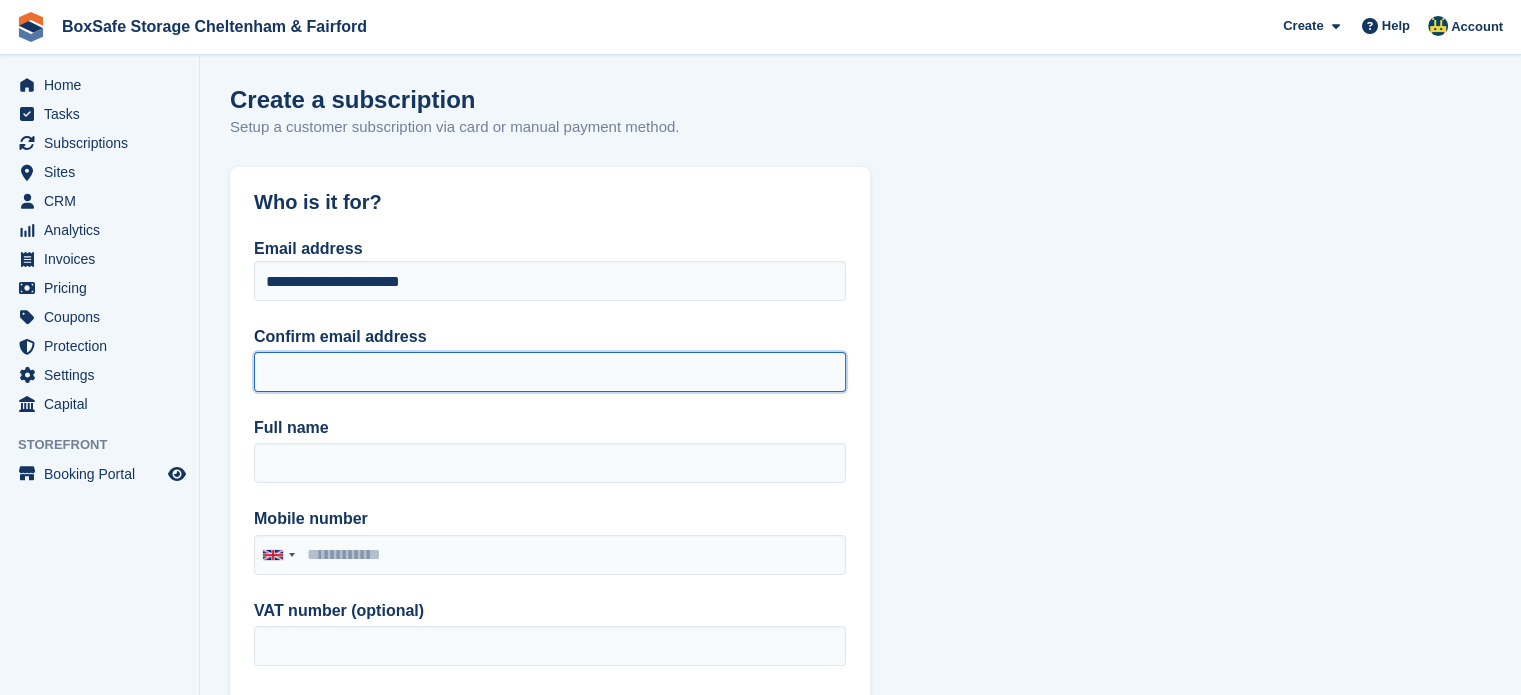 click on "Confirm email address" at bounding box center [550, 372] 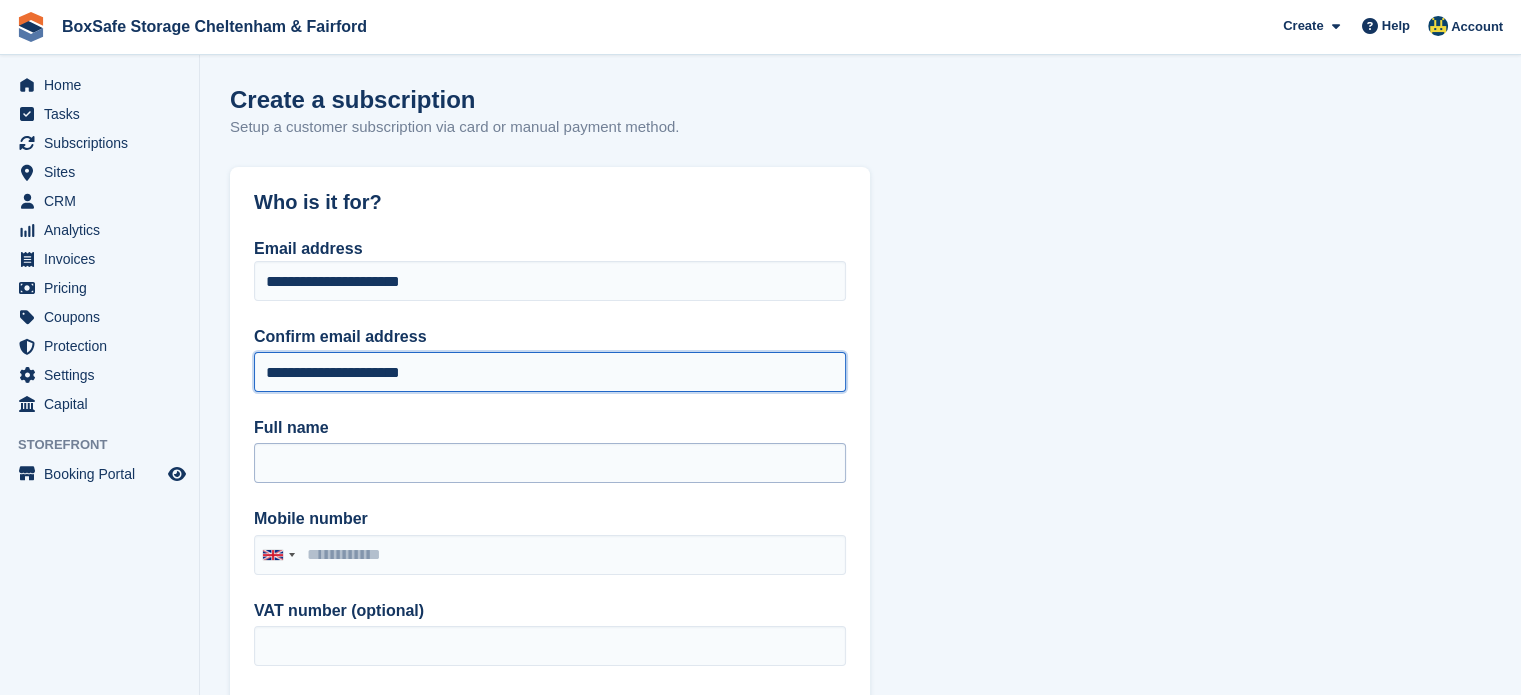 type on "**********" 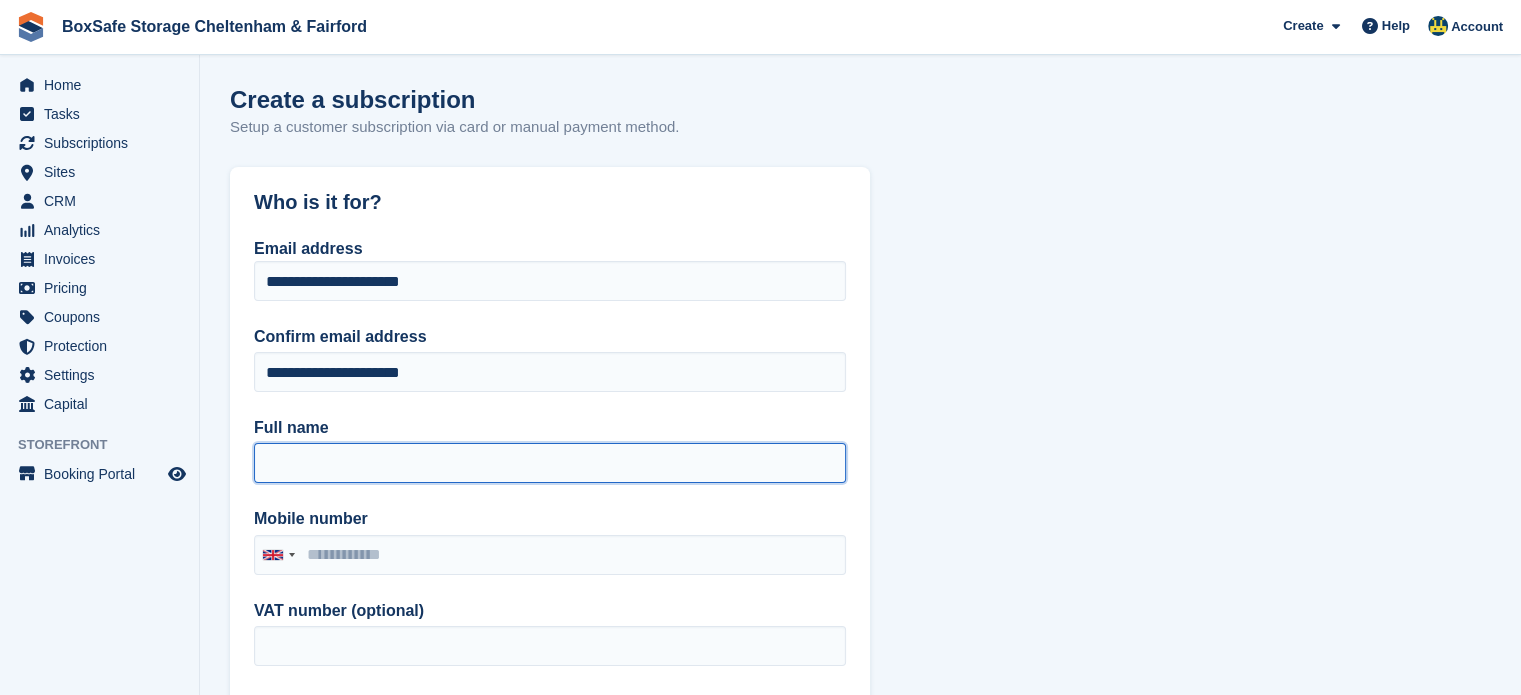 click on "Full name" at bounding box center [550, 463] 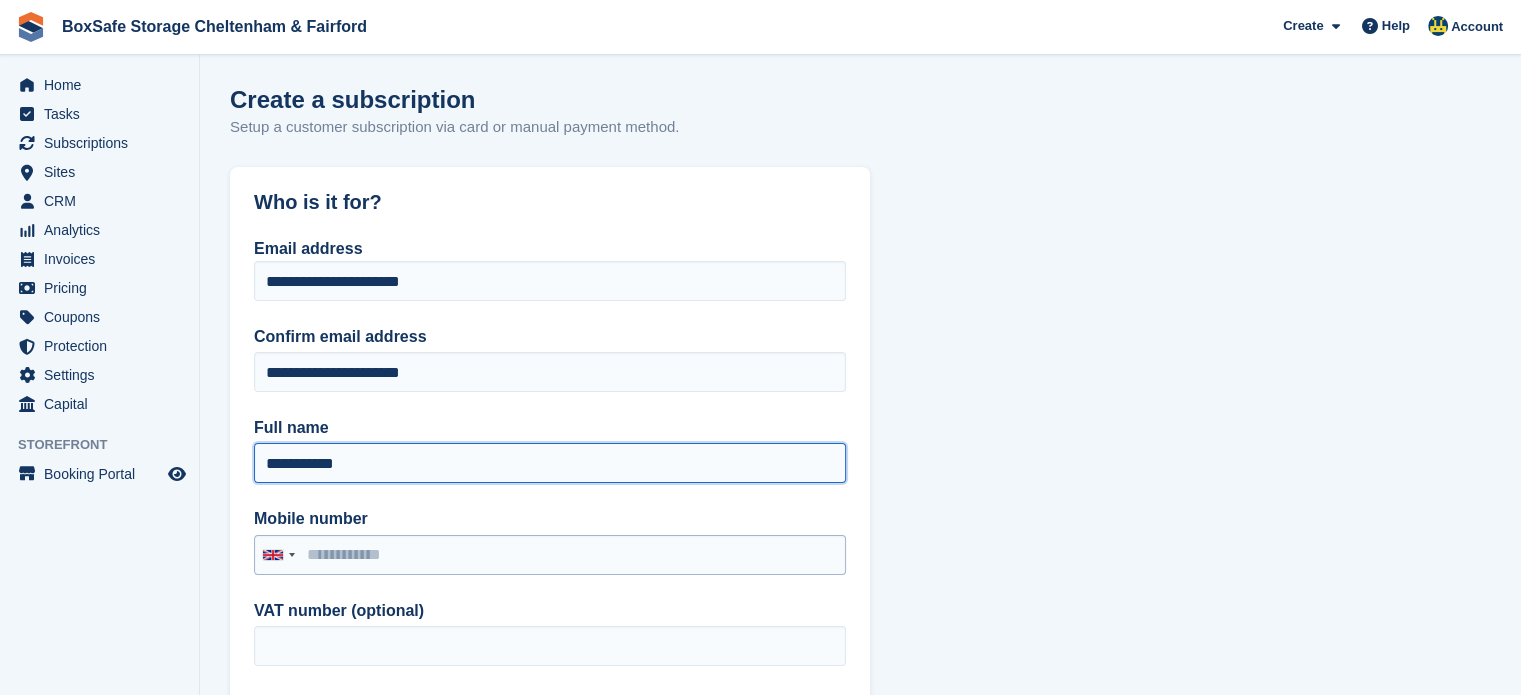 type on "**********" 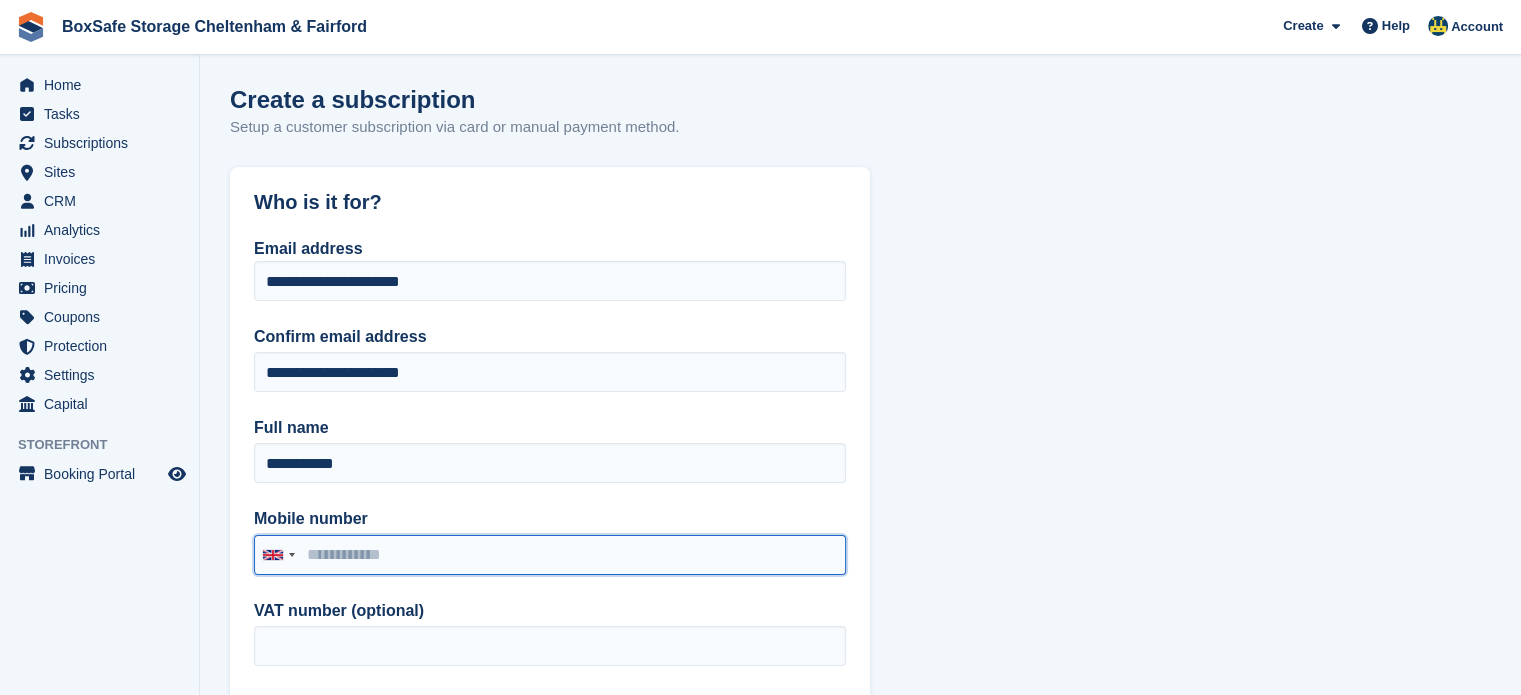 click on "Mobile number" at bounding box center (550, 555) 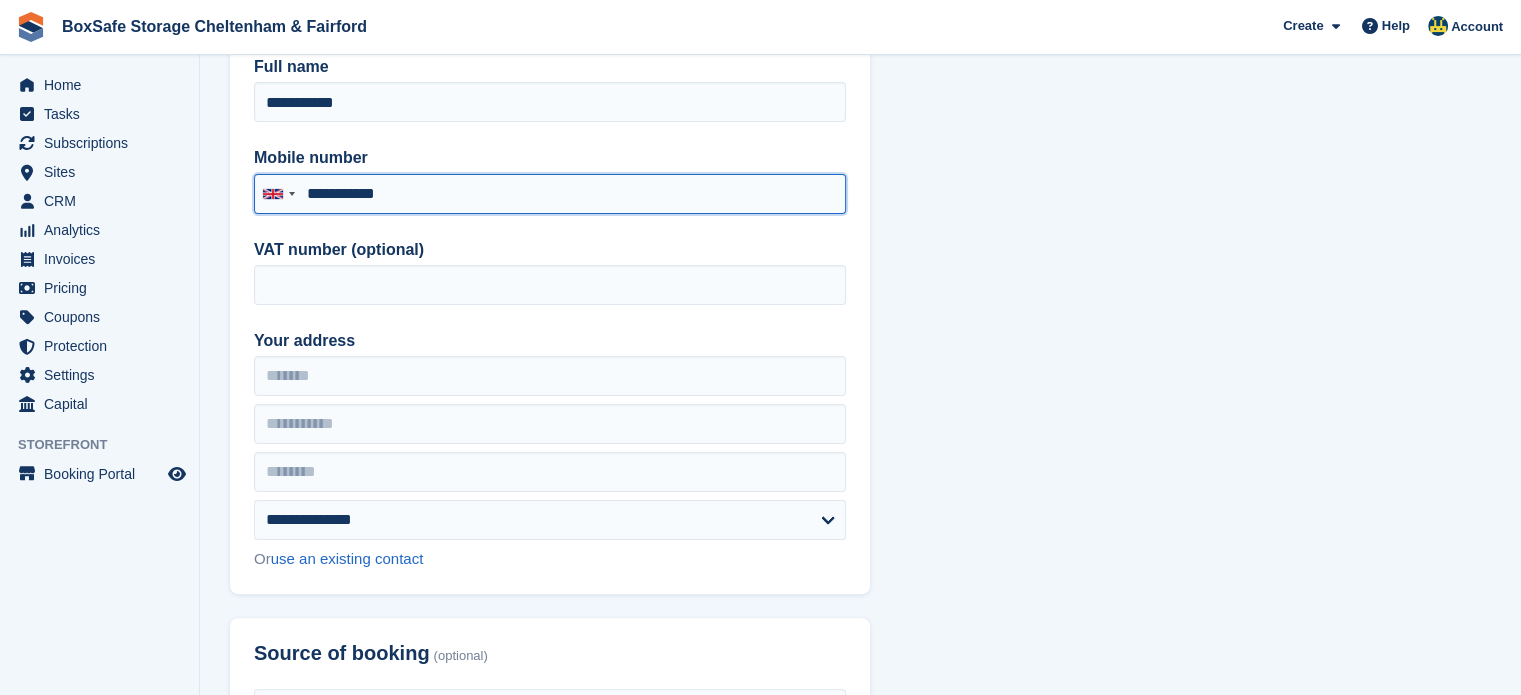 scroll, scrollTop: 391, scrollLeft: 0, axis: vertical 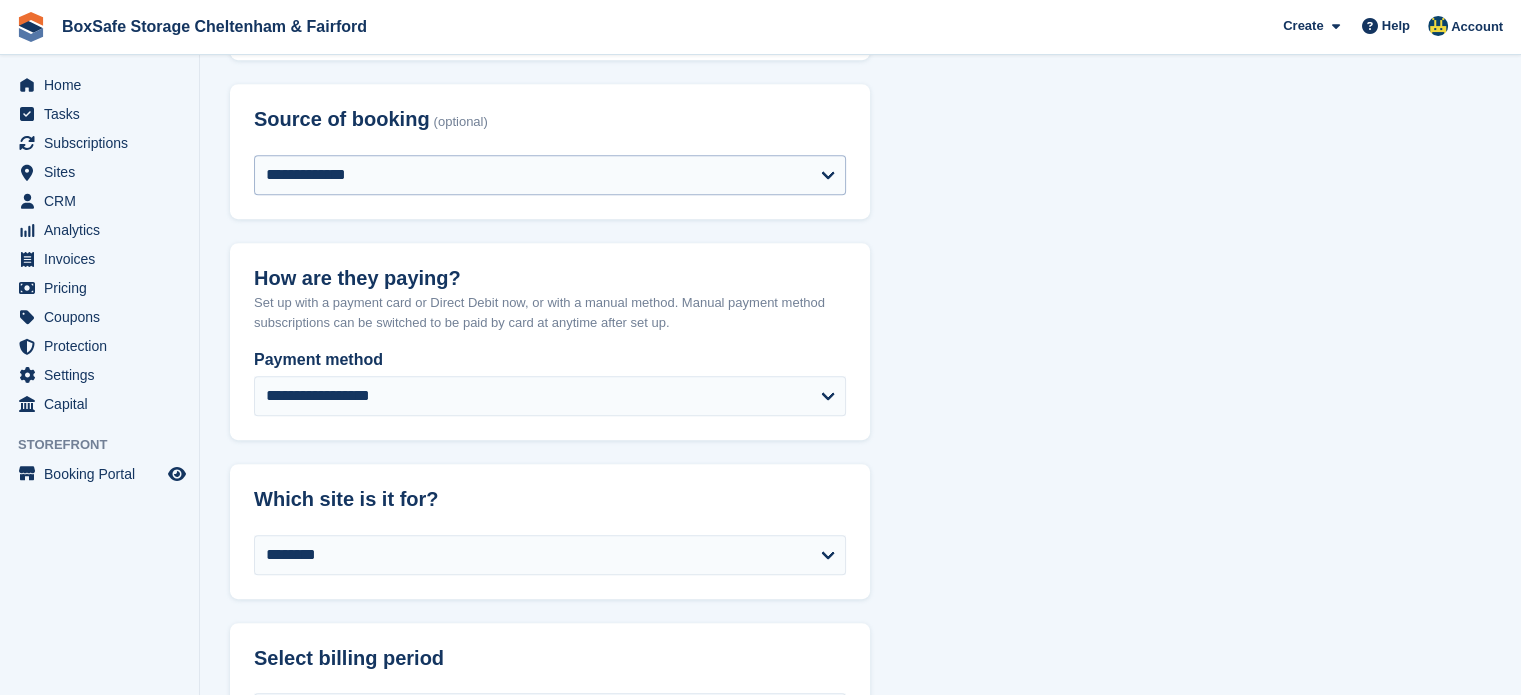 type on "**********" 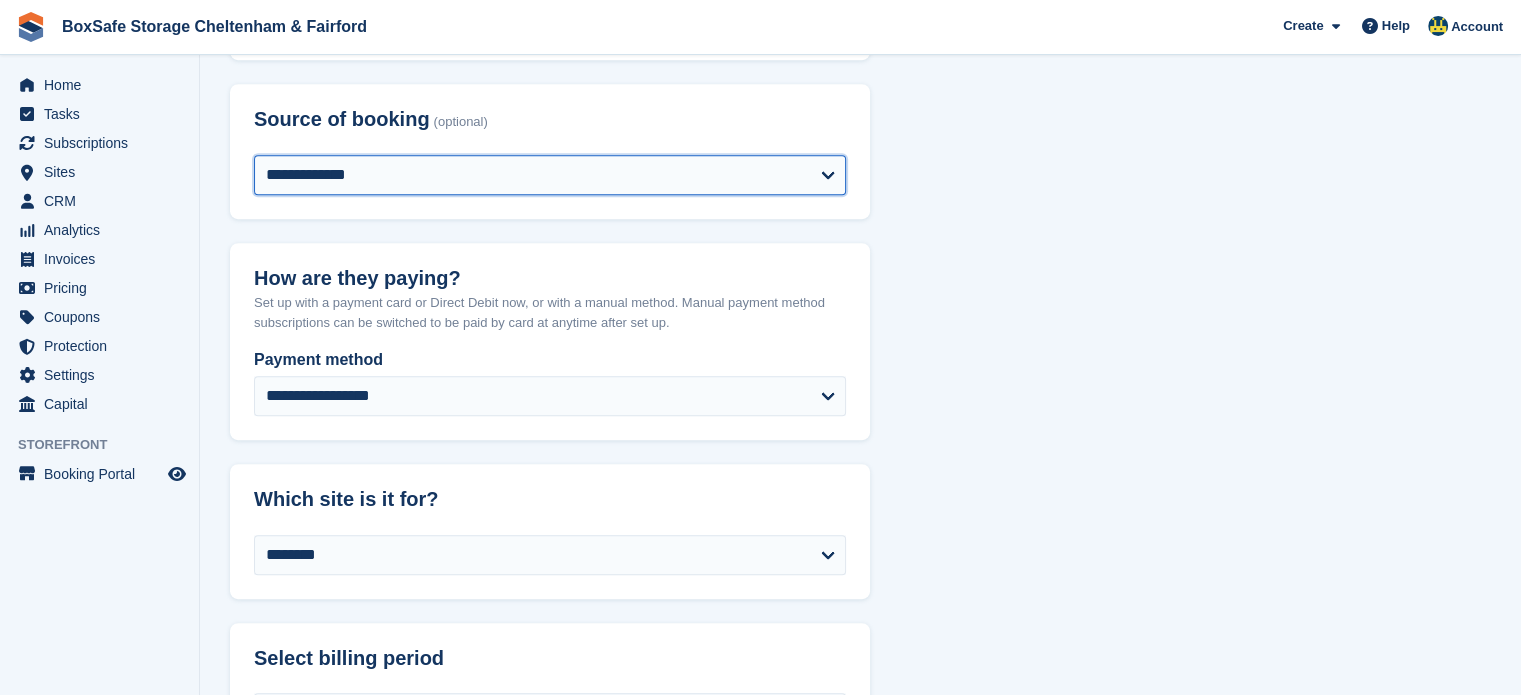 click on "**********" at bounding box center (550, 175) 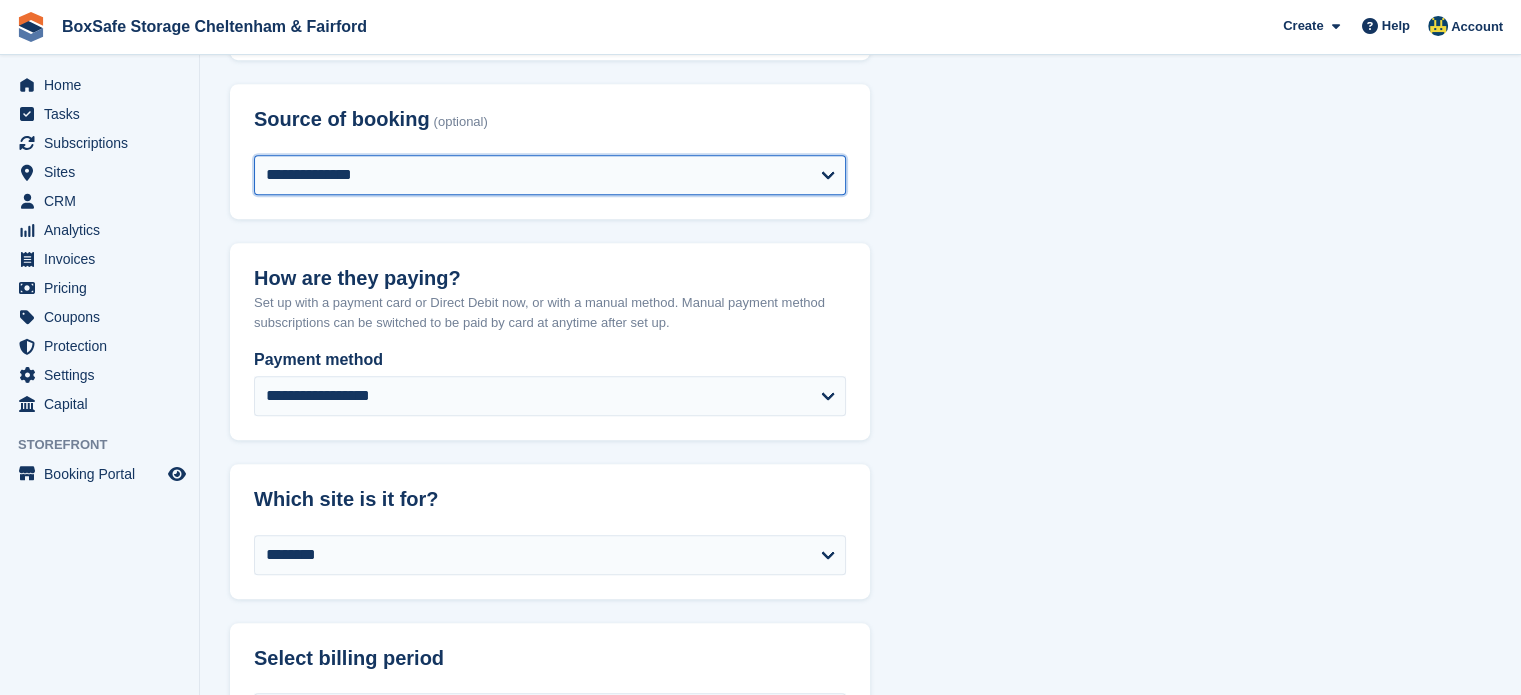 click on "**********" at bounding box center (550, 175) 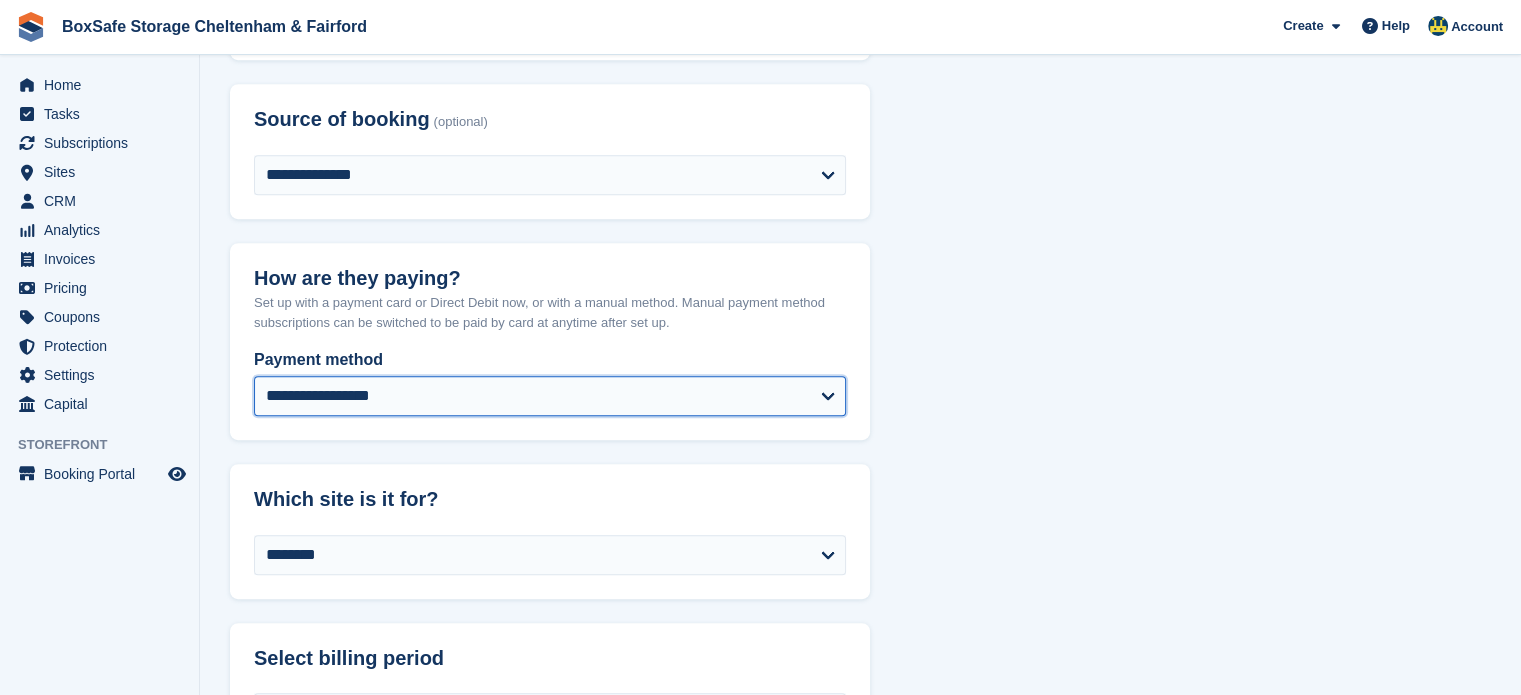 click on "**********" at bounding box center (550, 396) 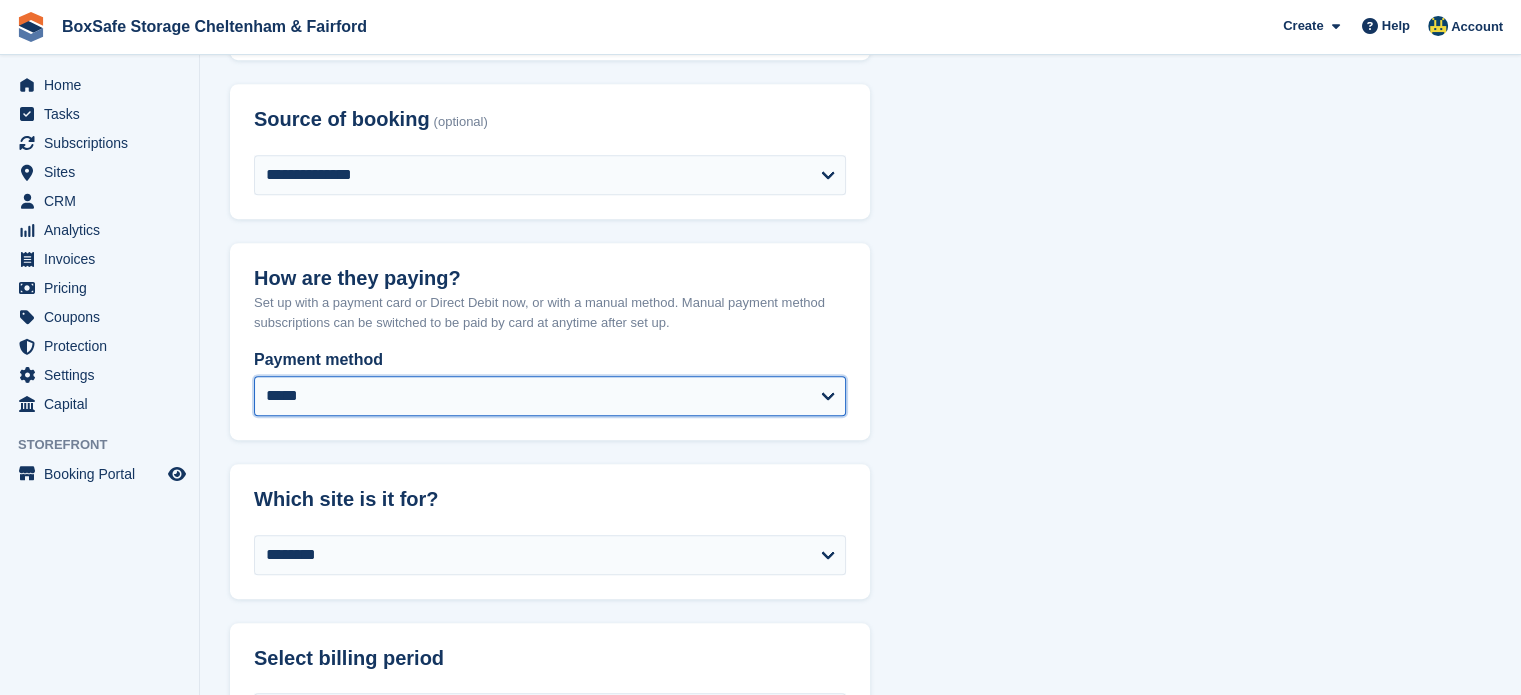 click on "**********" at bounding box center (550, 396) 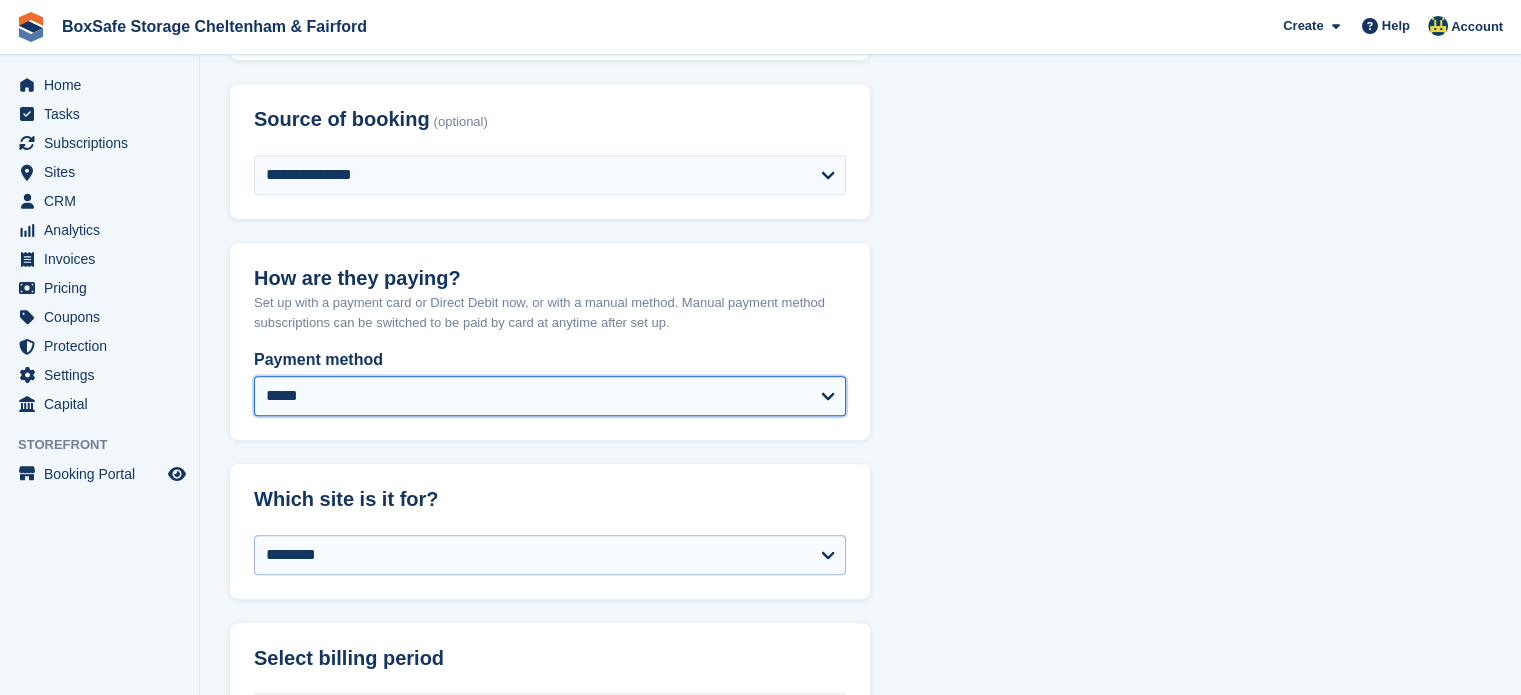 select on "***" 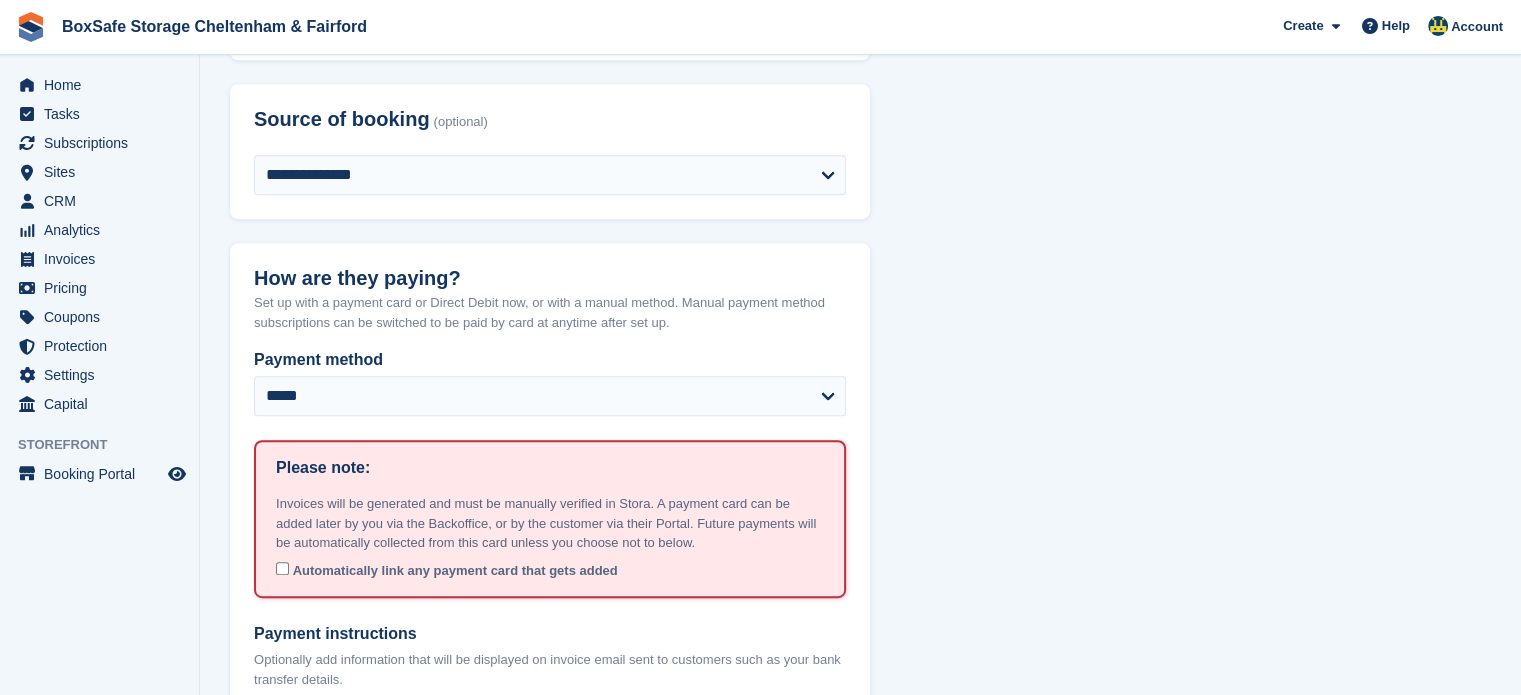 click on "Invoices will be generated and must be manually verified in Stora. A payment card can be added later by you via the Backoffice, or by the customer via their Portal. Future payments will be automatically collected from this card unless you choose not to below.
Automatically link any payment card that gets added" at bounding box center (550, 537) 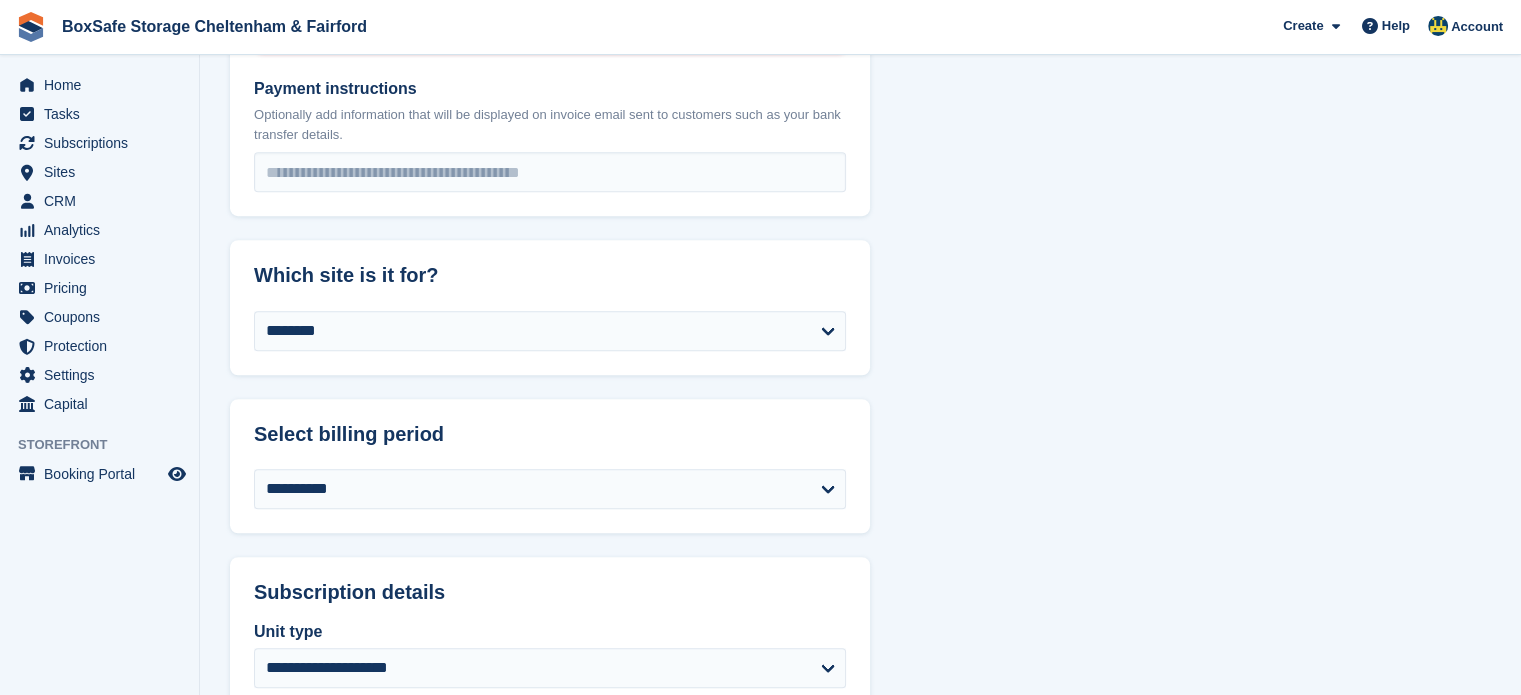 scroll, scrollTop: 1445, scrollLeft: 0, axis: vertical 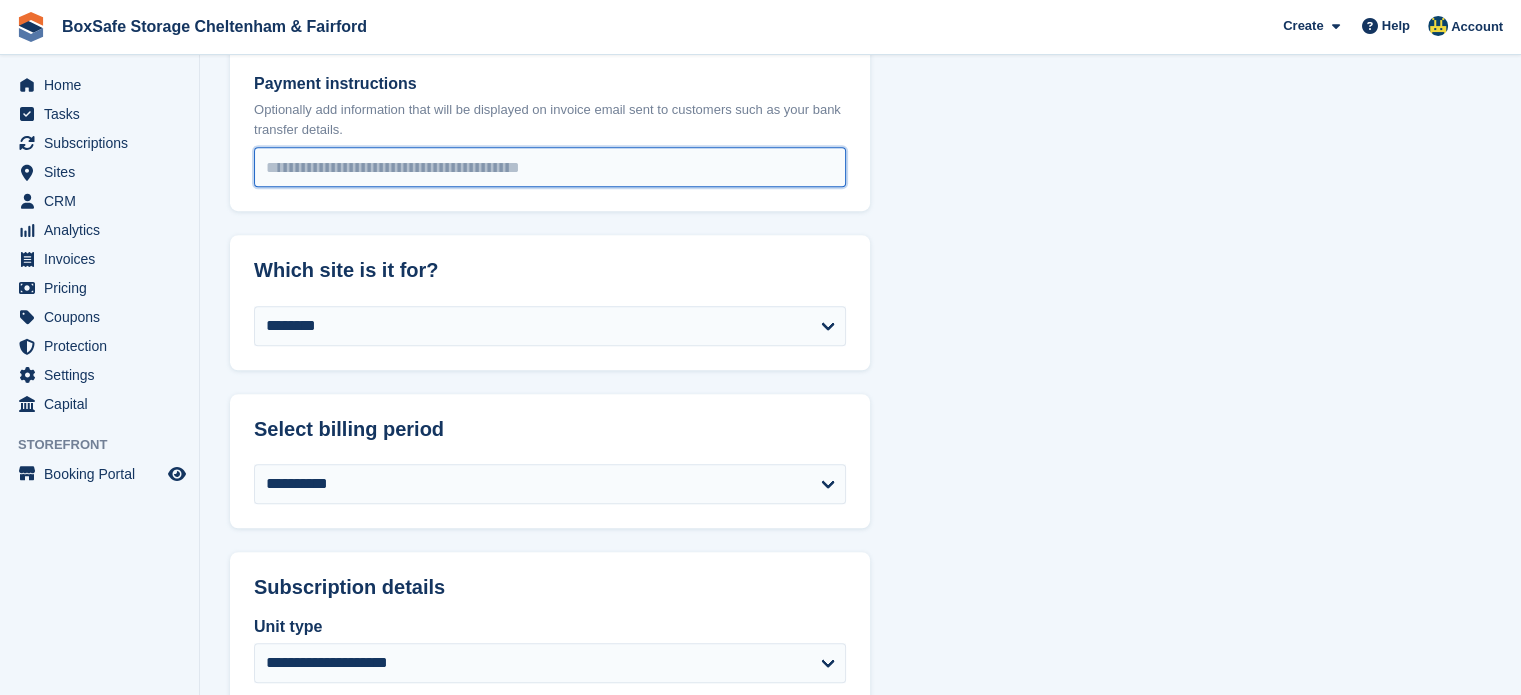 click on "Payment instructions" at bounding box center (550, 167) 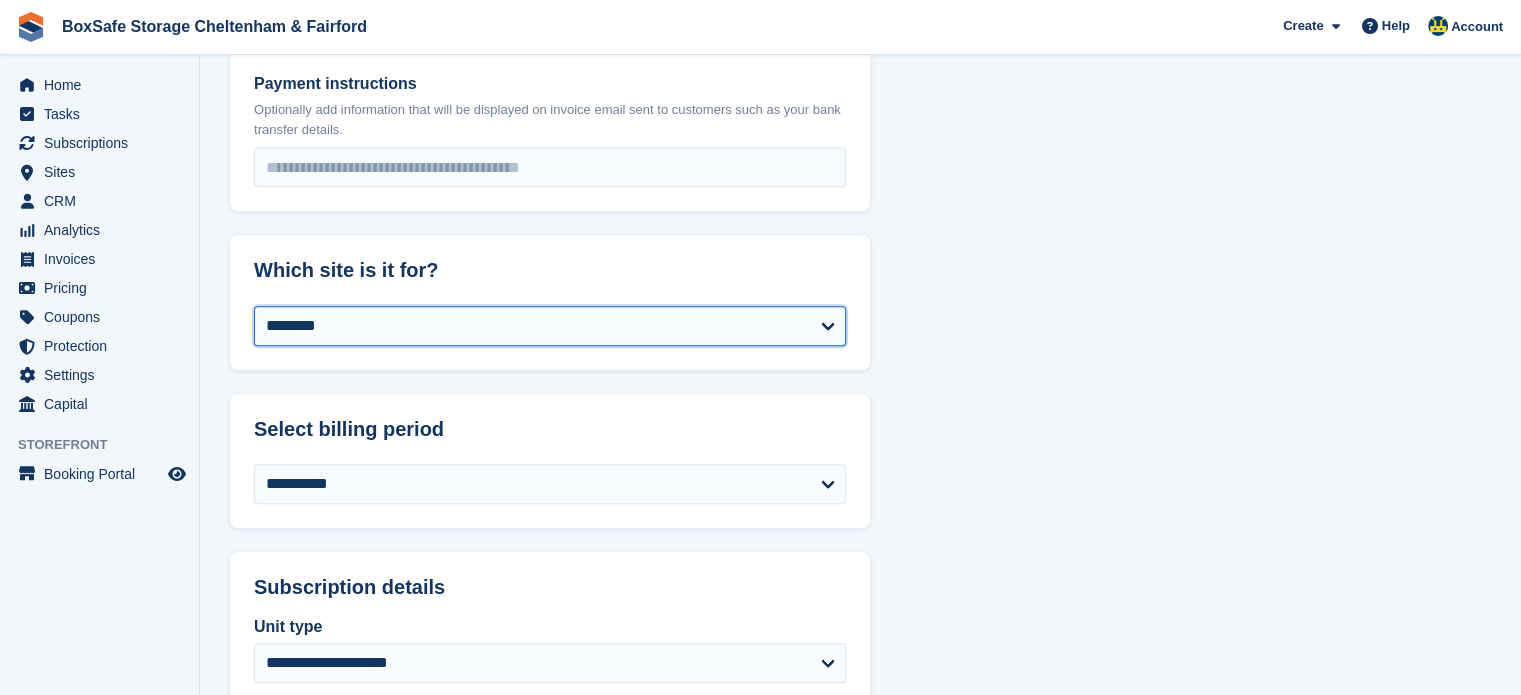 click on "**********" at bounding box center [550, 326] 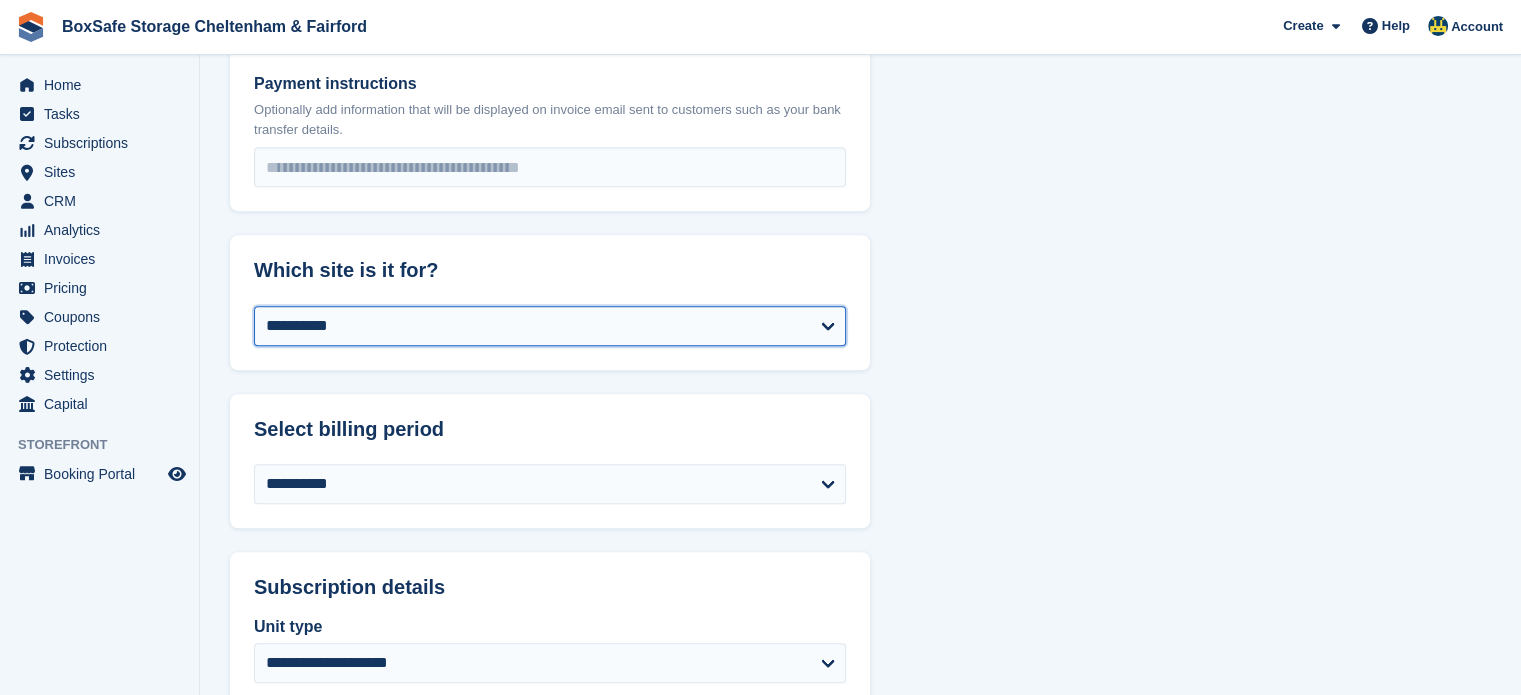 click on "**********" at bounding box center [550, 326] 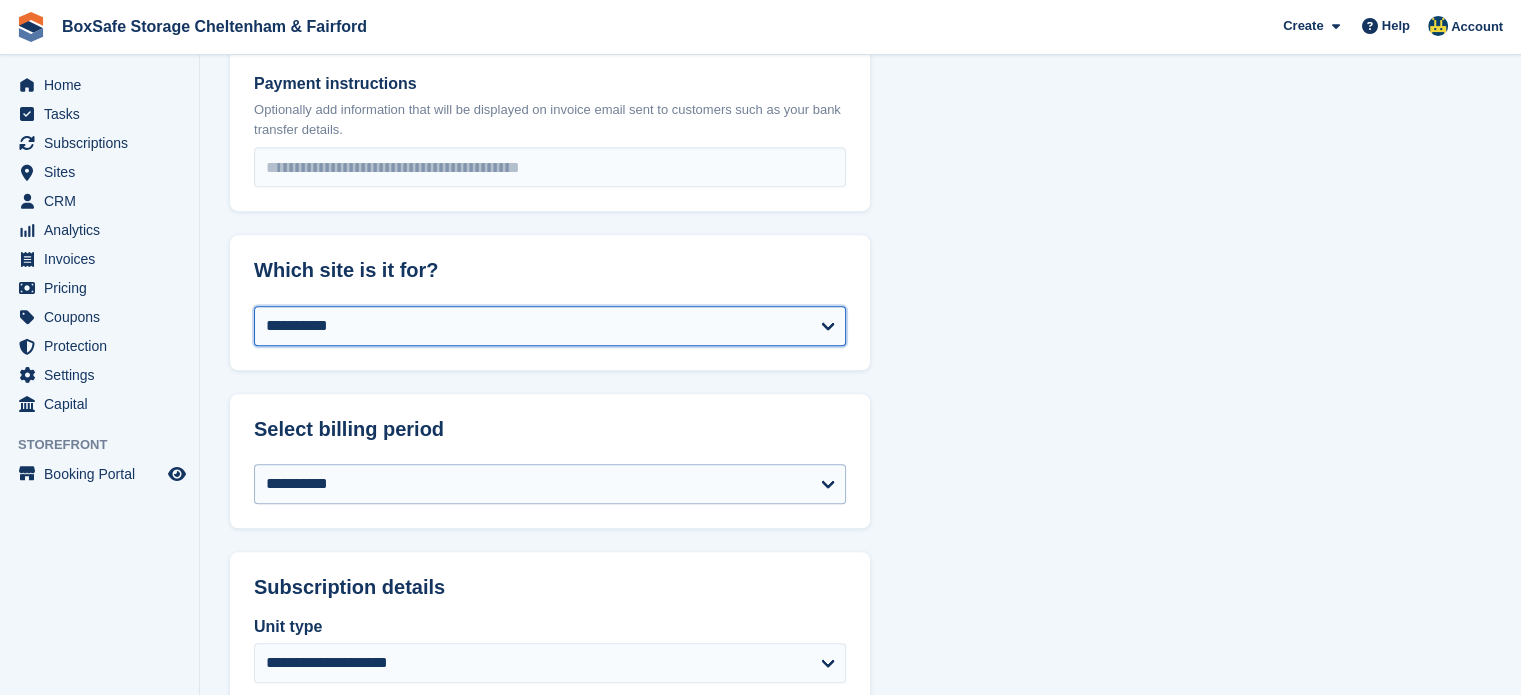 select on "*****" 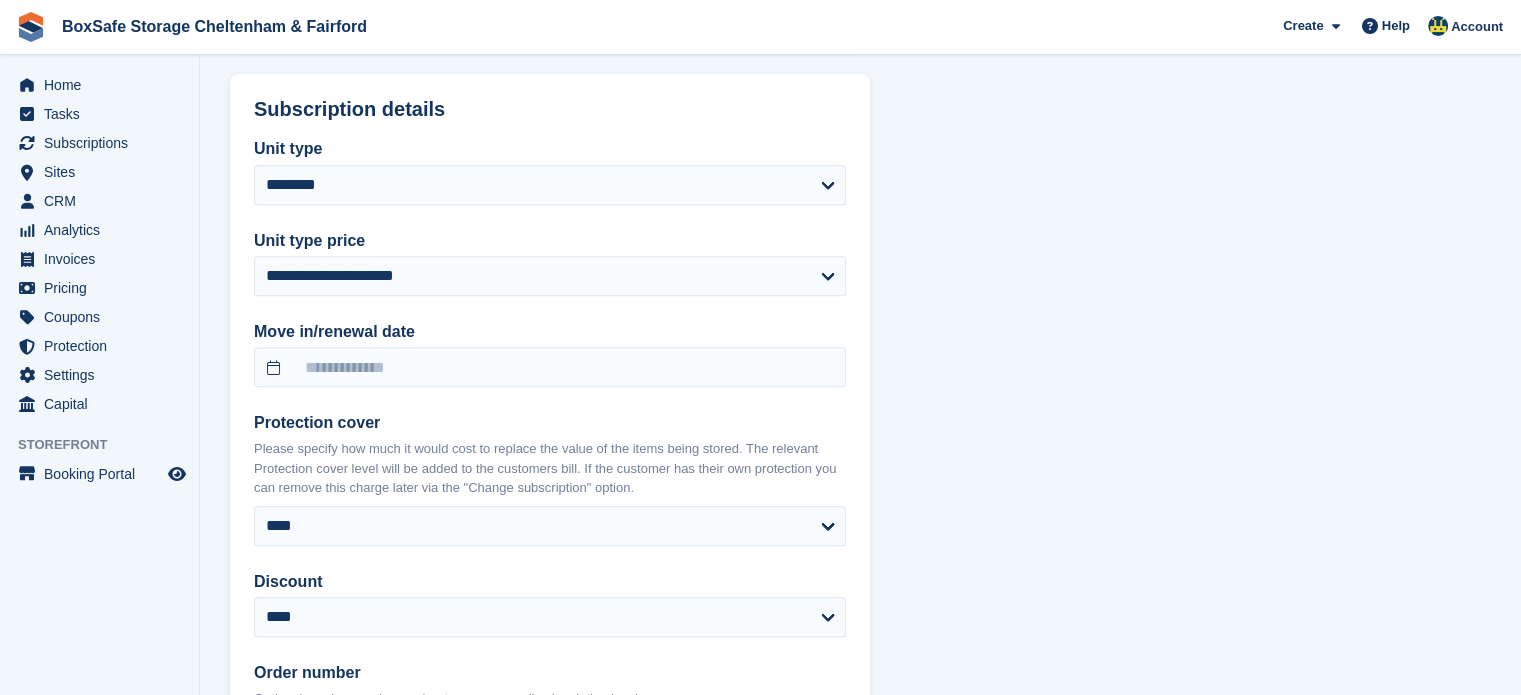 scroll, scrollTop: 1933, scrollLeft: 0, axis: vertical 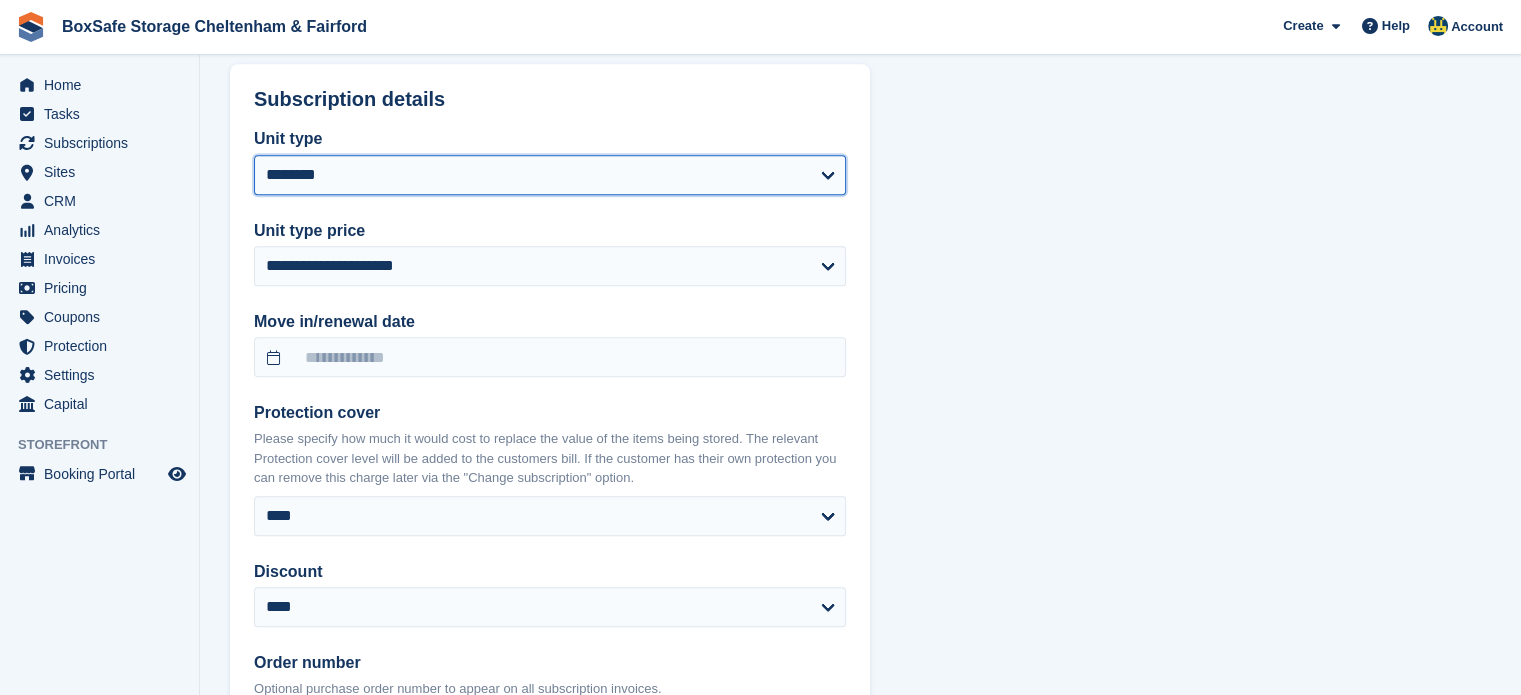 click on "**********" at bounding box center (550, 175) 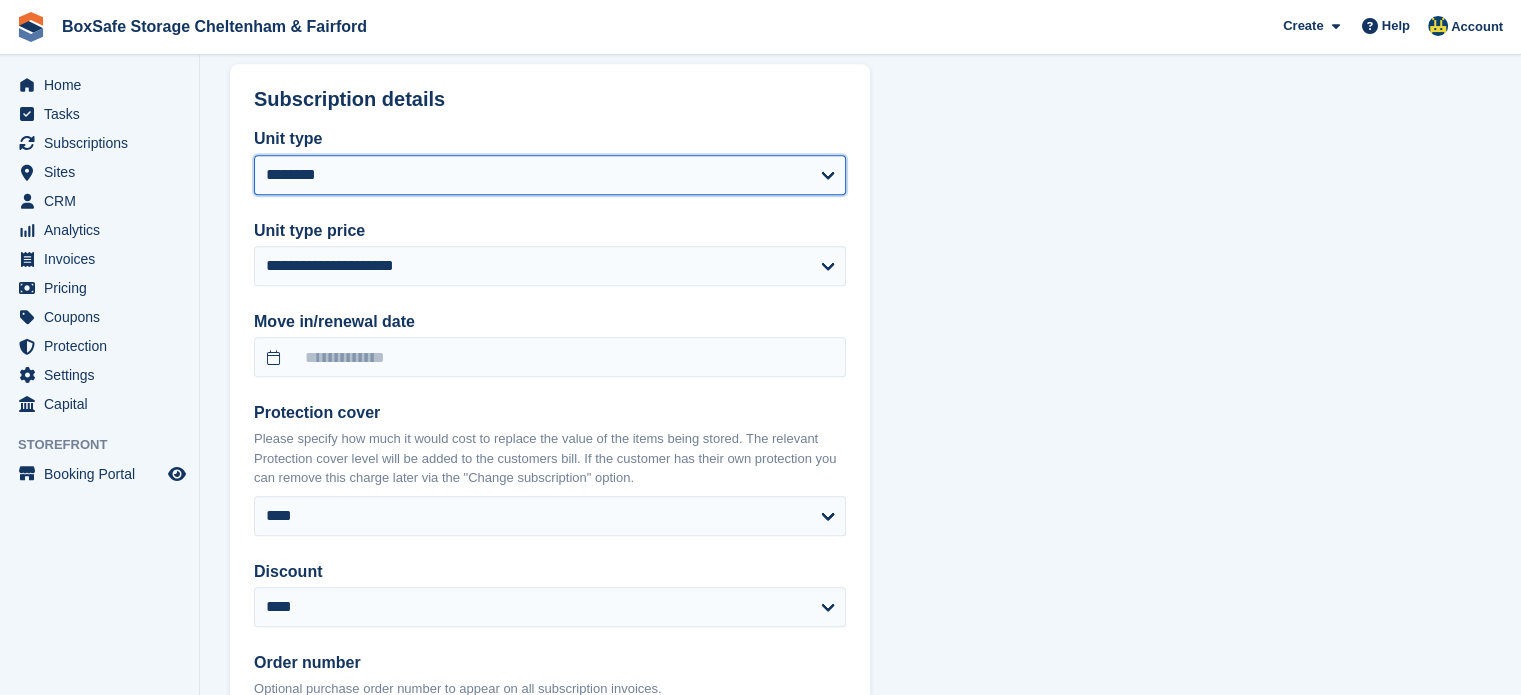 select on "*****" 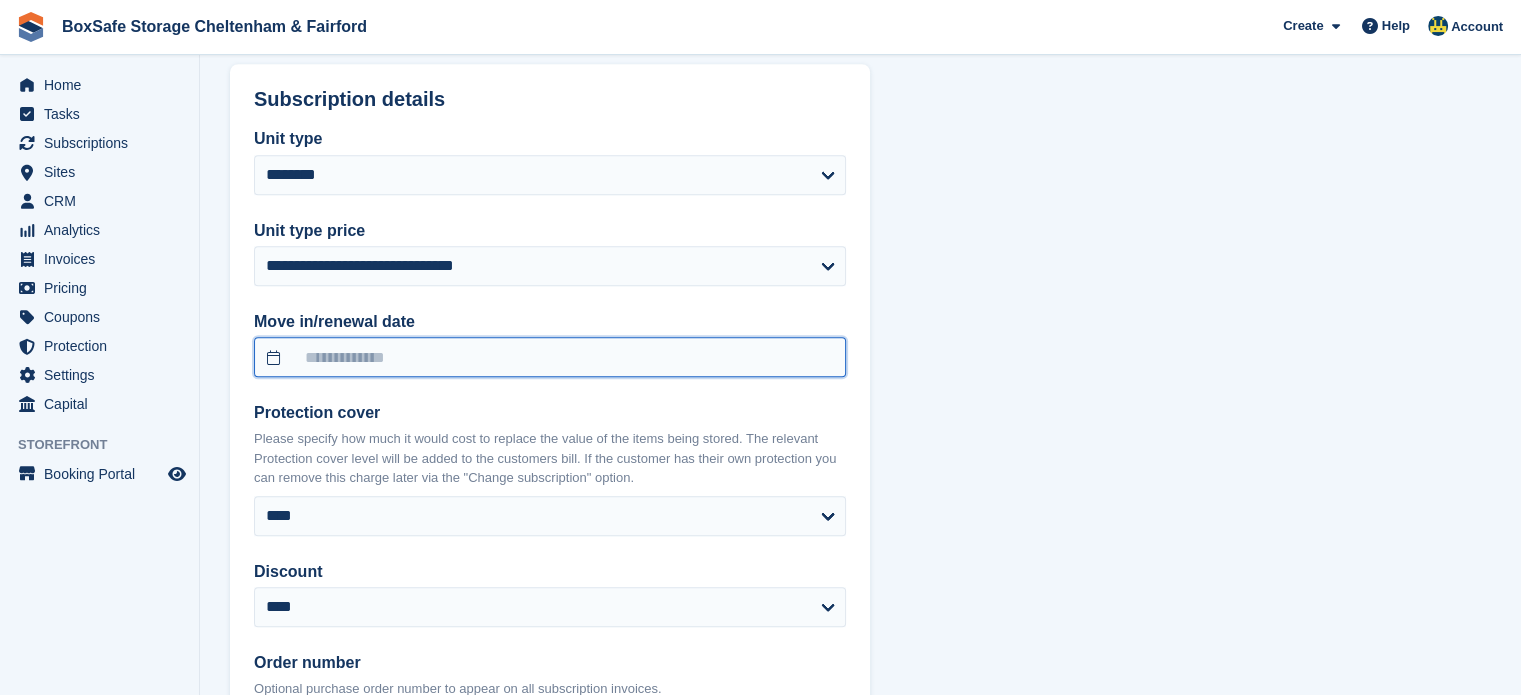 click at bounding box center [550, 357] 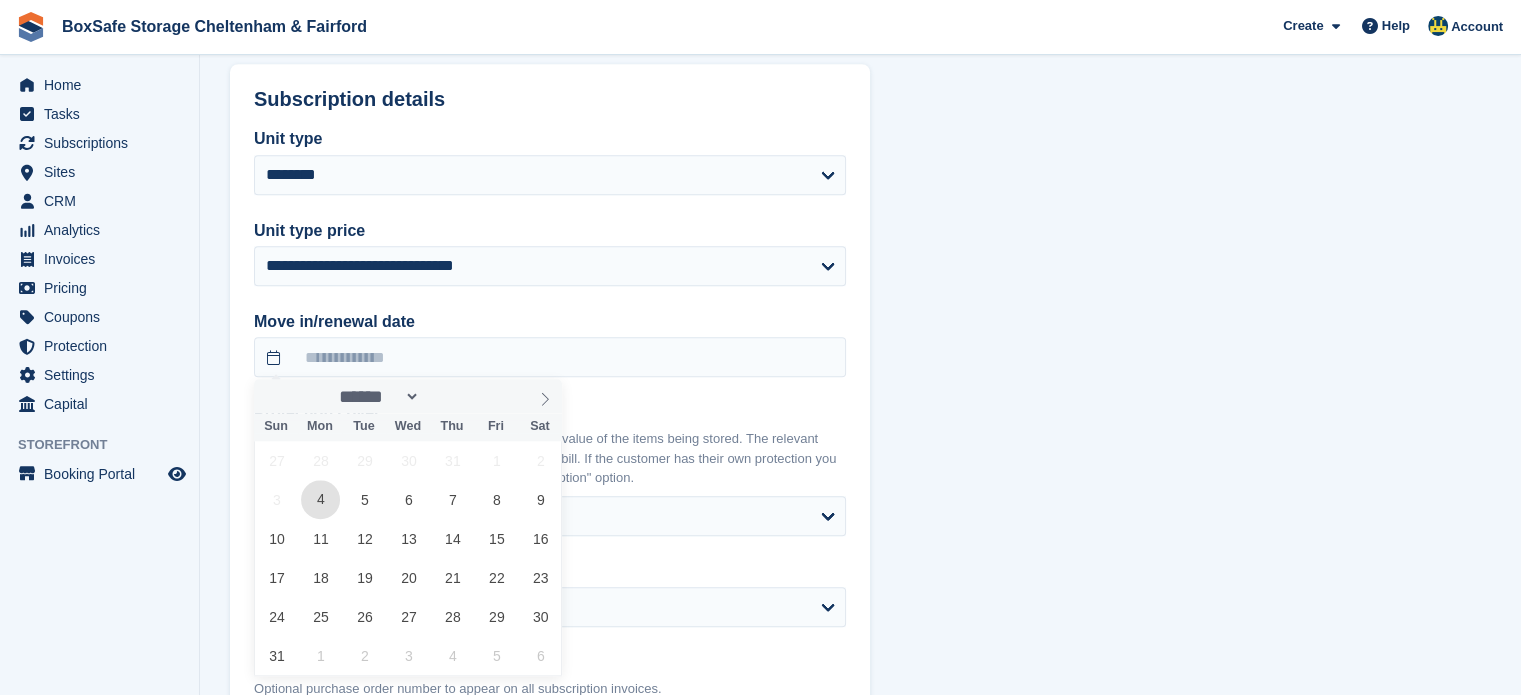 click on "4" at bounding box center [320, 499] 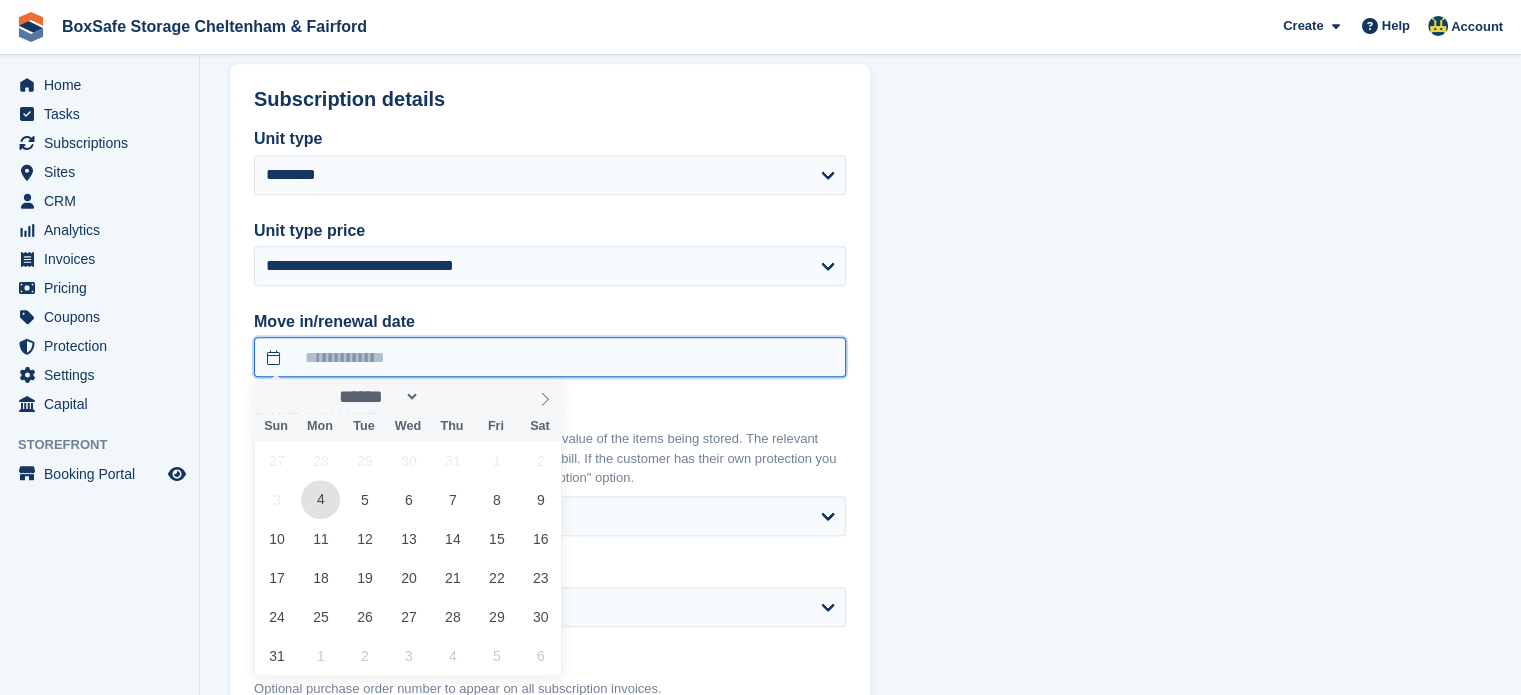 type on "**********" 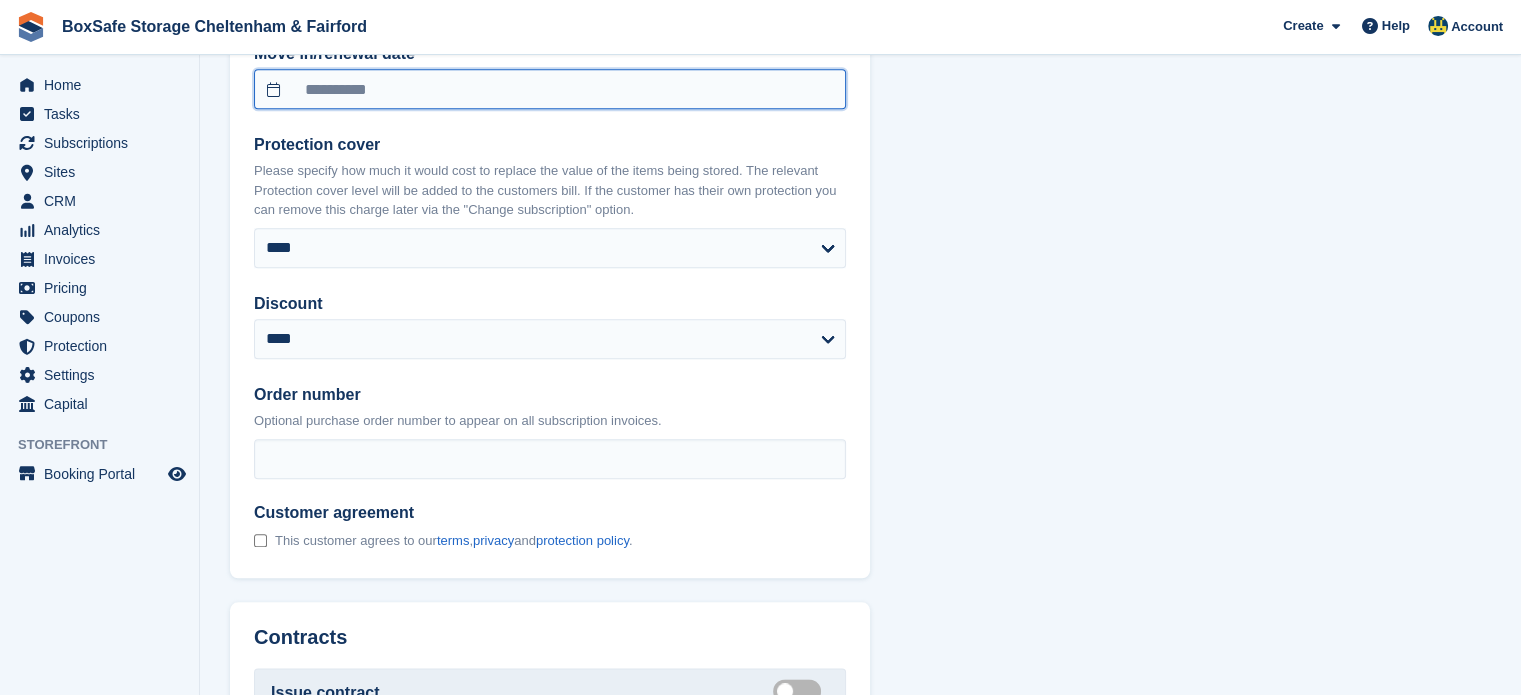 scroll, scrollTop: 2163, scrollLeft: 0, axis: vertical 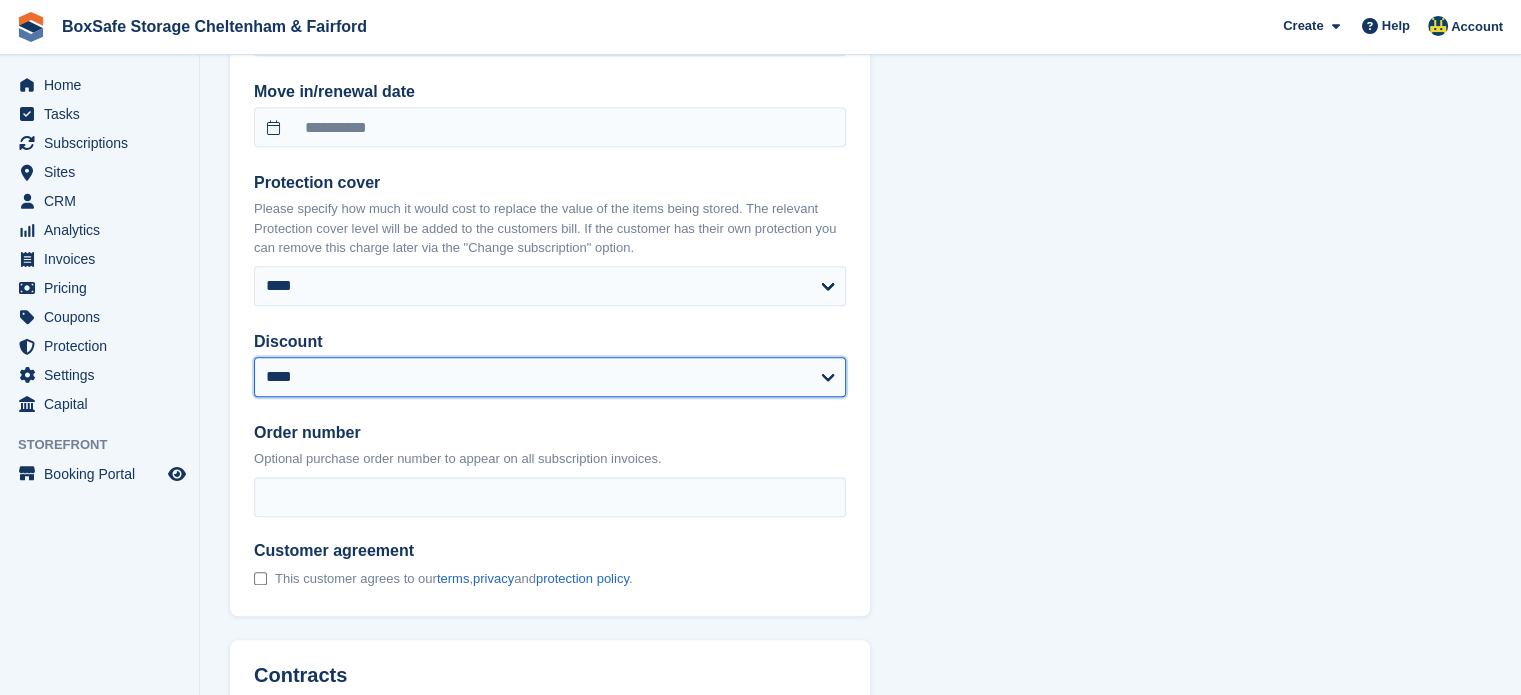 click on "**********" at bounding box center (550, 377) 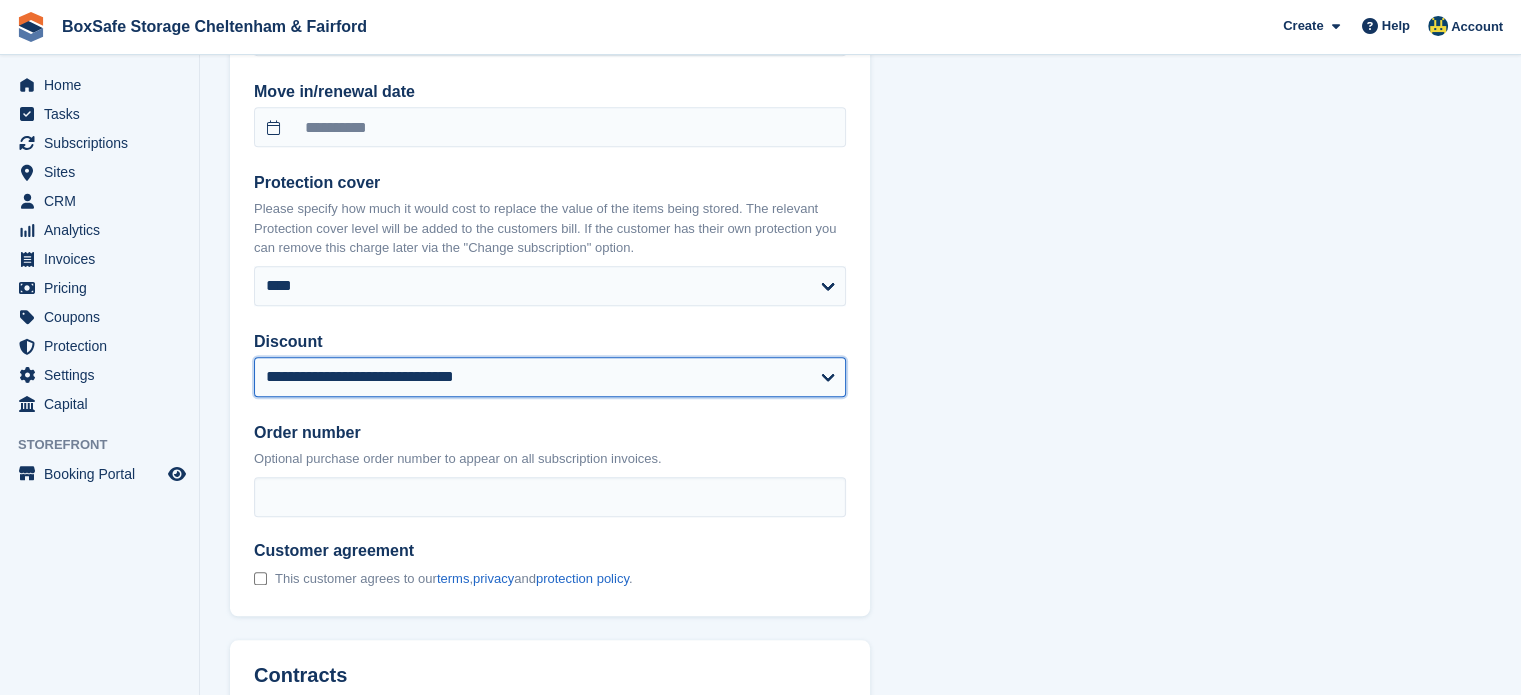 click on "**********" at bounding box center [550, 377] 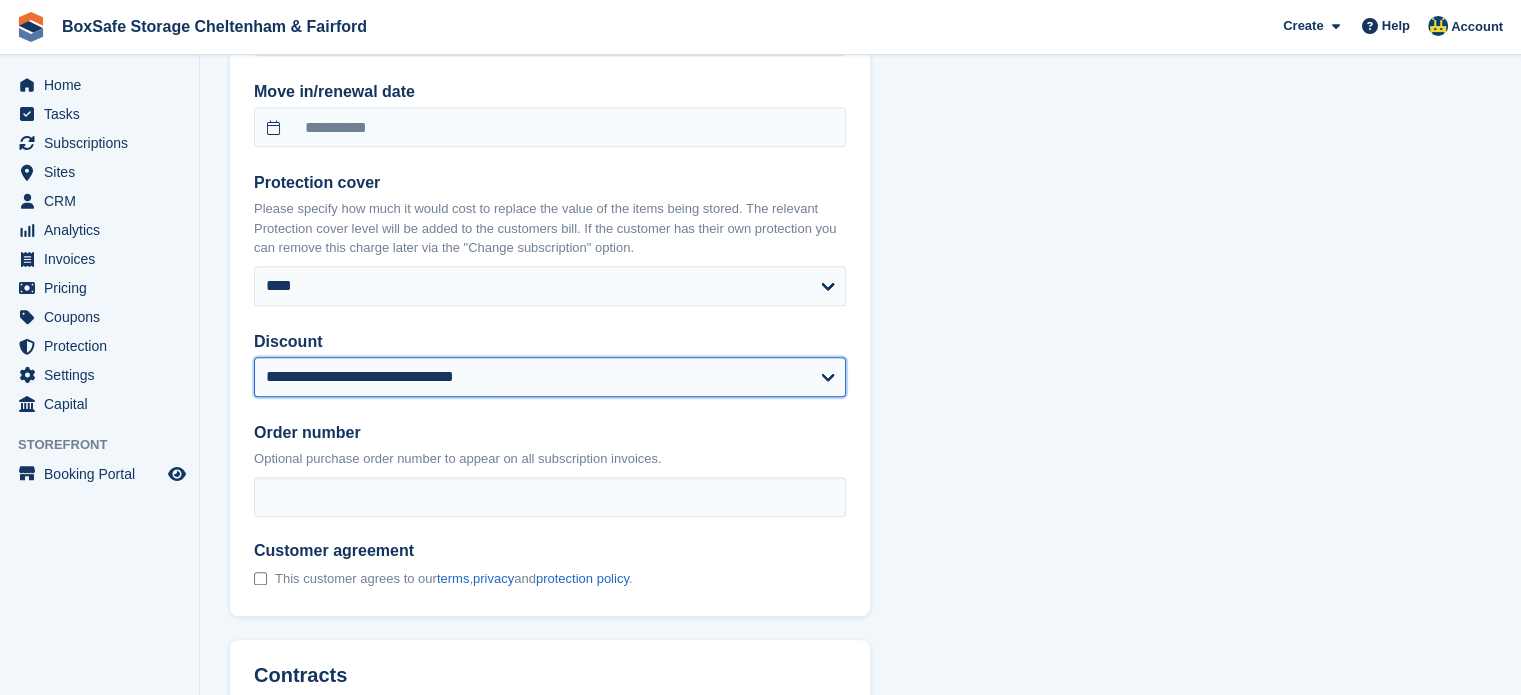 select on "*****" 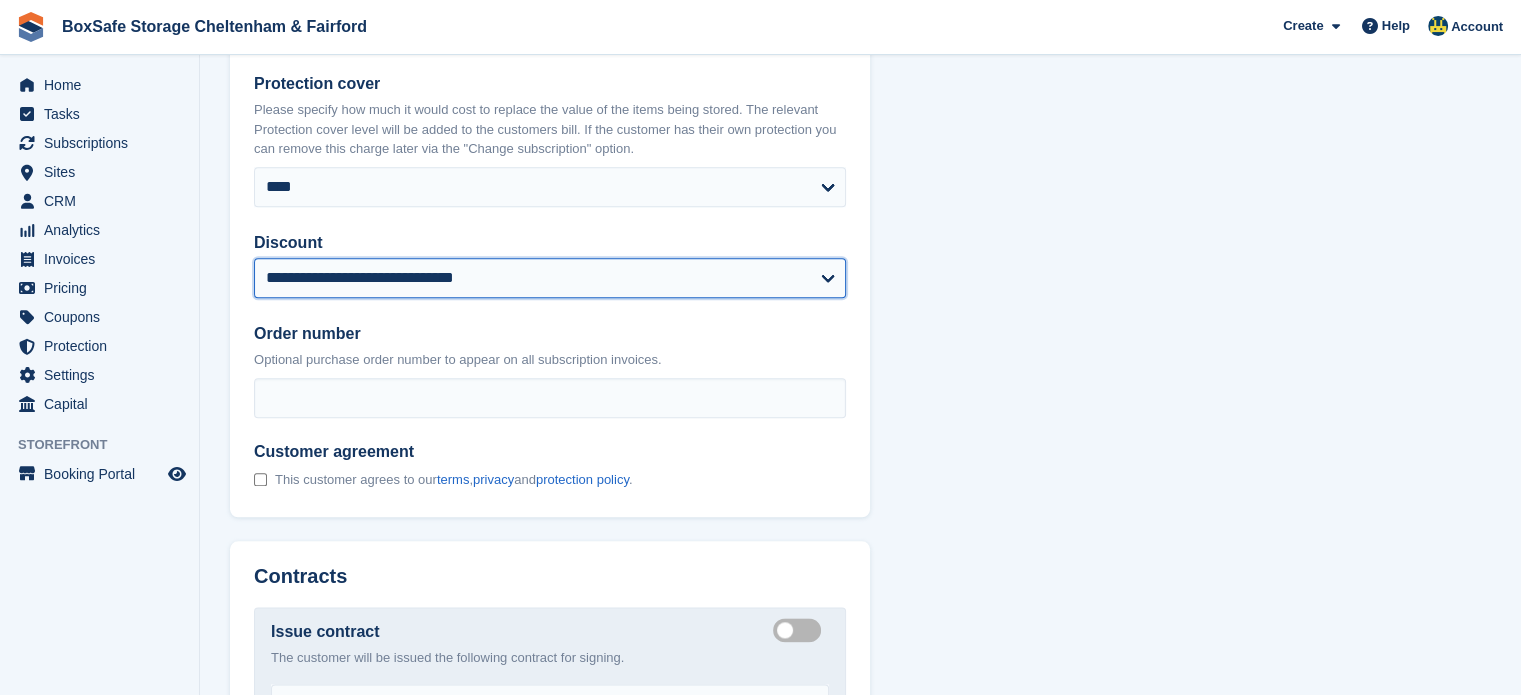 scroll, scrollTop: 2252, scrollLeft: 0, axis: vertical 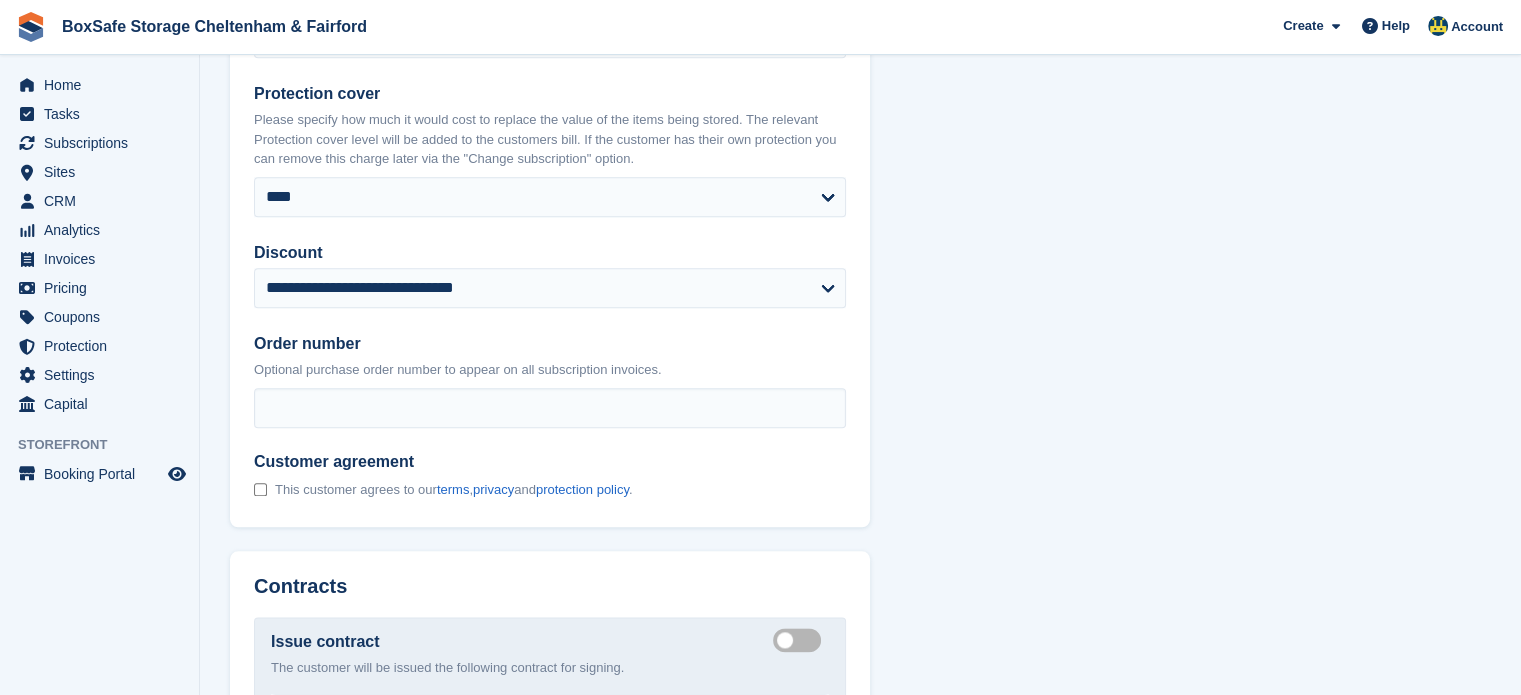 click at bounding box center (260, 491) 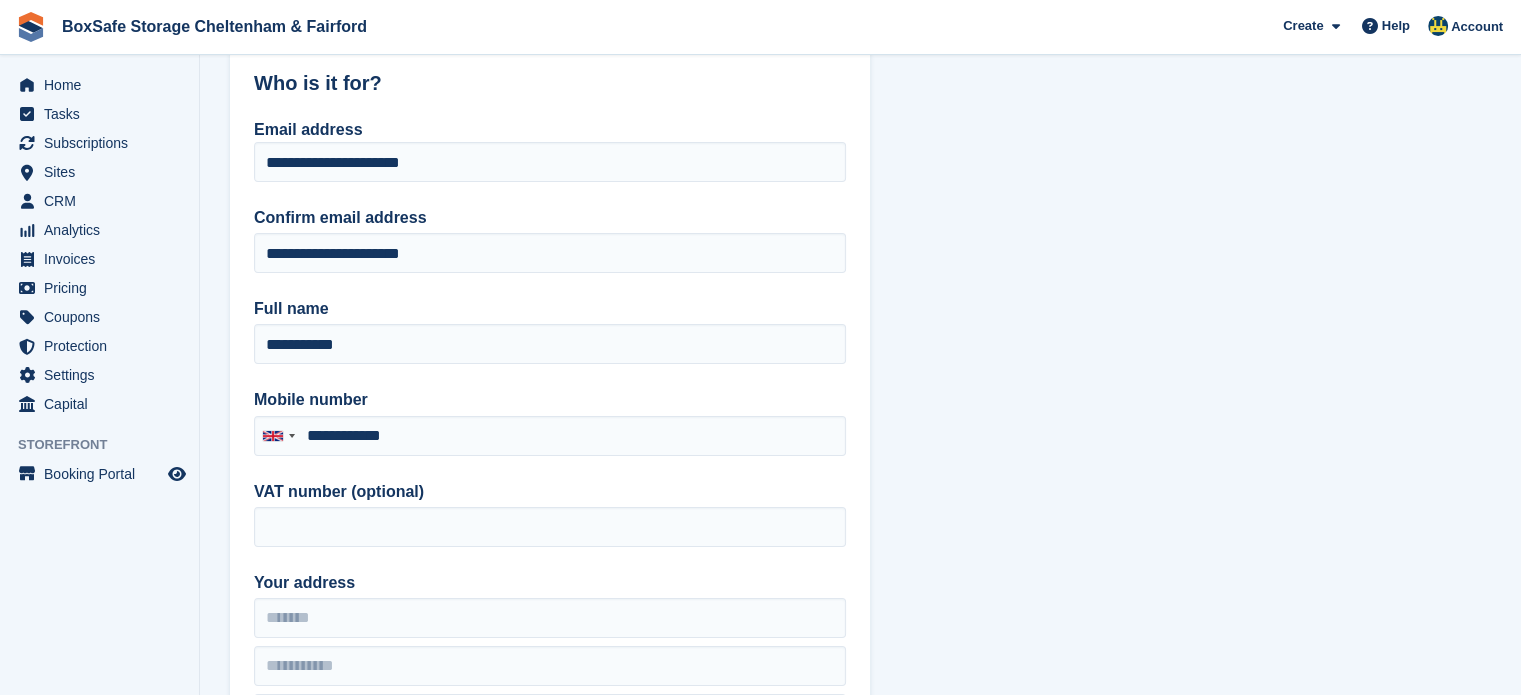 scroll, scrollTop: 104, scrollLeft: 0, axis: vertical 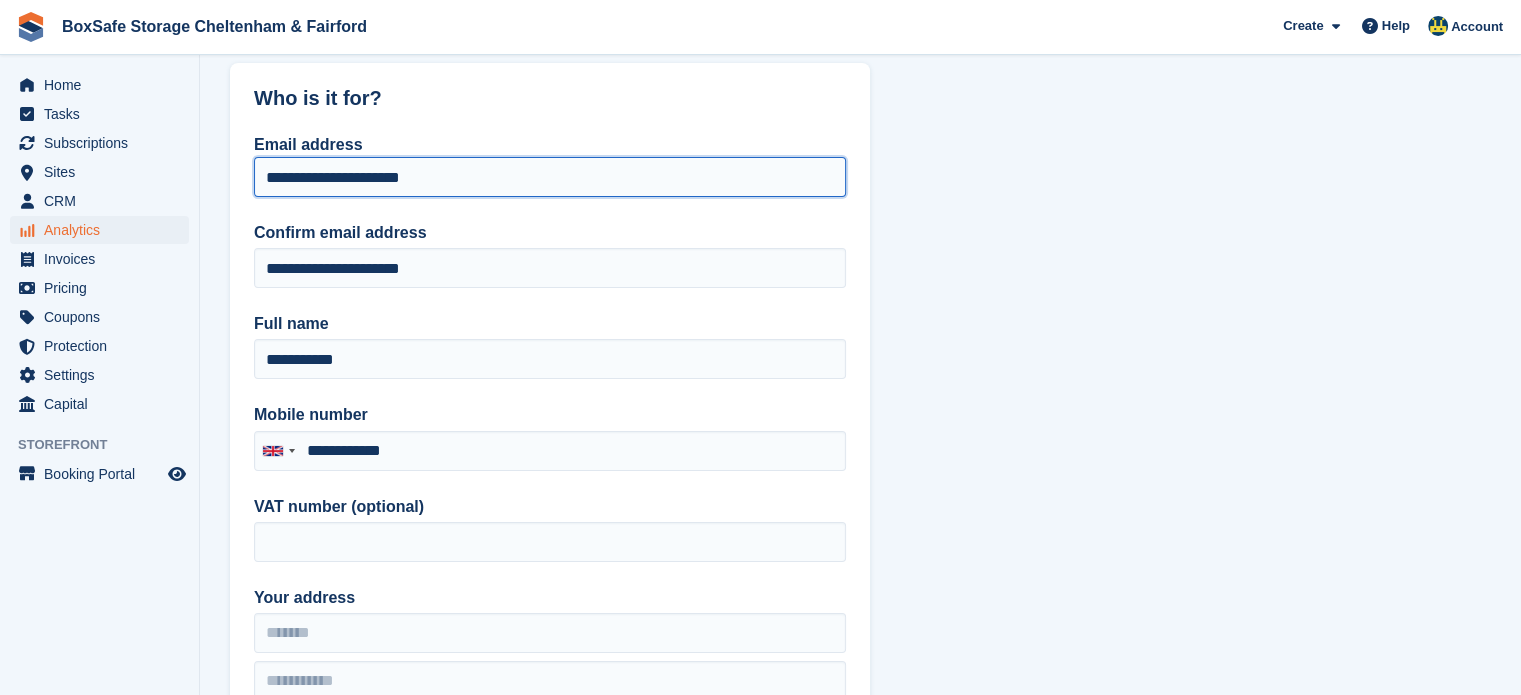 drag, startPoint x: 540, startPoint y: 182, endPoint x: 60, endPoint y: 219, distance: 481.42392 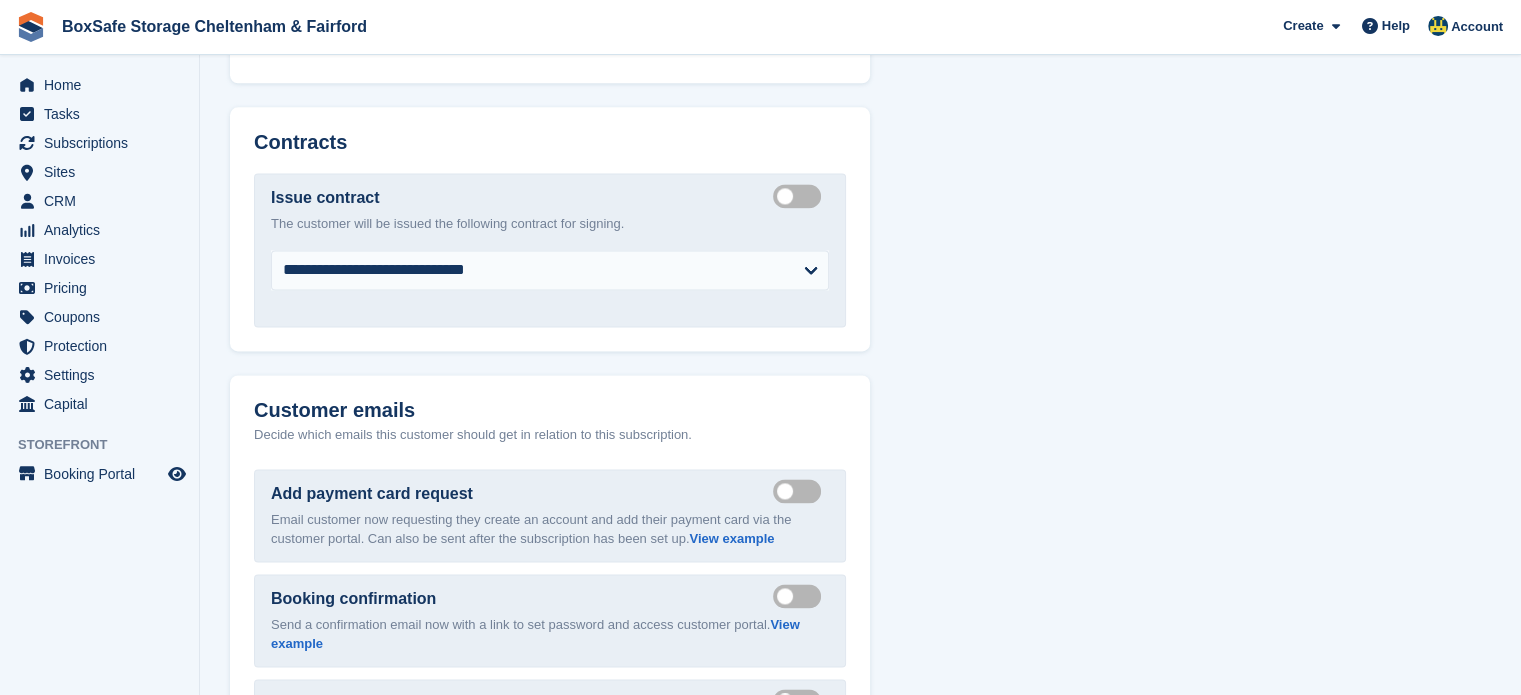 scroll, scrollTop: 3353, scrollLeft: 0, axis: vertical 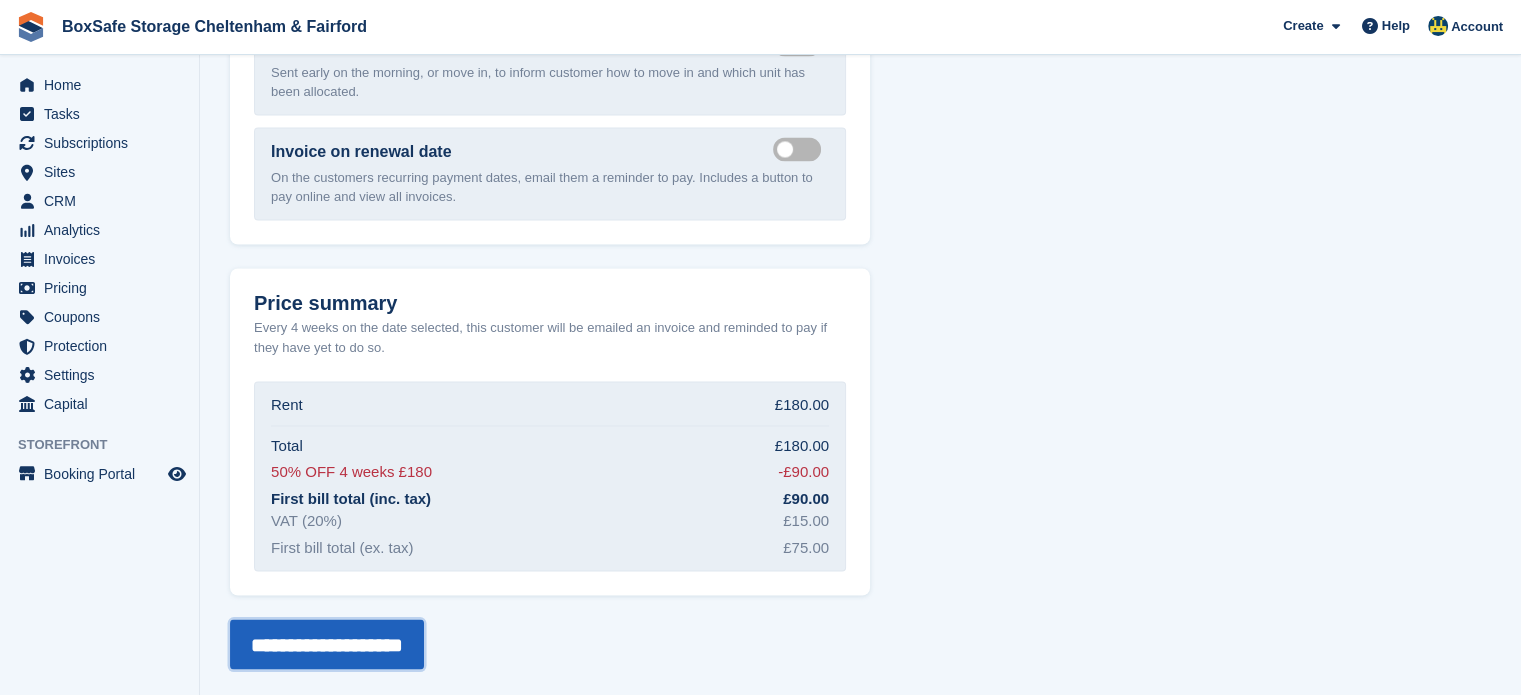 click on "**********" at bounding box center (327, 644) 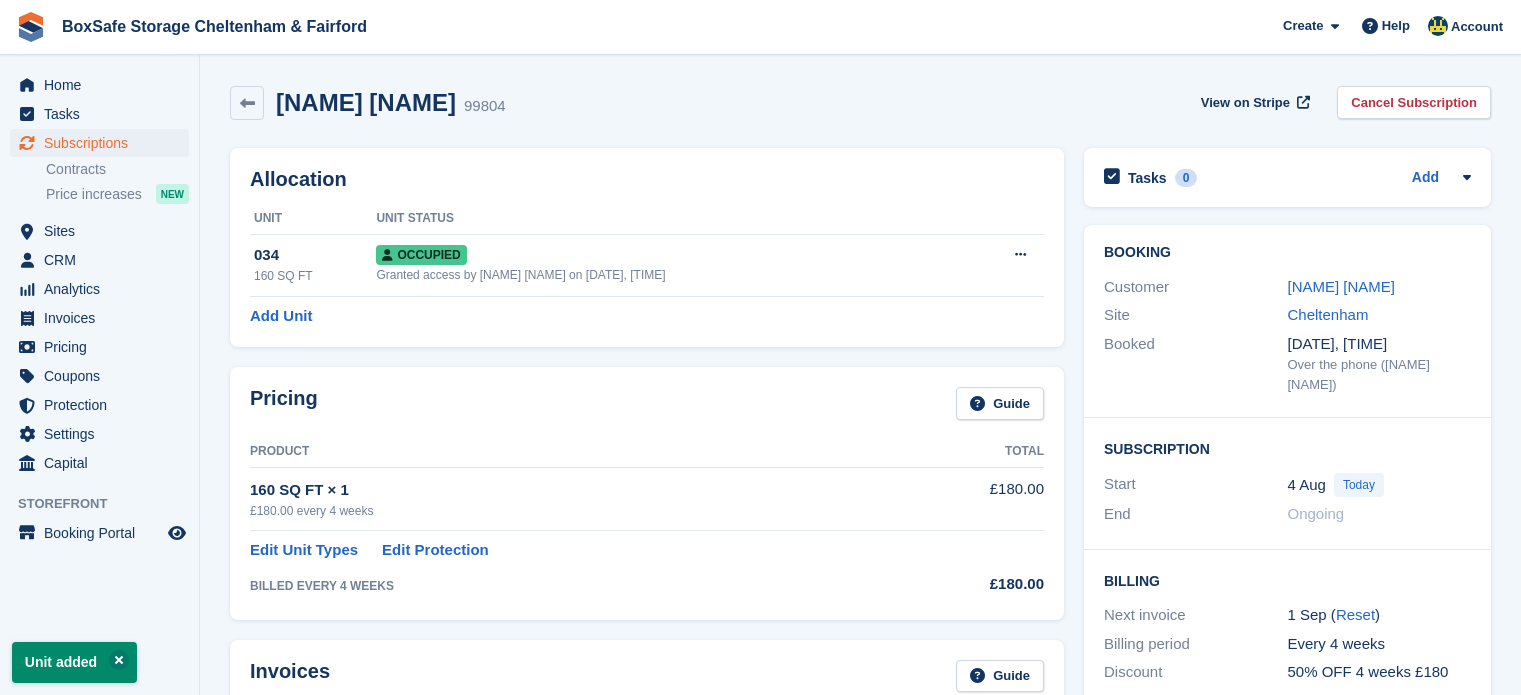 scroll, scrollTop: 0, scrollLeft: 0, axis: both 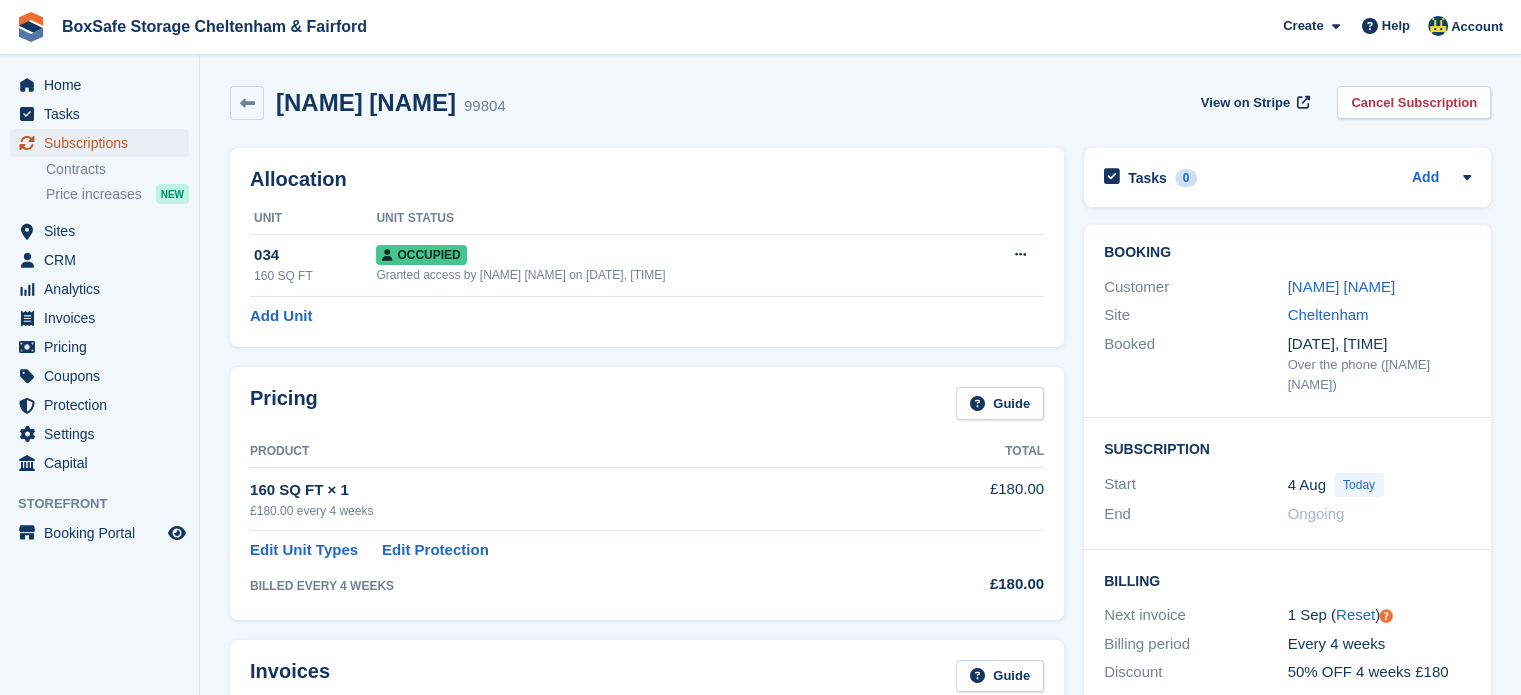 click on "Subscriptions" at bounding box center [104, 143] 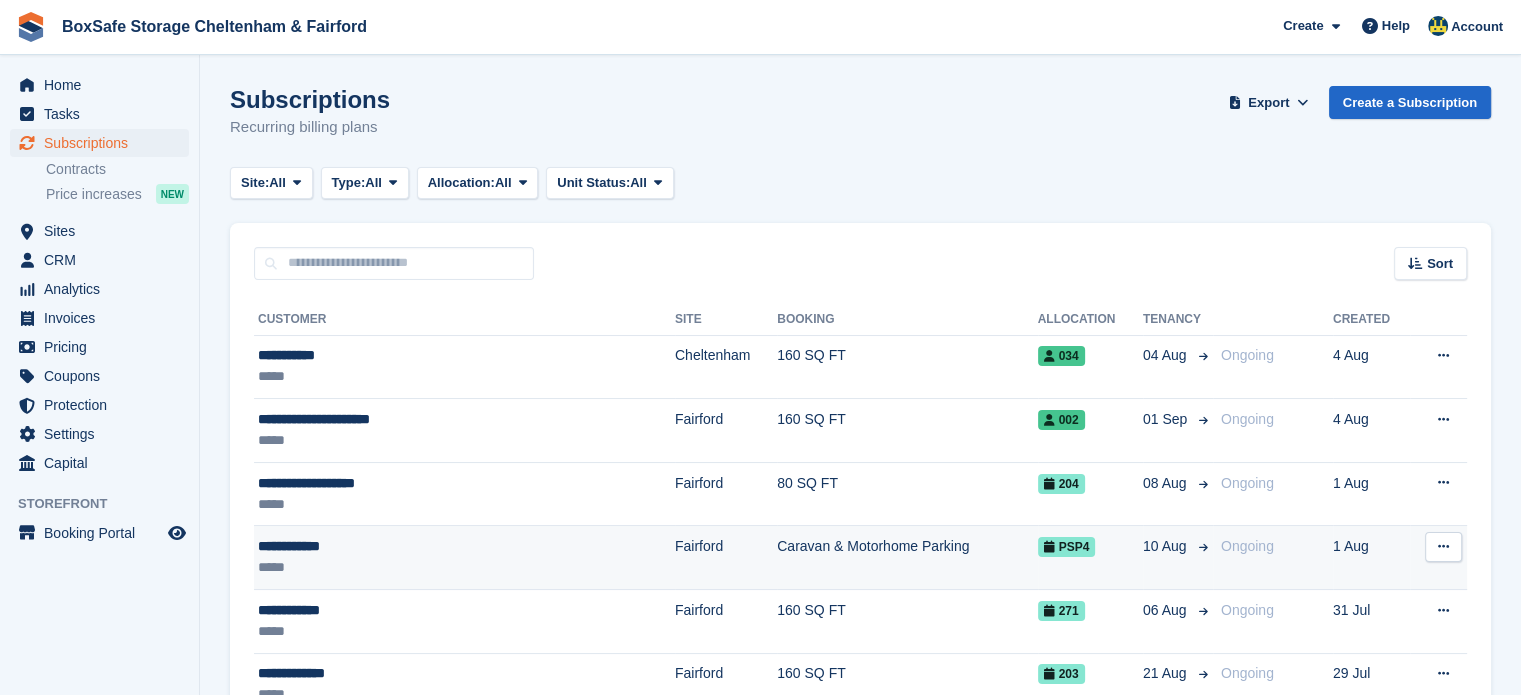 click on "View customer
Issue contract
Cancel subscription" at bounding box center (1438, 558) 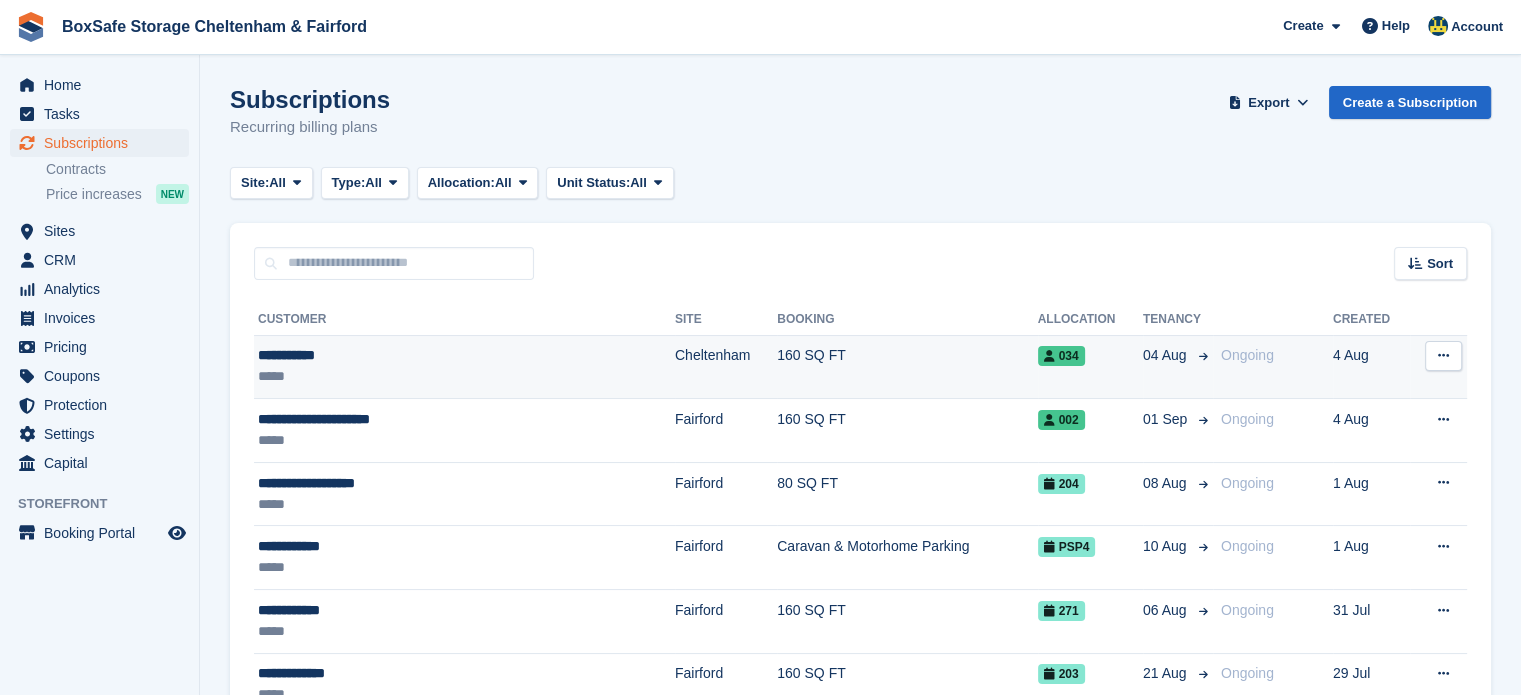 click on "Ongoing" at bounding box center [1273, 367] 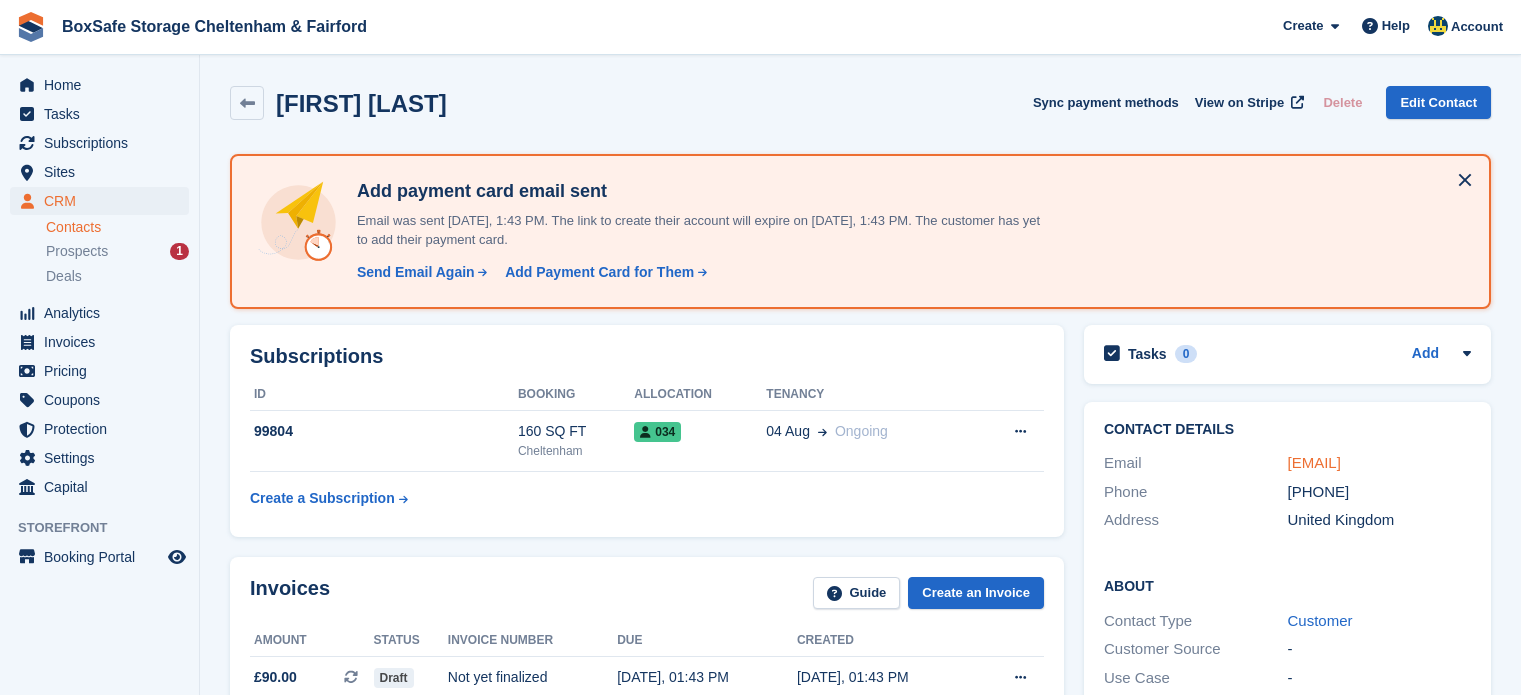 scroll, scrollTop: 0, scrollLeft: 0, axis: both 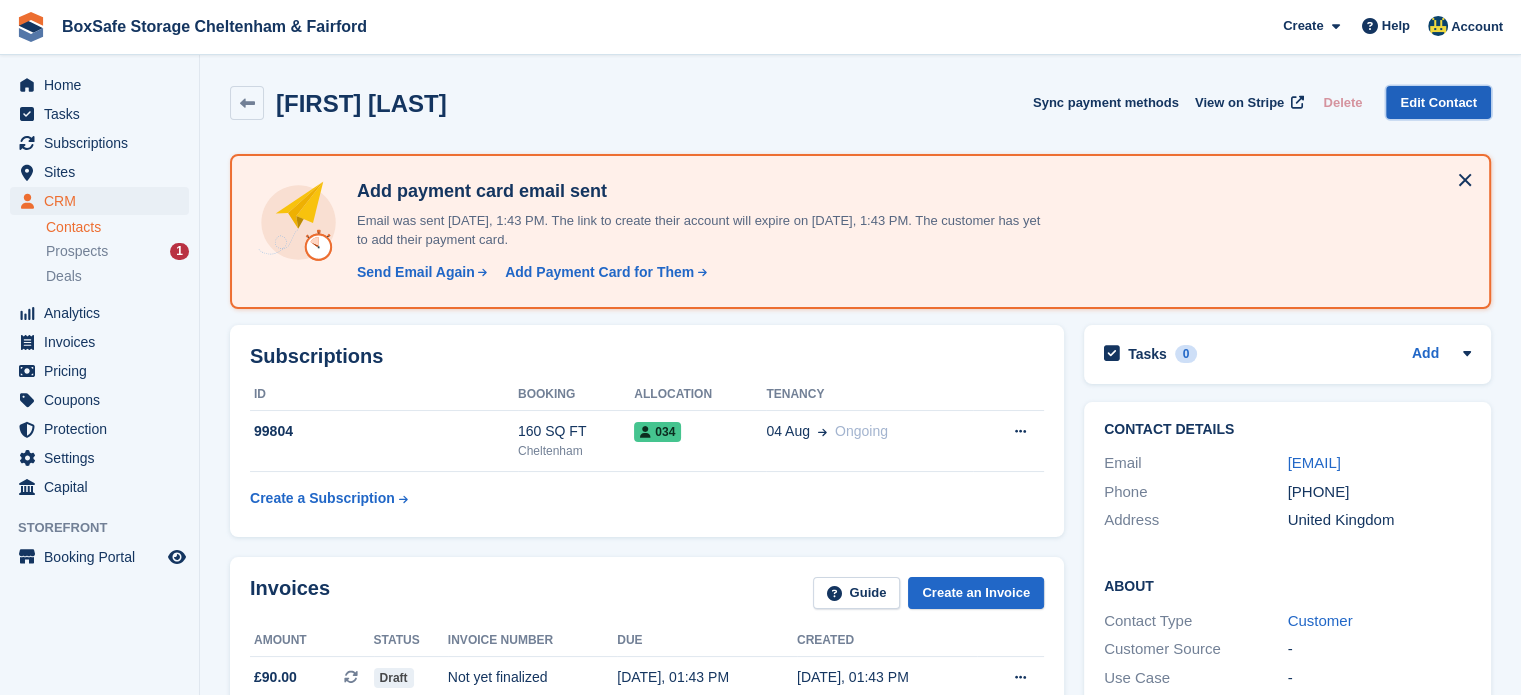 click on "Edit Contact" at bounding box center [1438, 102] 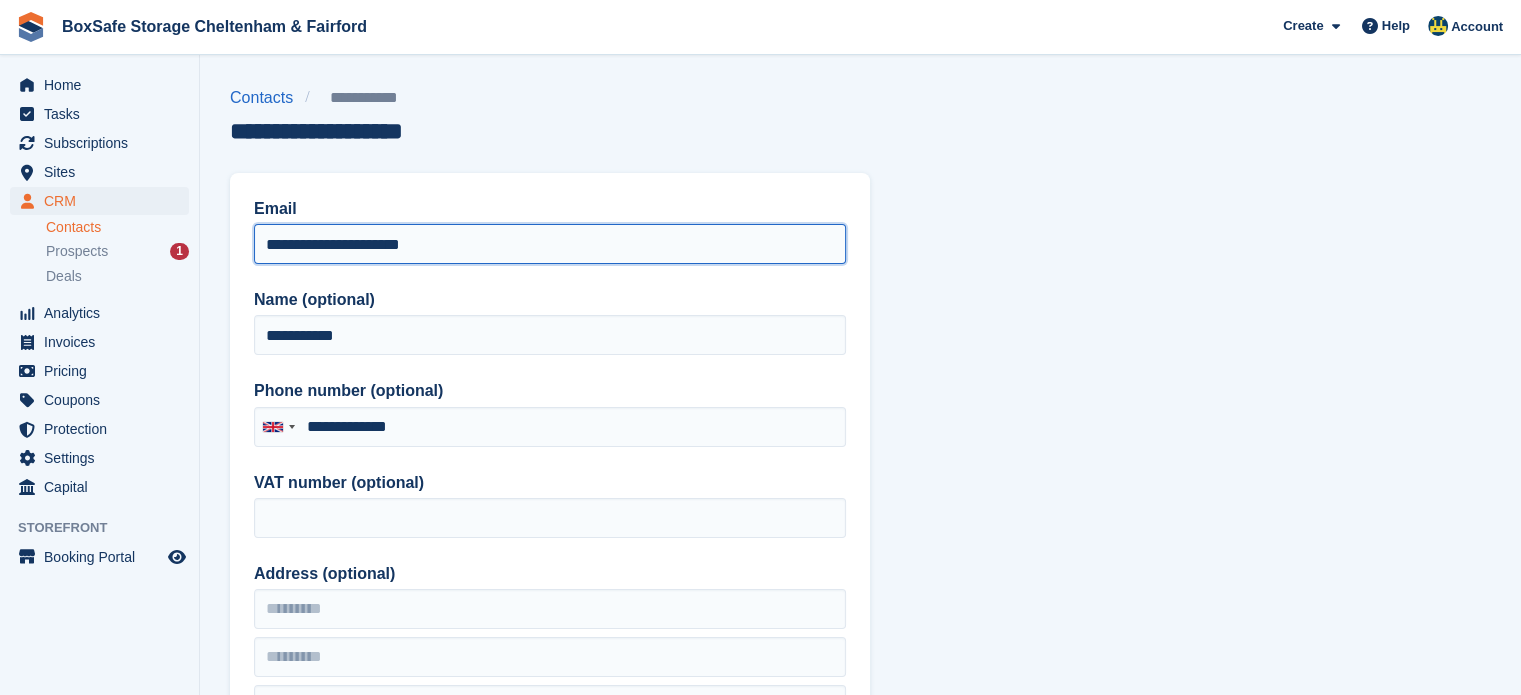click on "**********" at bounding box center [550, 244] 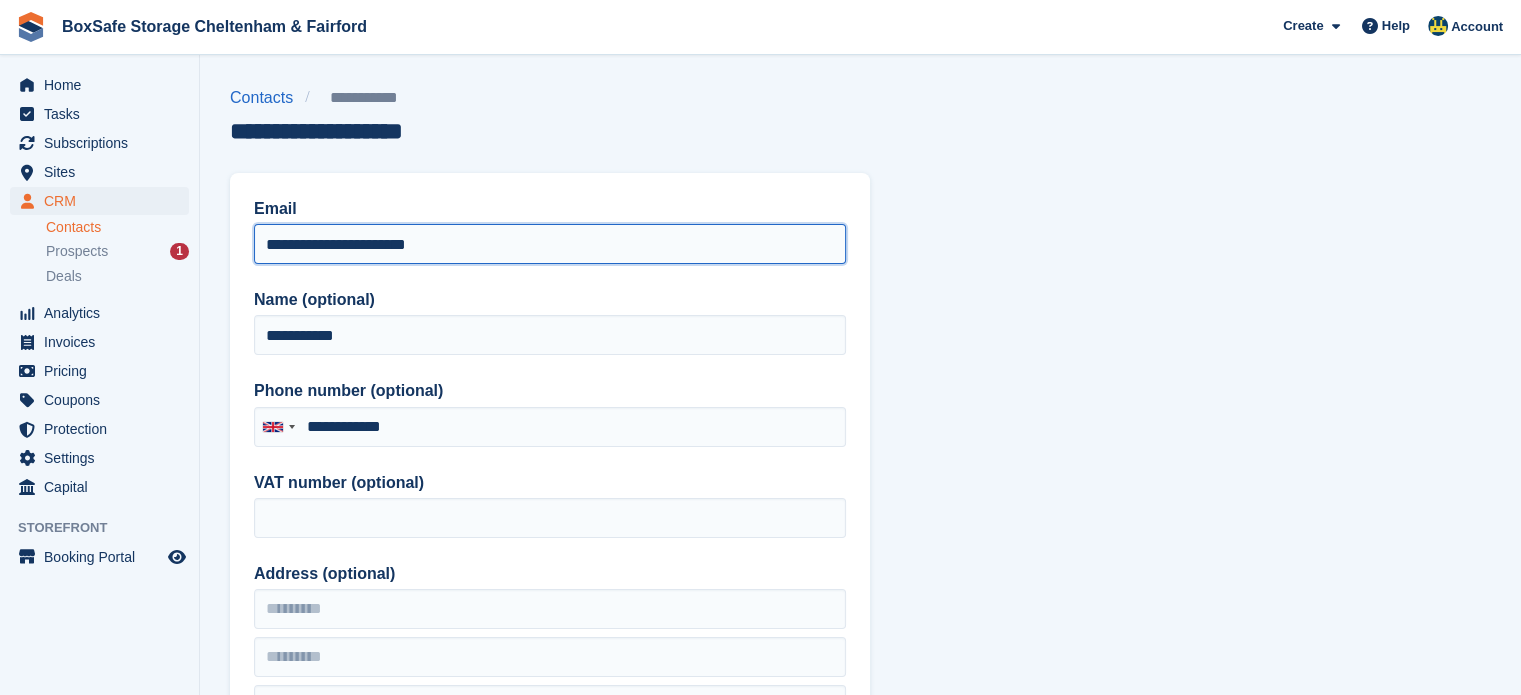 scroll, scrollTop: 920, scrollLeft: 0, axis: vertical 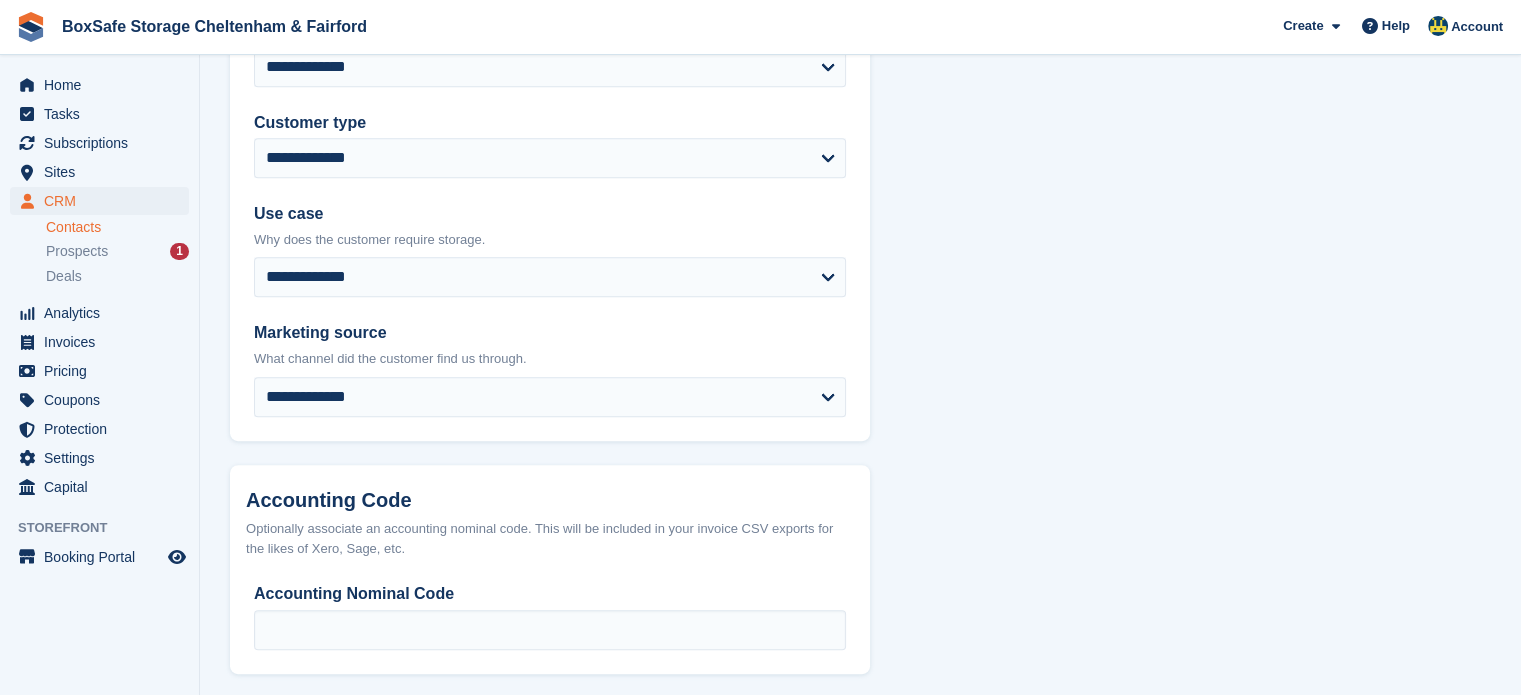 type on "**********" 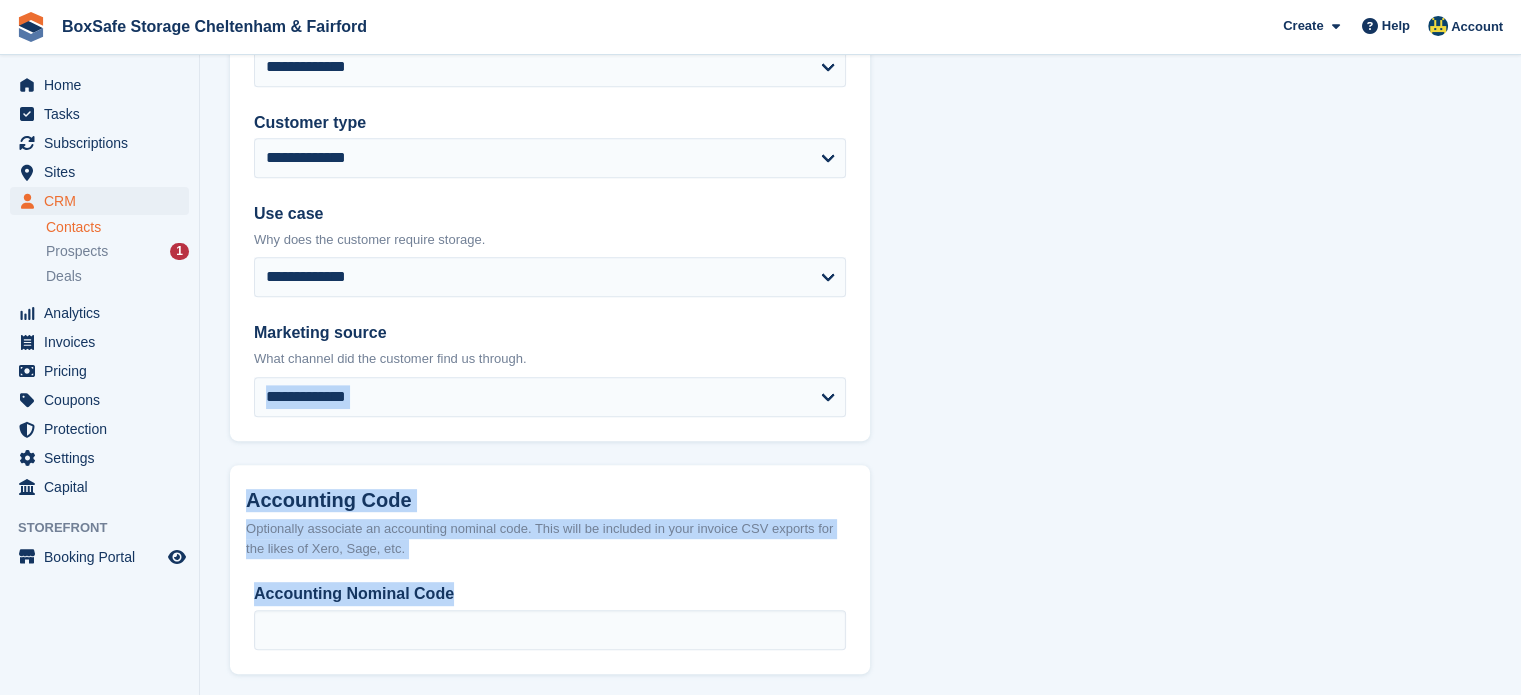 drag, startPoint x: 1518, startPoint y: 435, endPoint x: 1535, endPoint y: 564, distance: 130.11533 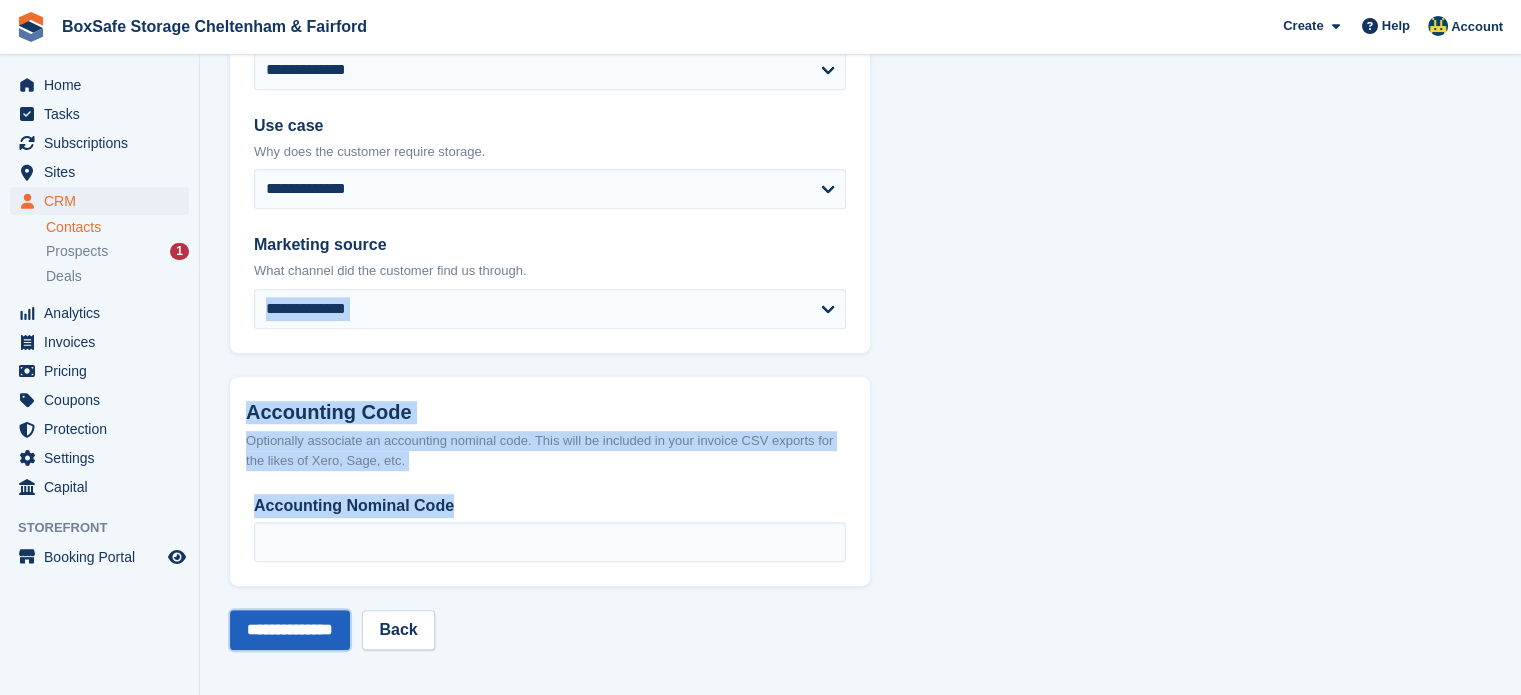 click on "**********" at bounding box center (290, 630) 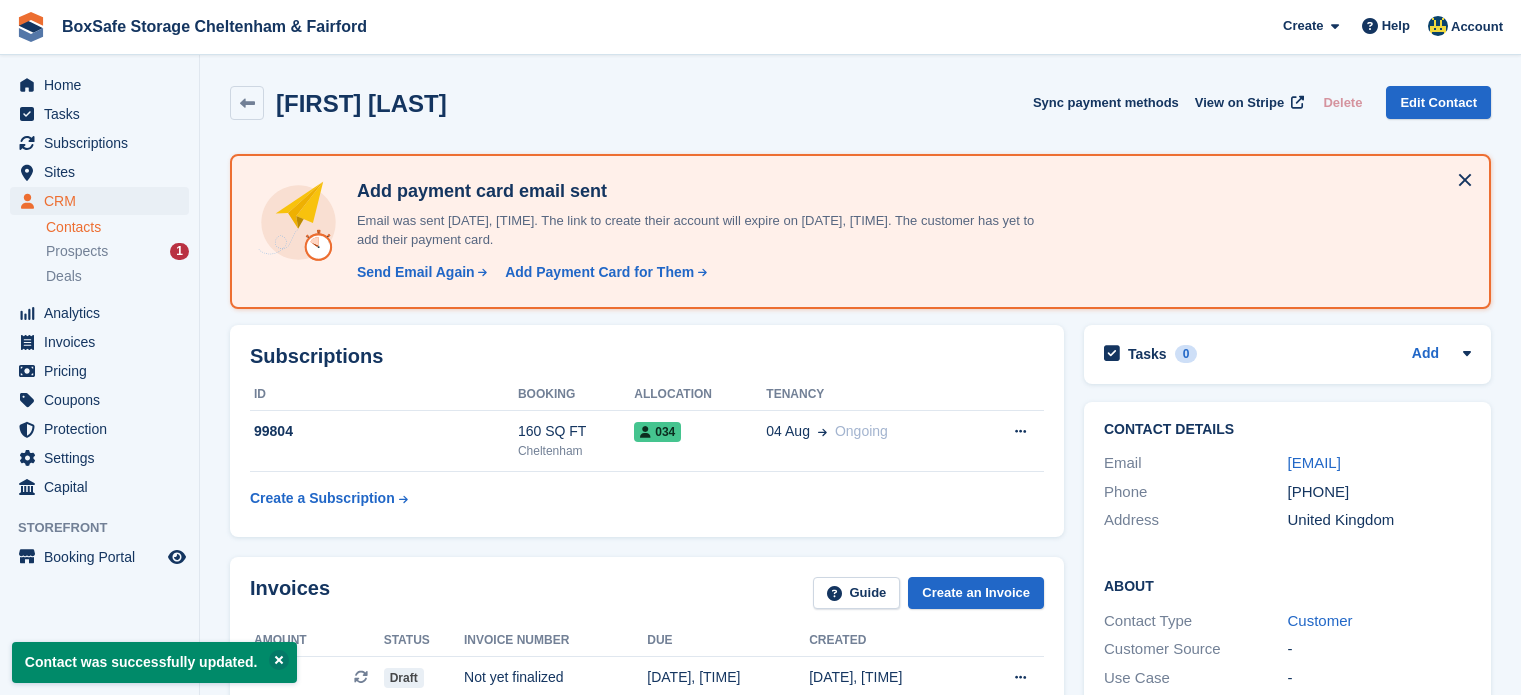scroll, scrollTop: 0, scrollLeft: 0, axis: both 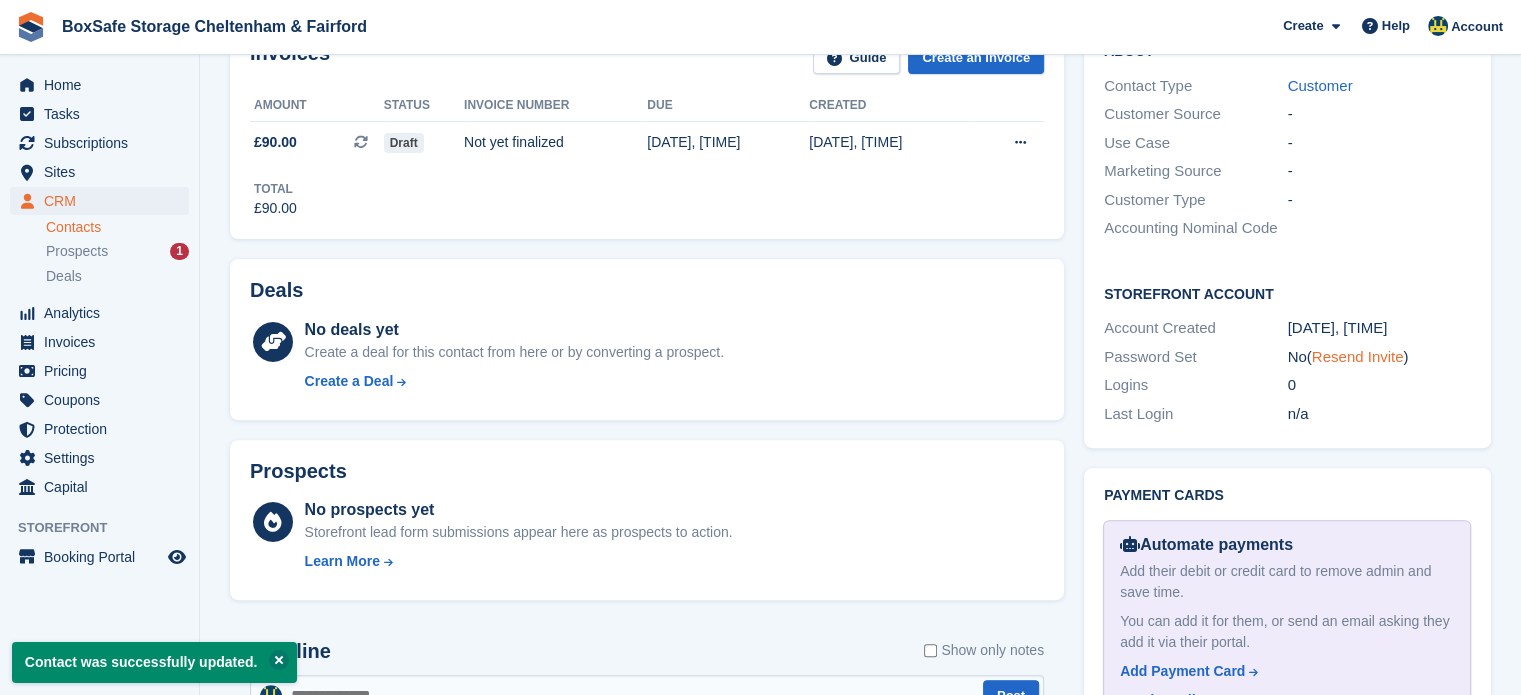 click on "Resend Invite" at bounding box center (1358, 356) 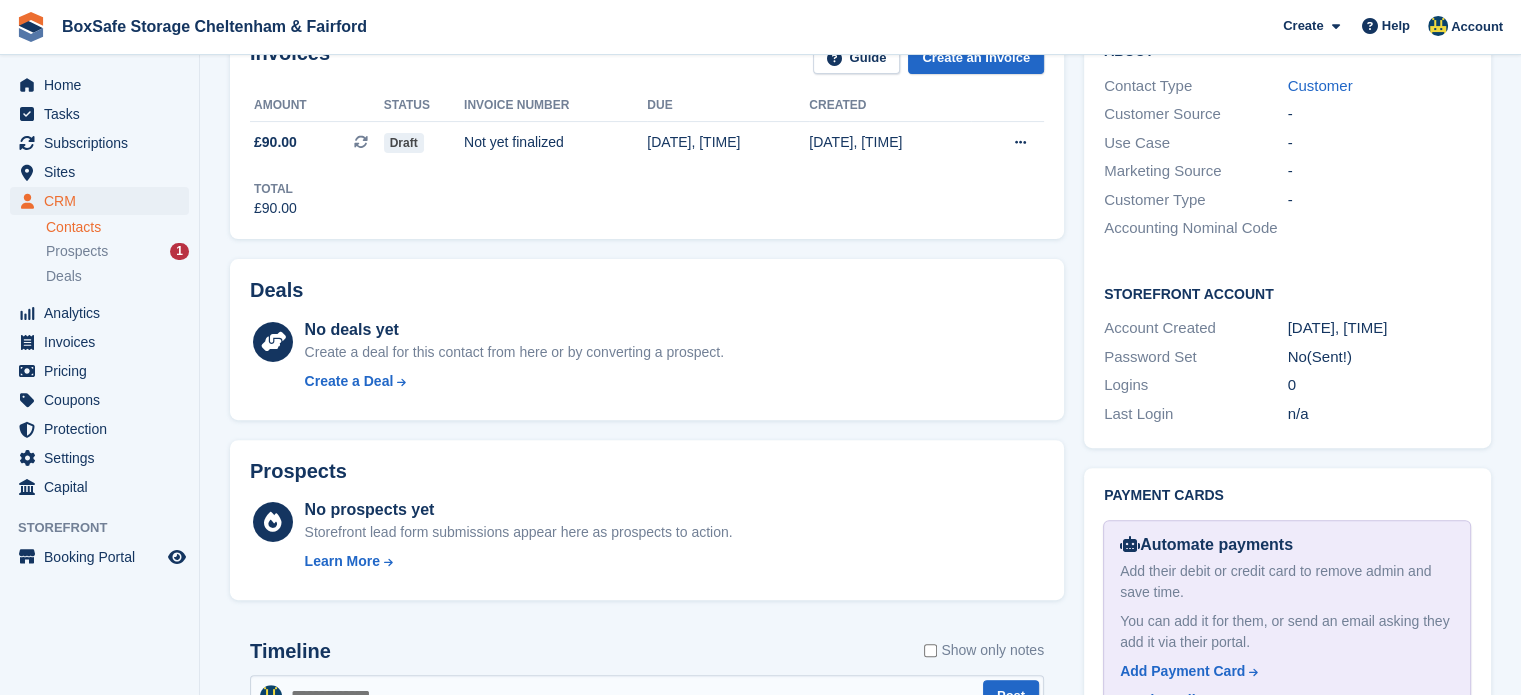 scroll, scrollTop: 0, scrollLeft: 0, axis: both 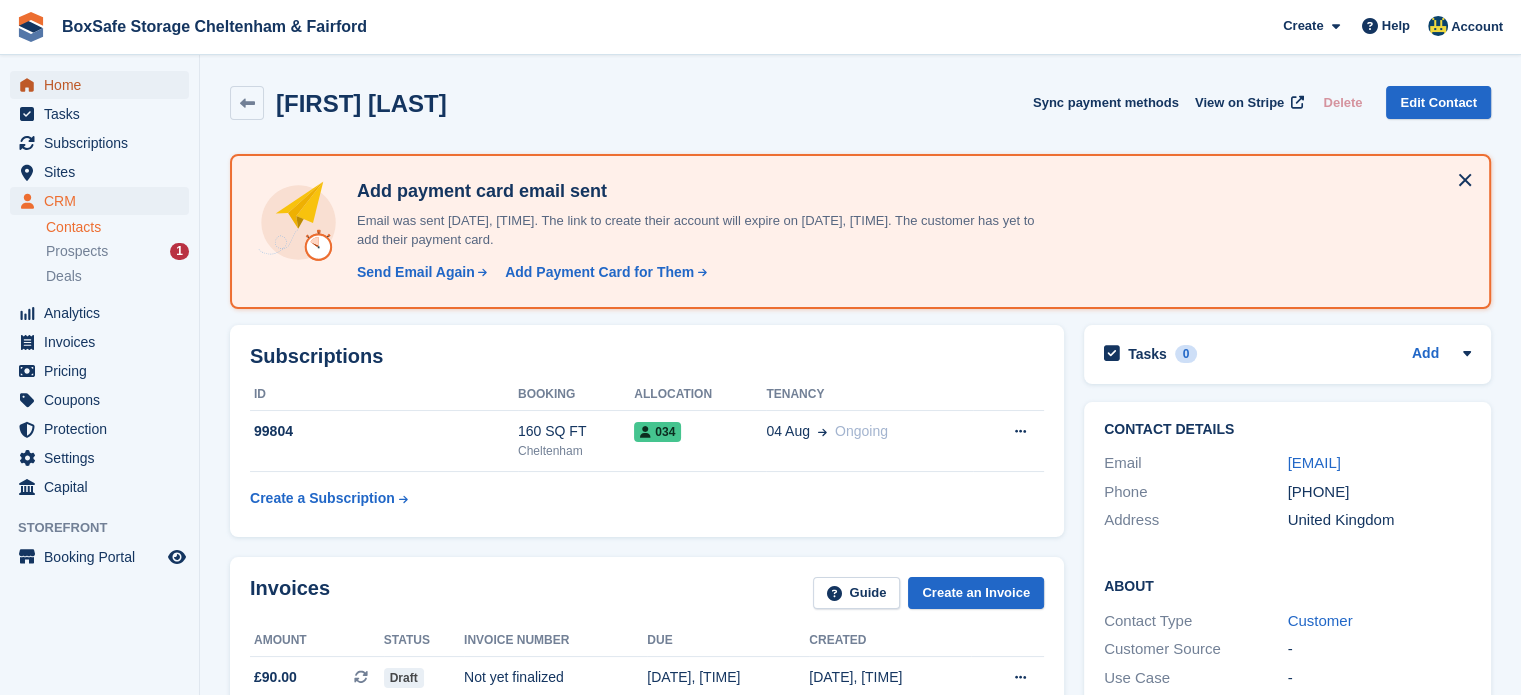 click on "Home" at bounding box center [104, 85] 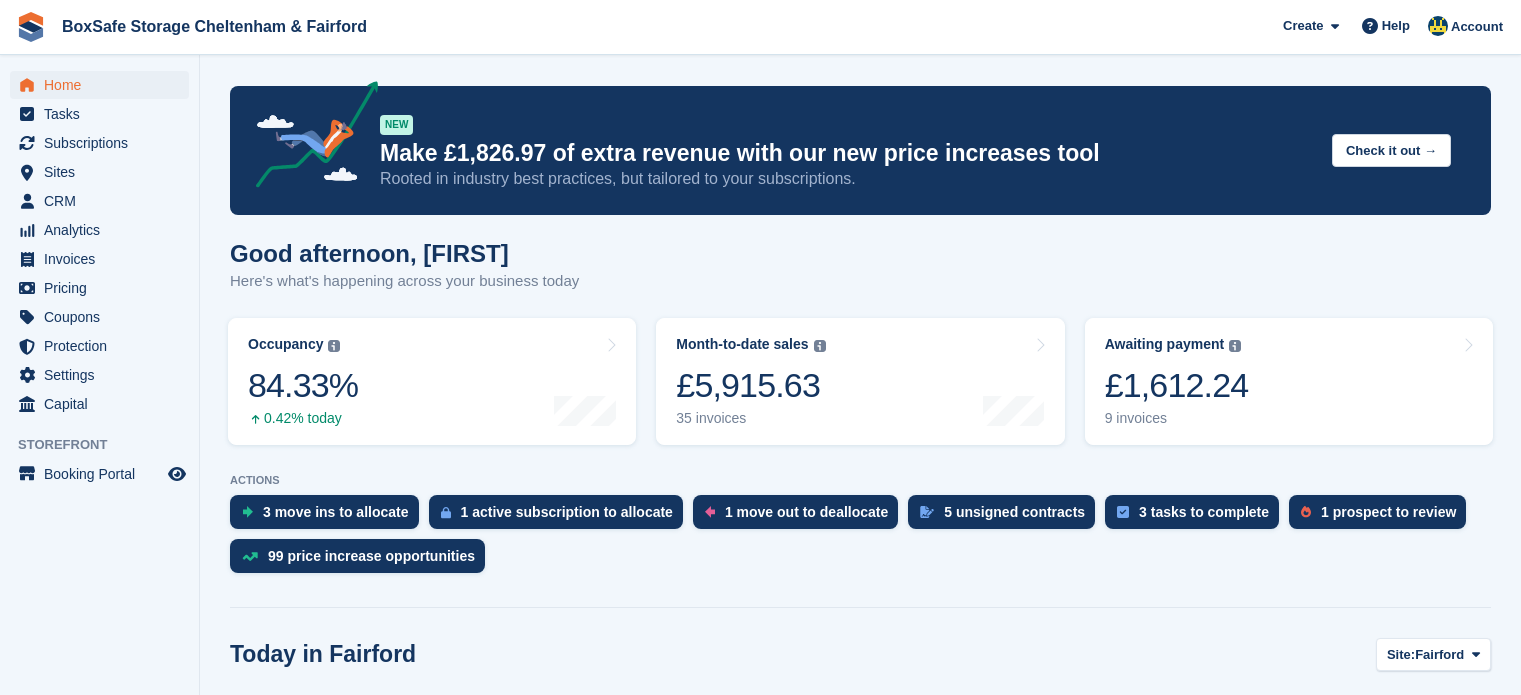 scroll, scrollTop: 0, scrollLeft: 0, axis: both 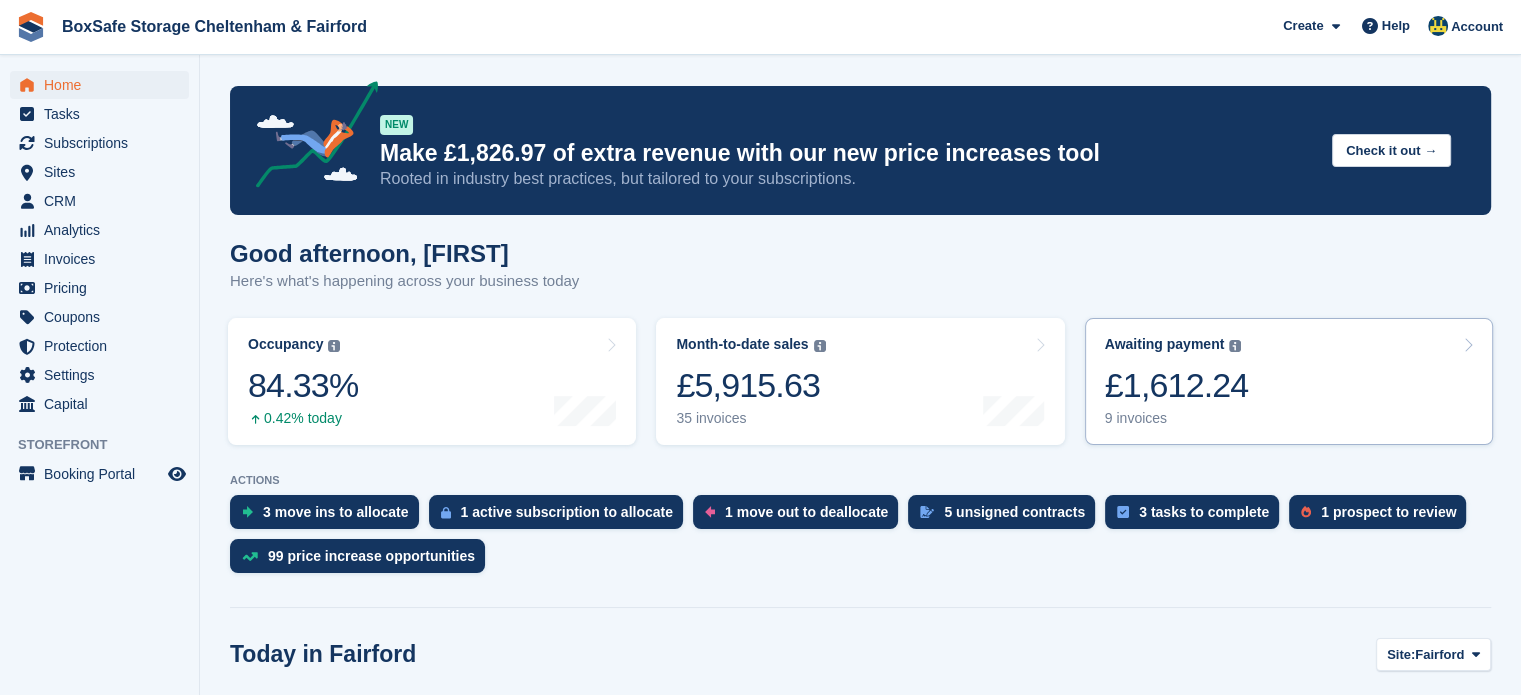 click on "Awaiting payment
The total outstanding balance on all open invoices.
£1,612.24
9 invoices" at bounding box center [1289, 381] 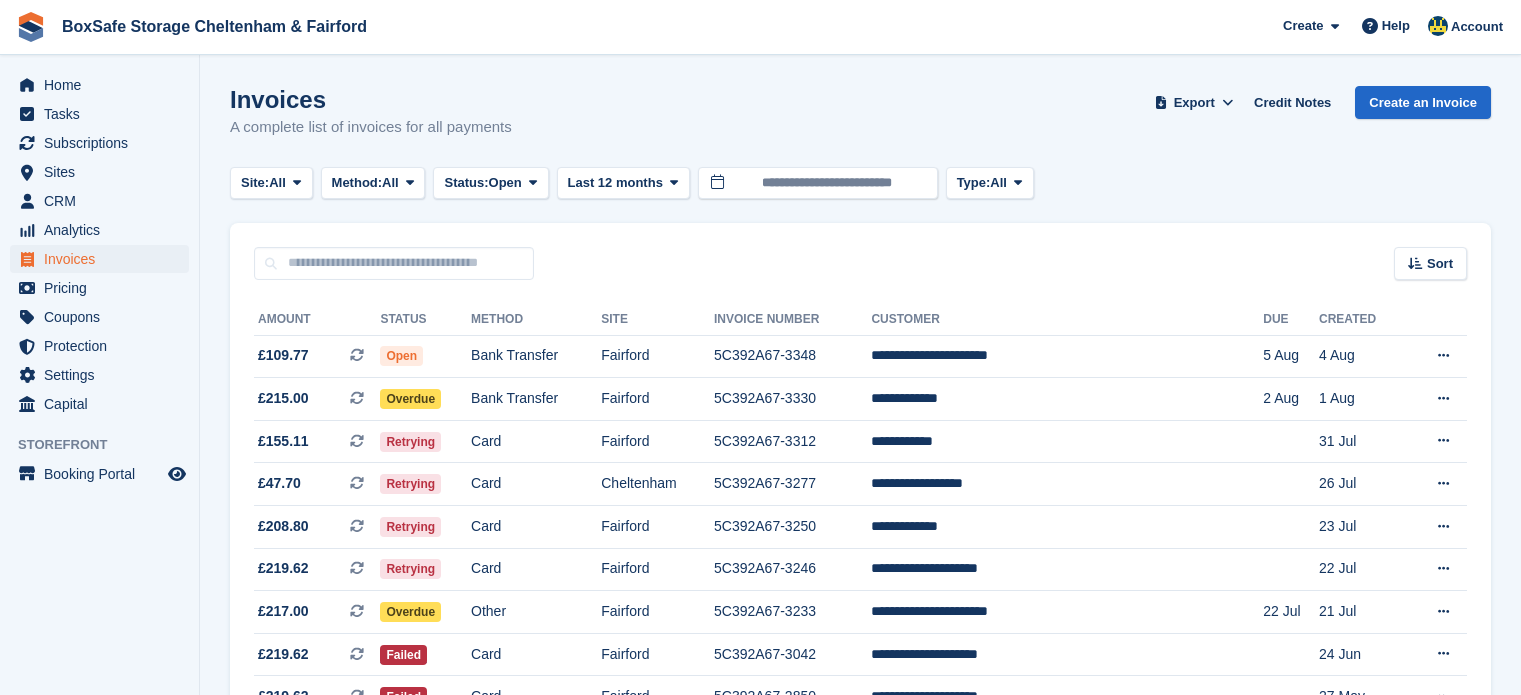 scroll, scrollTop: 0, scrollLeft: 0, axis: both 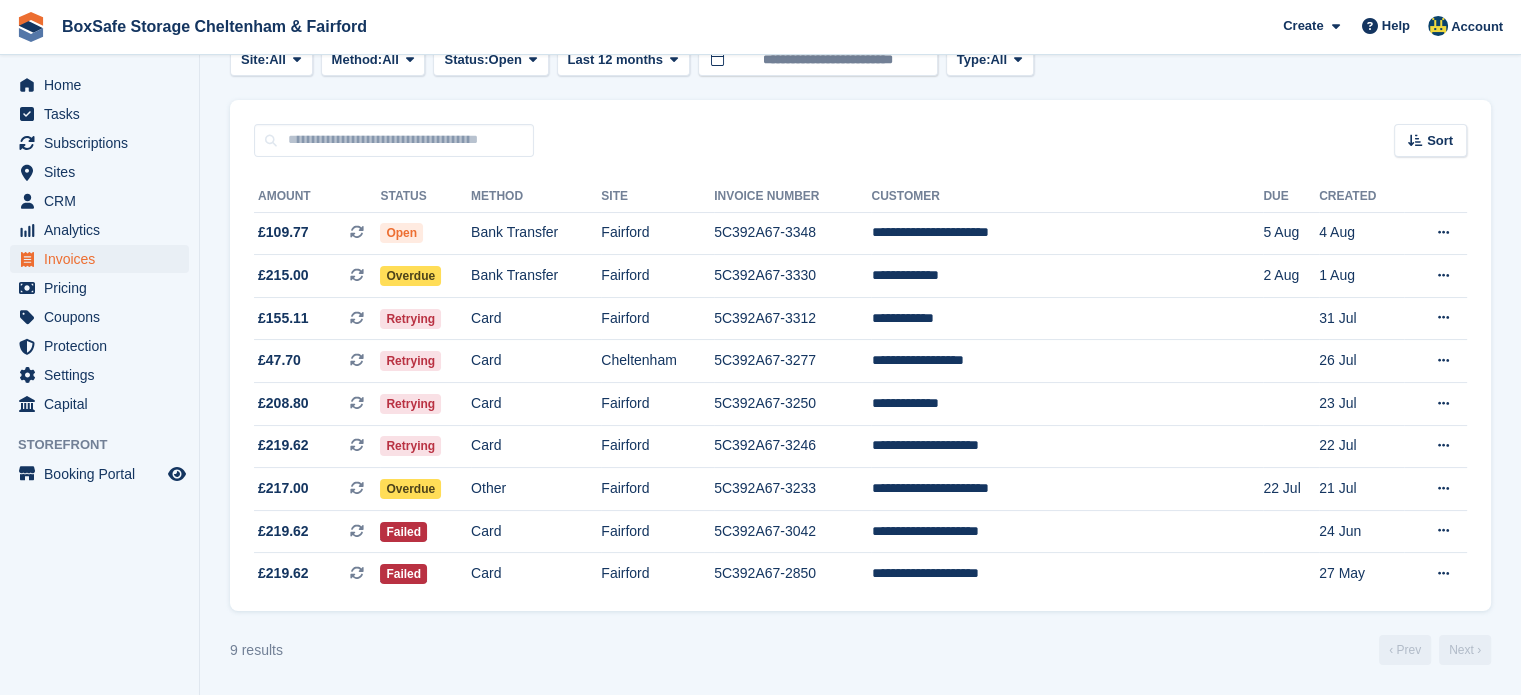 click on "Invoices
A complete list of invoices for all payments
Export
Export Invoices
Export a CSV of all Invoices which match the current filters.
Please allow time for large exports.
Export Formatted for Sage 50
Export Formatted for Xero
Start Export
Credit Notes
Create an Invoice
Site:
All
All
Fairford
Cheltenham
Method:
All
All
Bank Transfer
Cash Cheque" at bounding box center [860, 286] 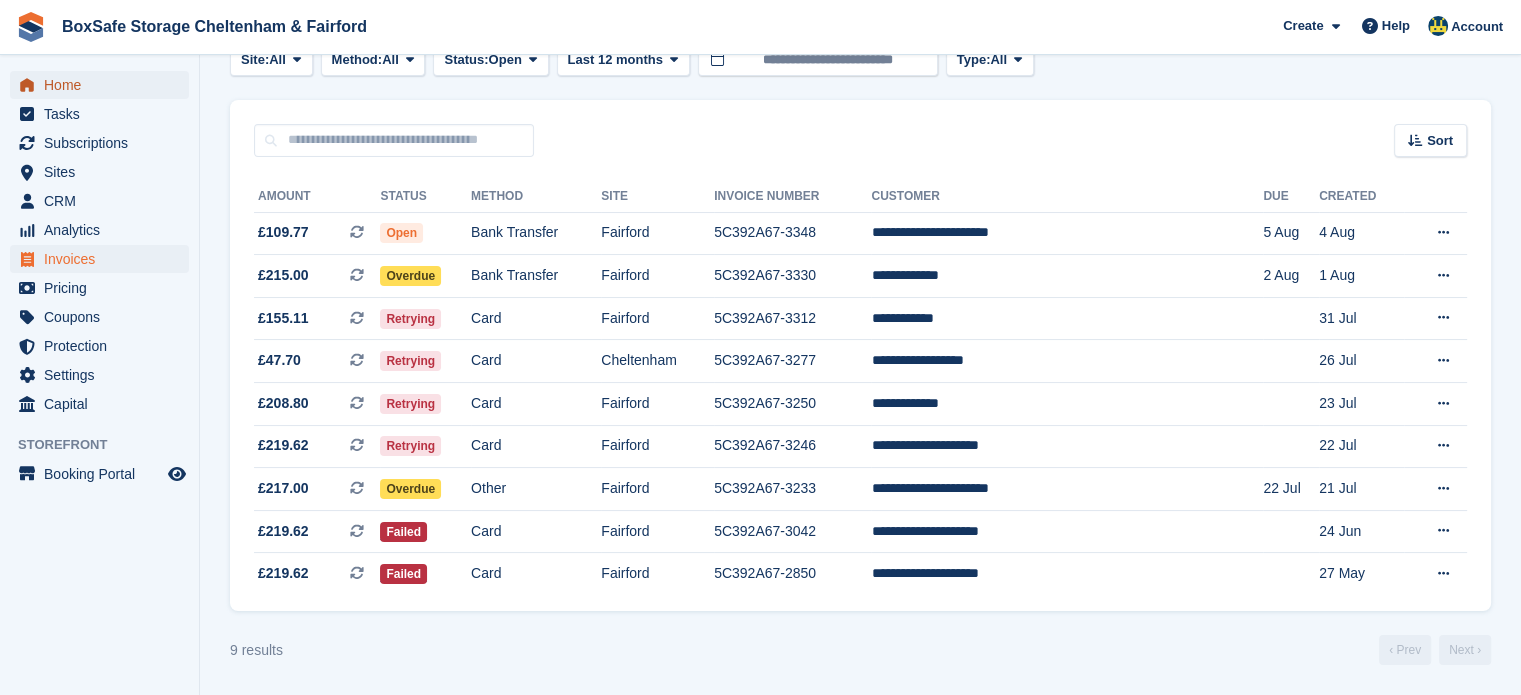 click on "Home" at bounding box center [104, 85] 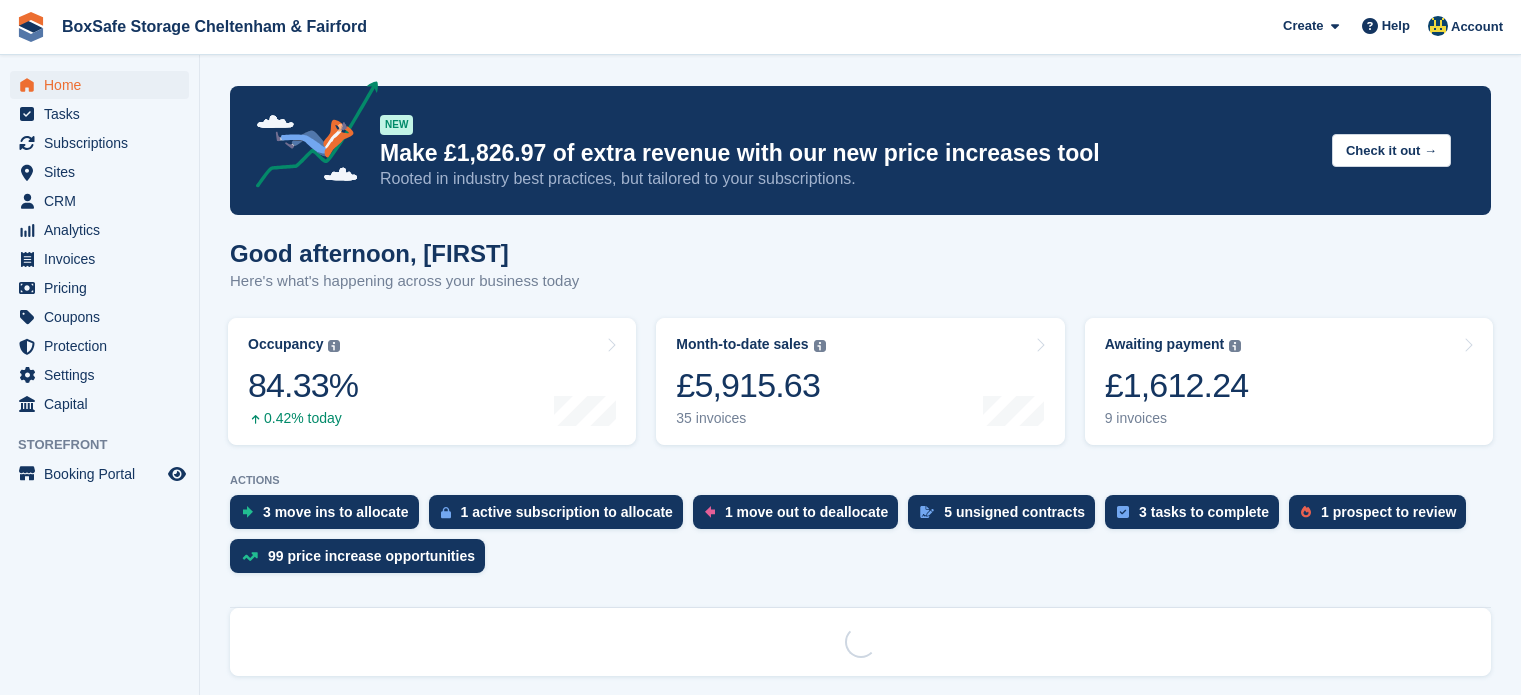 scroll, scrollTop: 0, scrollLeft: 0, axis: both 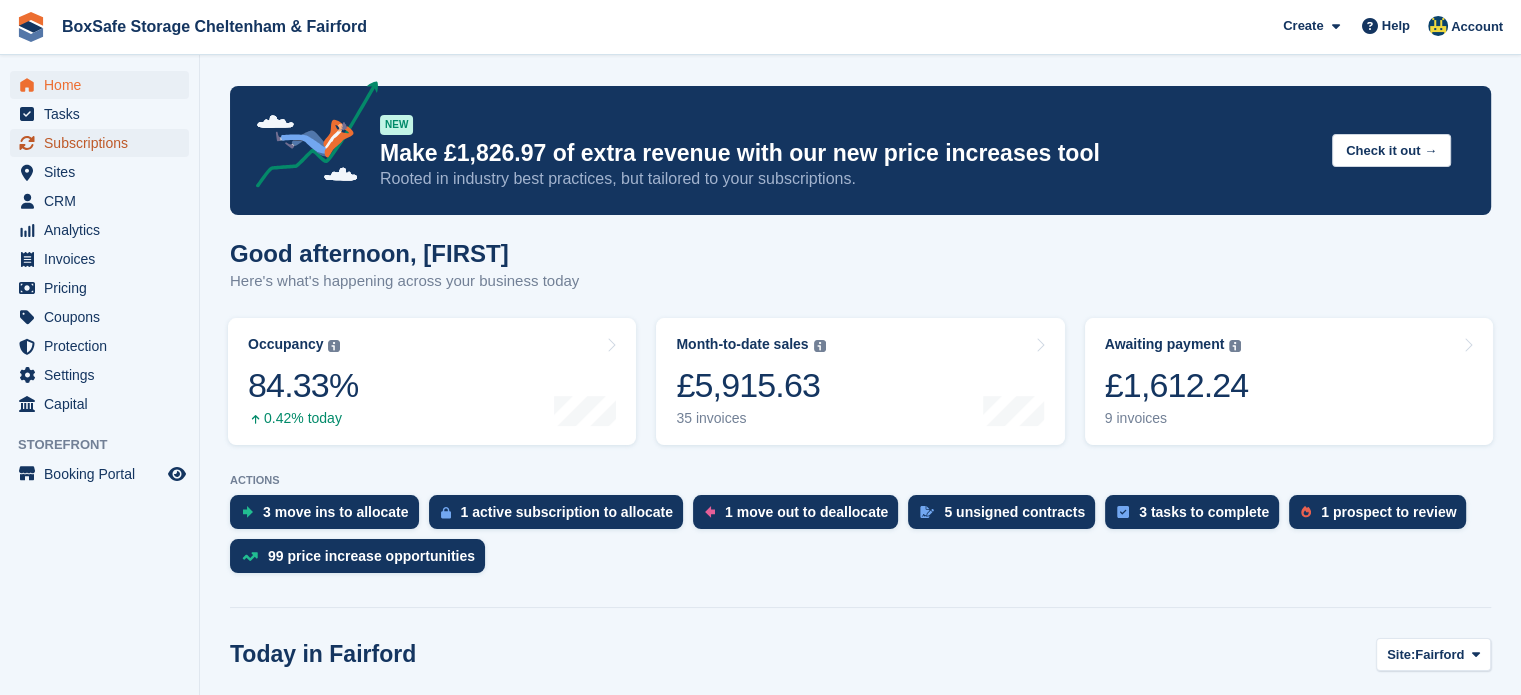 click on "Subscriptions" at bounding box center [104, 143] 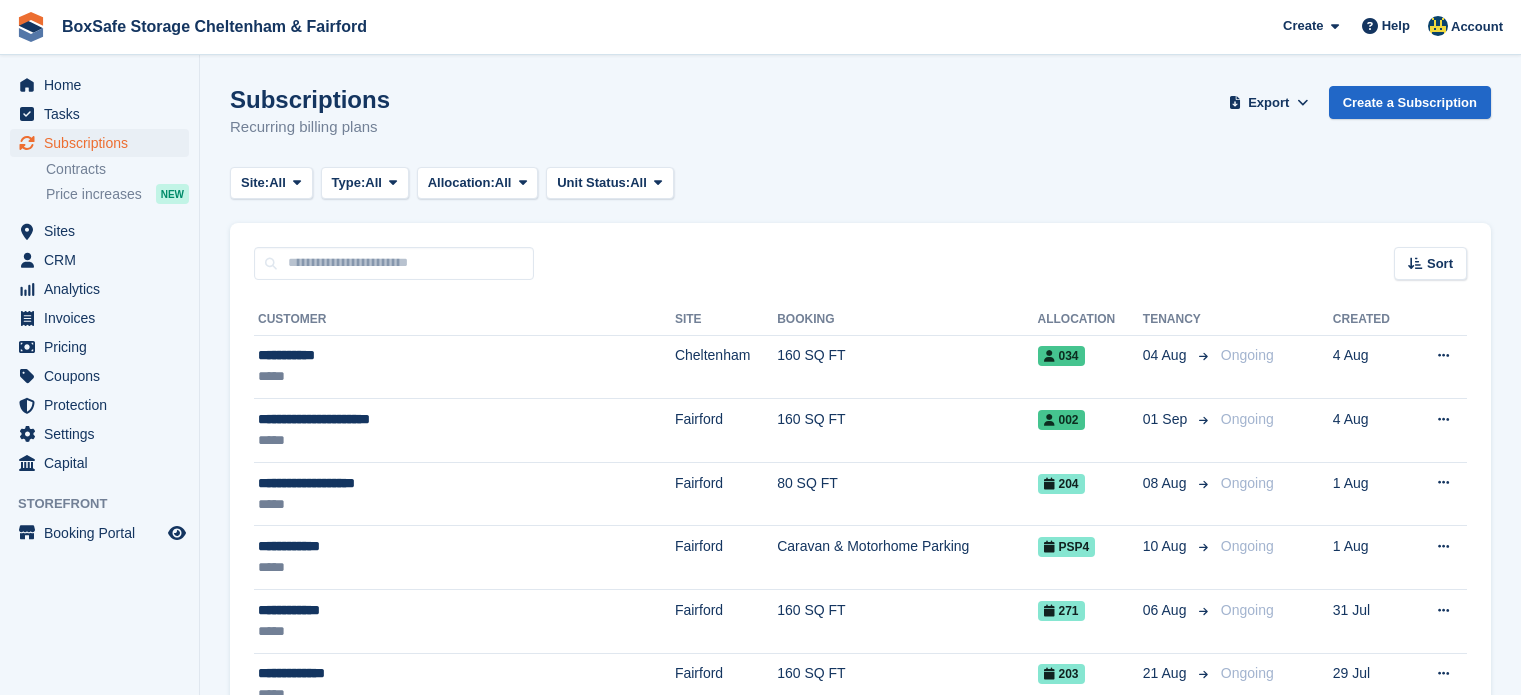 scroll, scrollTop: 0, scrollLeft: 0, axis: both 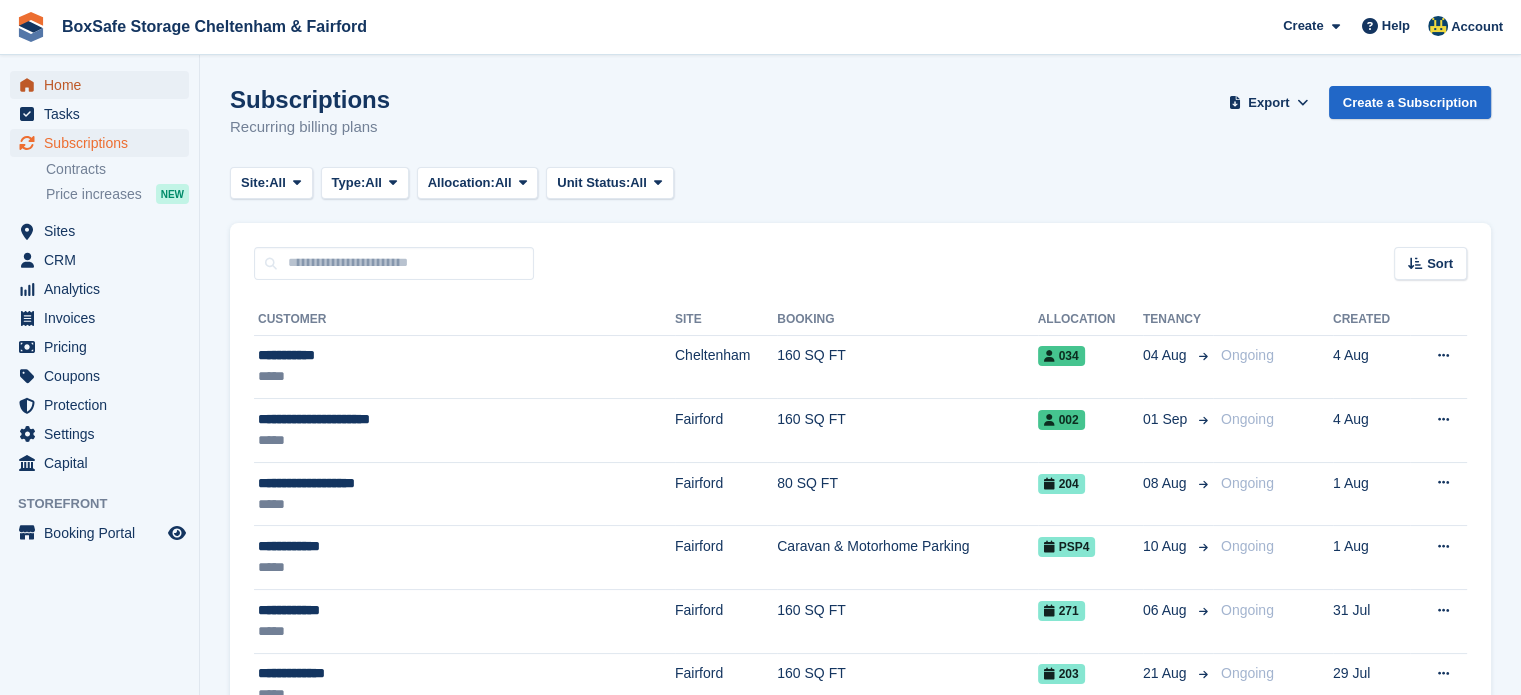 click on "Home" at bounding box center [104, 85] 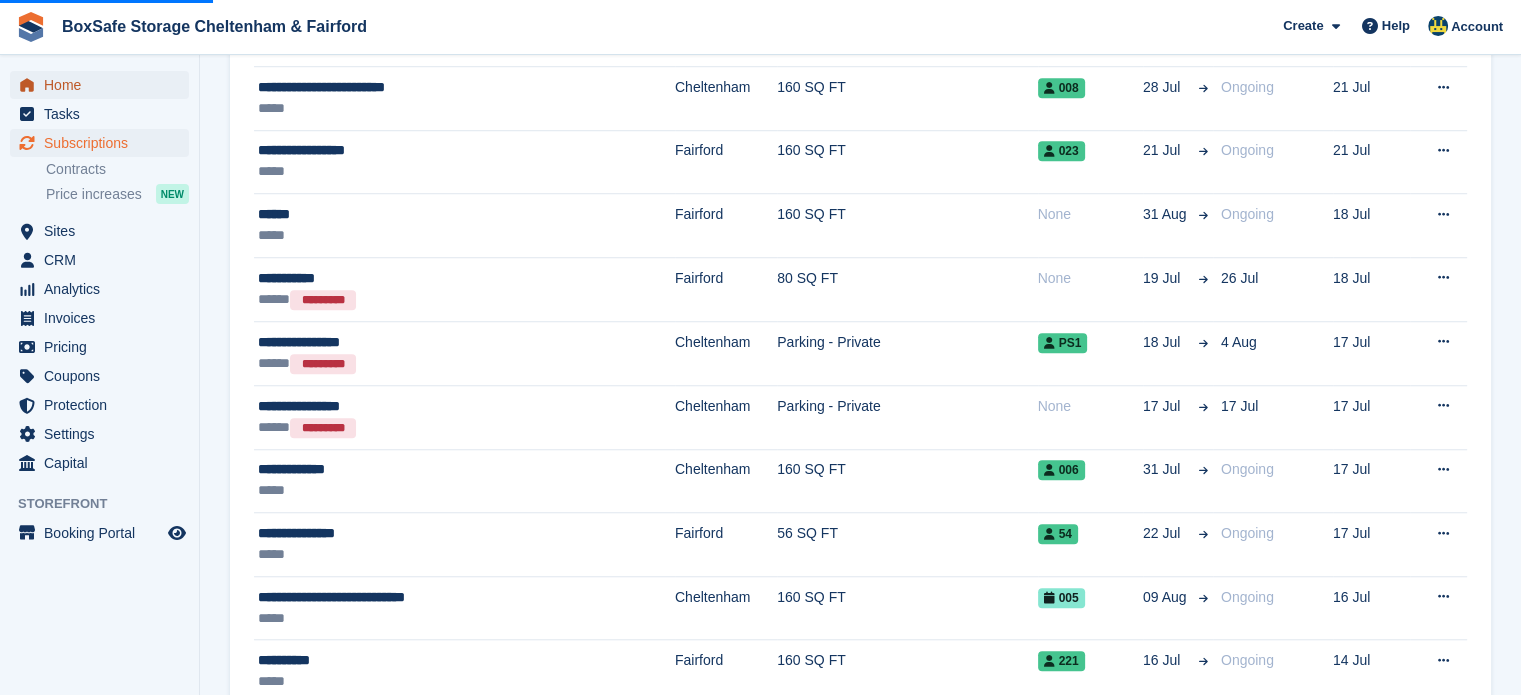 scroll, scrollTop: 0, scrollLeft: 0, axis: both 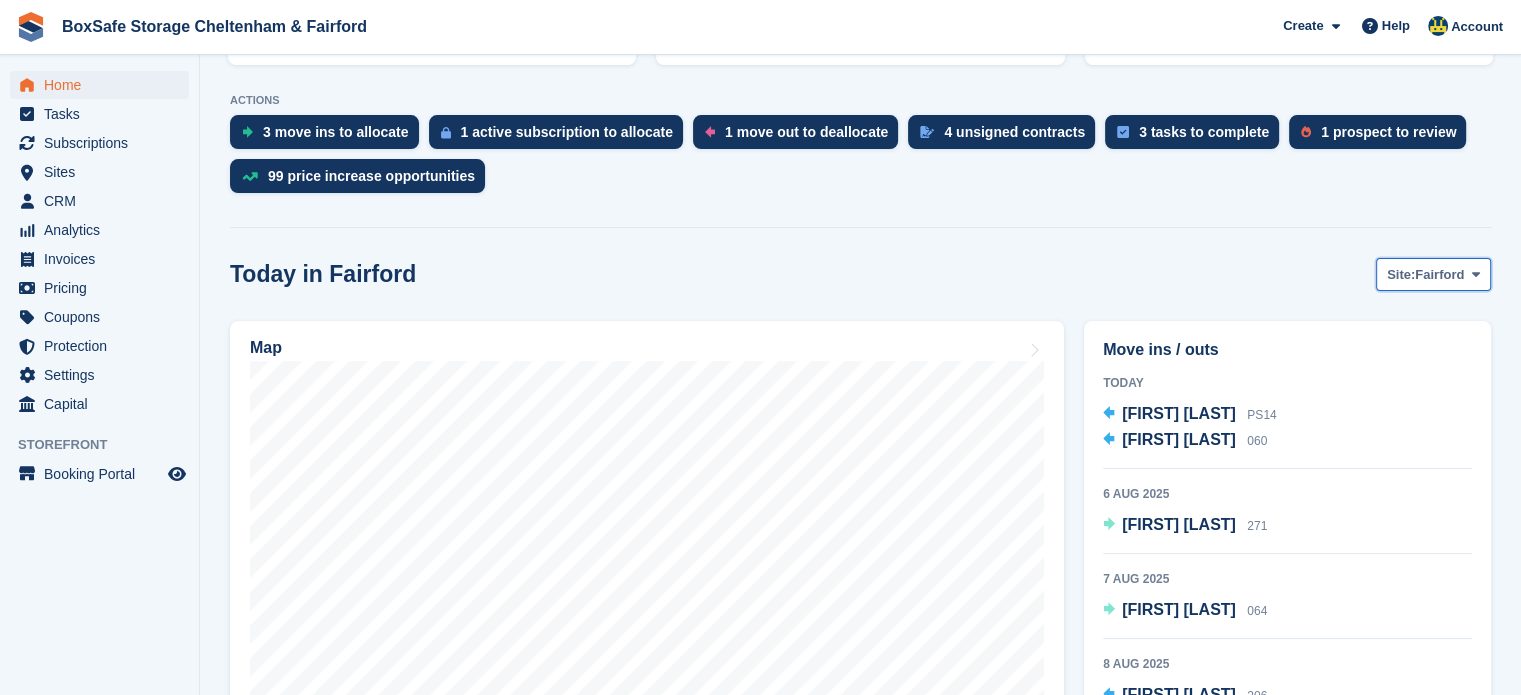 click on "Fairford" at bounding box center (1439, 275) 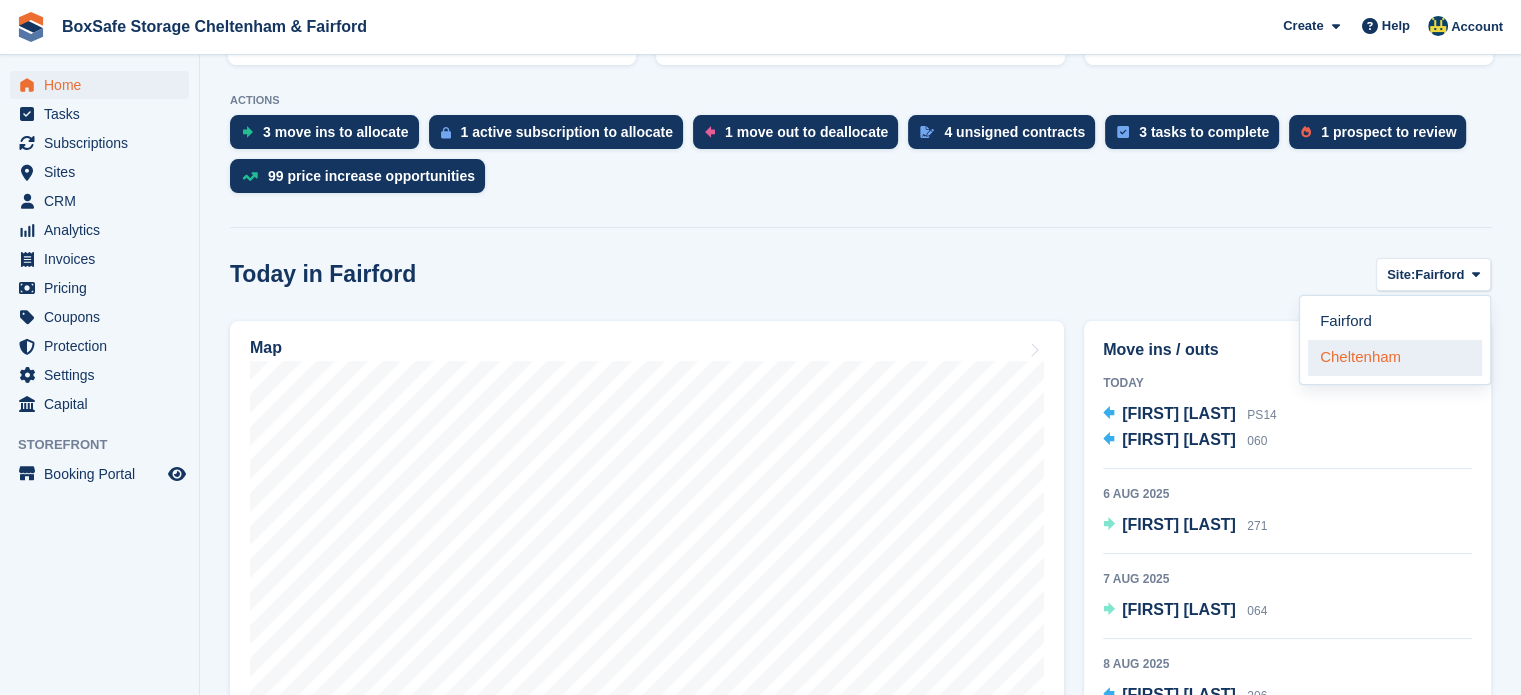 click on "Cheltenham" at bounding box center [1395, 358] 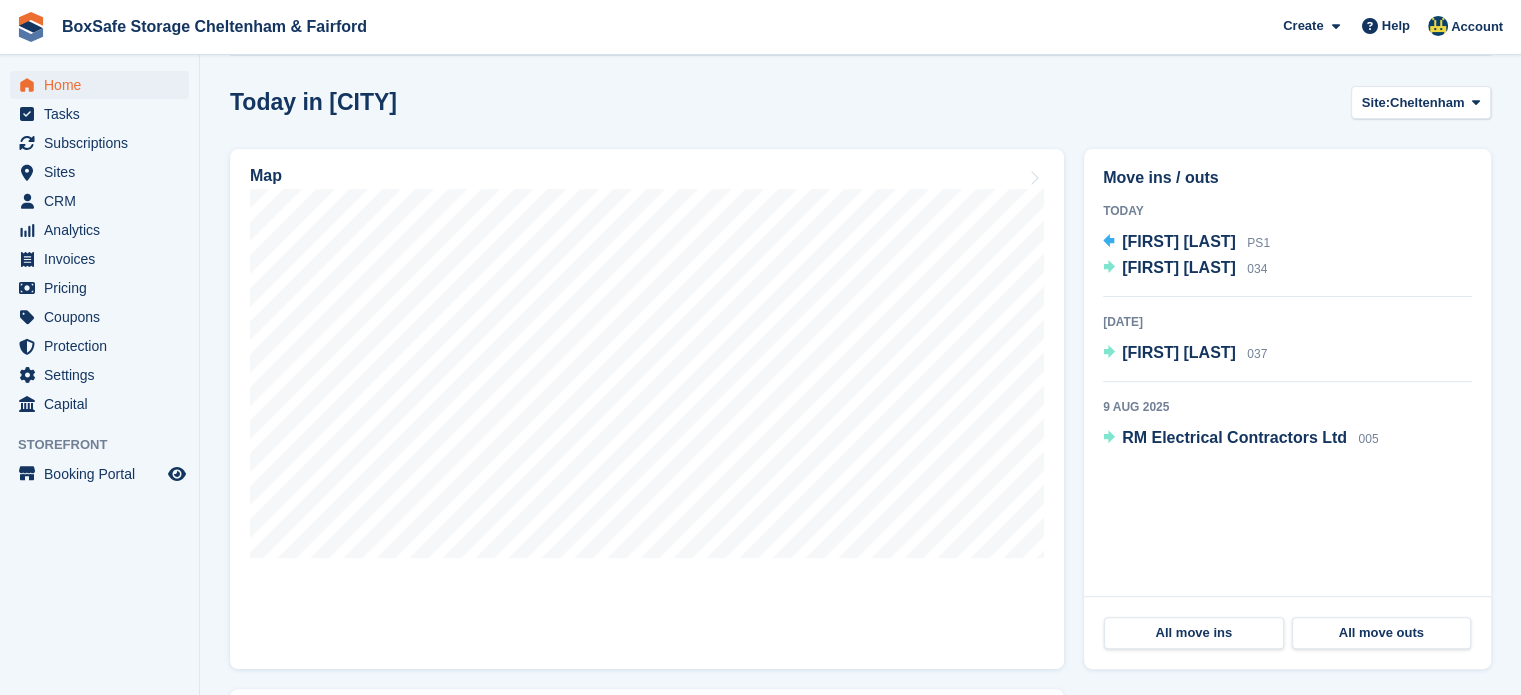 scroll, scrollTop: 556, scrollLeft: 0, axis: vertical 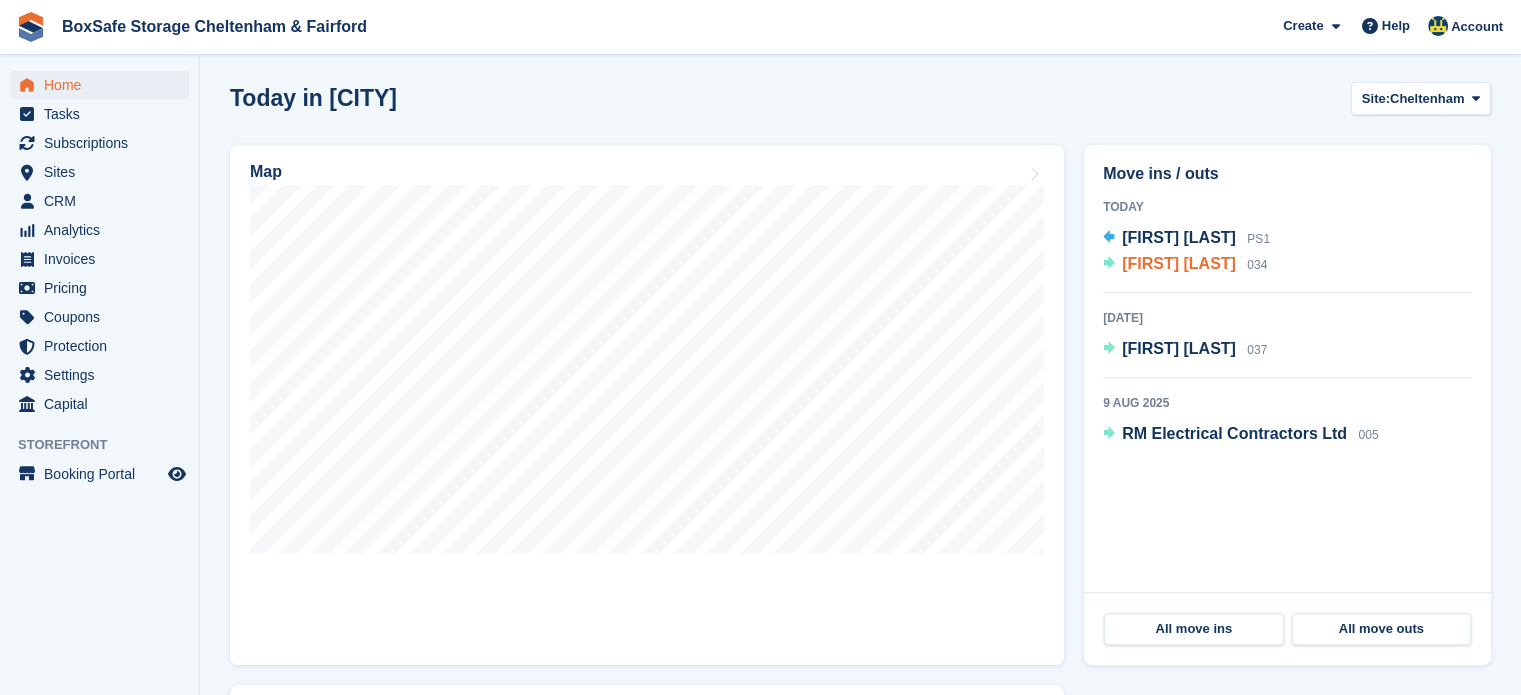 click on "[FIRST] [LAST]" at bounding box center [1179, 263] 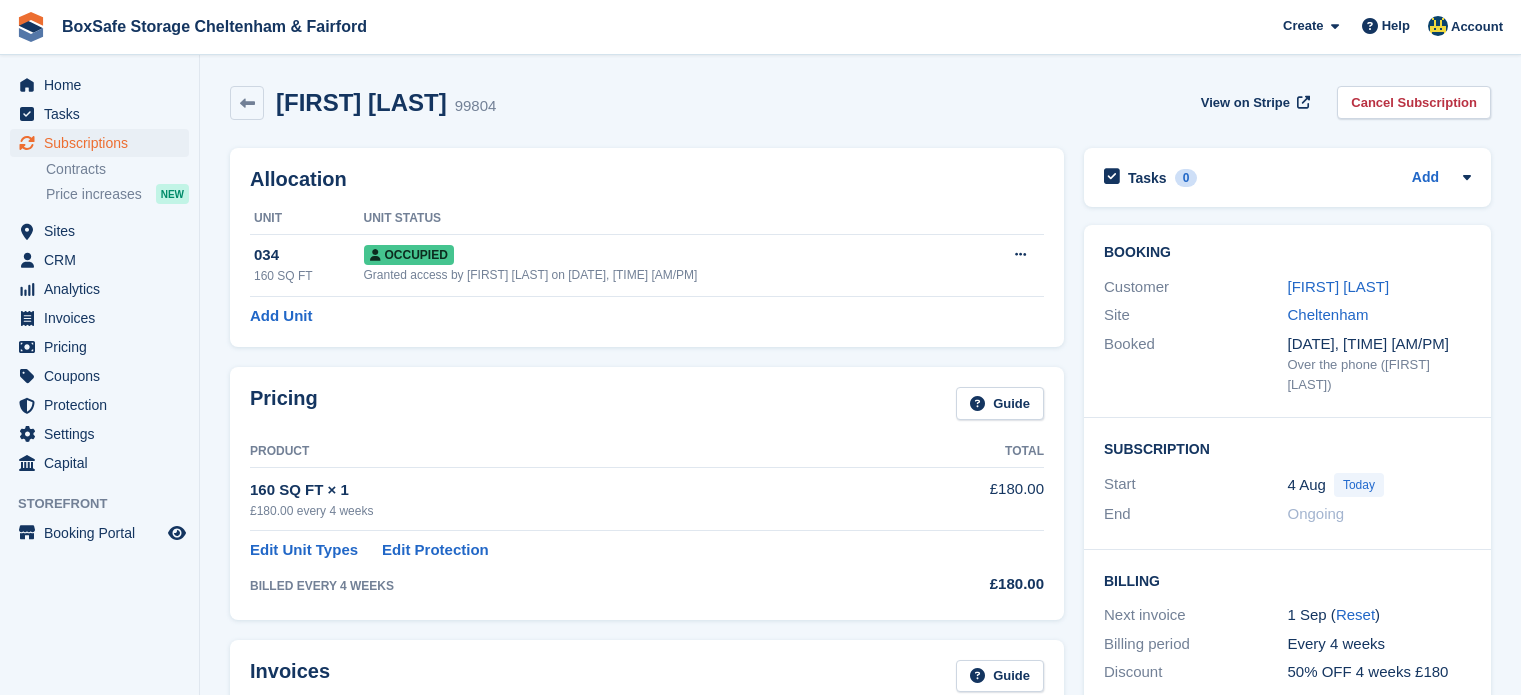 scroll, scrollTop: 0, scrollLeft: 0, axis: both 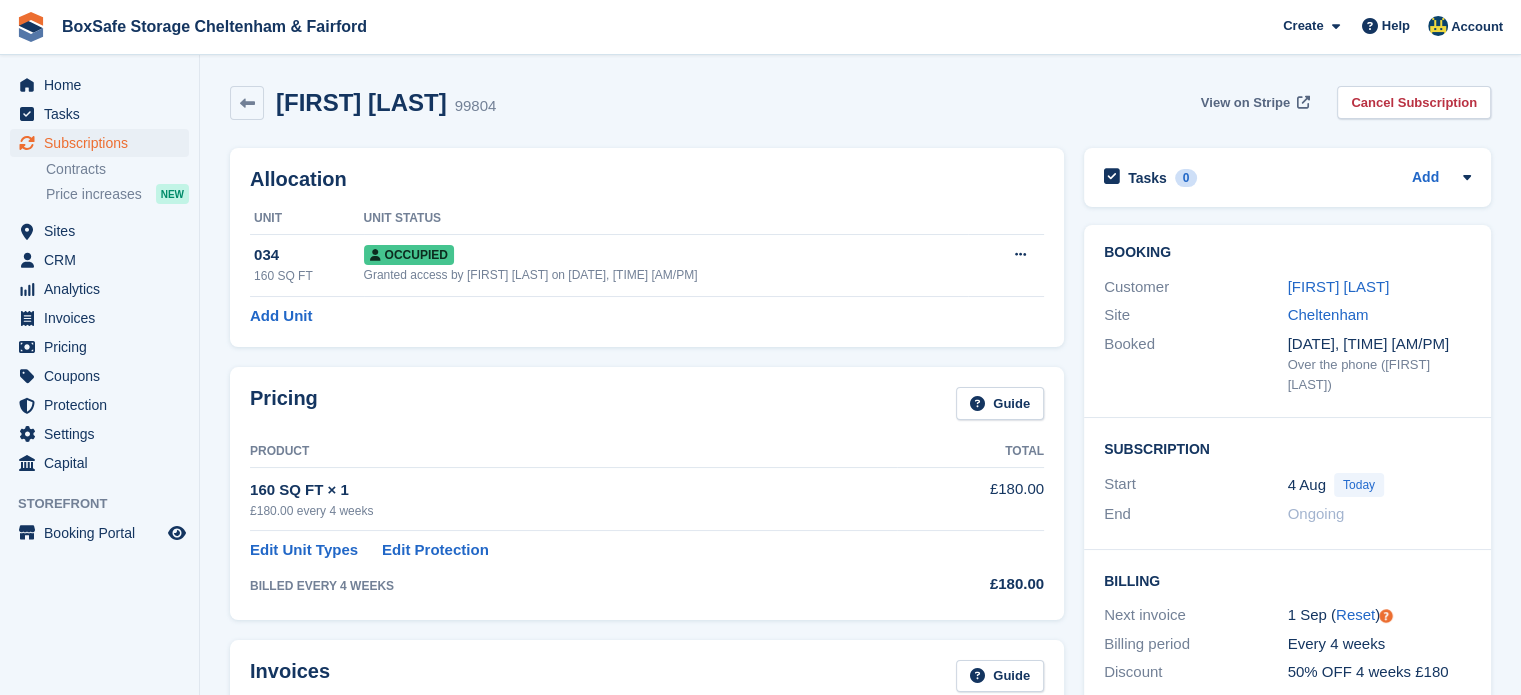 click on "View on Stripe" at bounding box center [1245, 103] 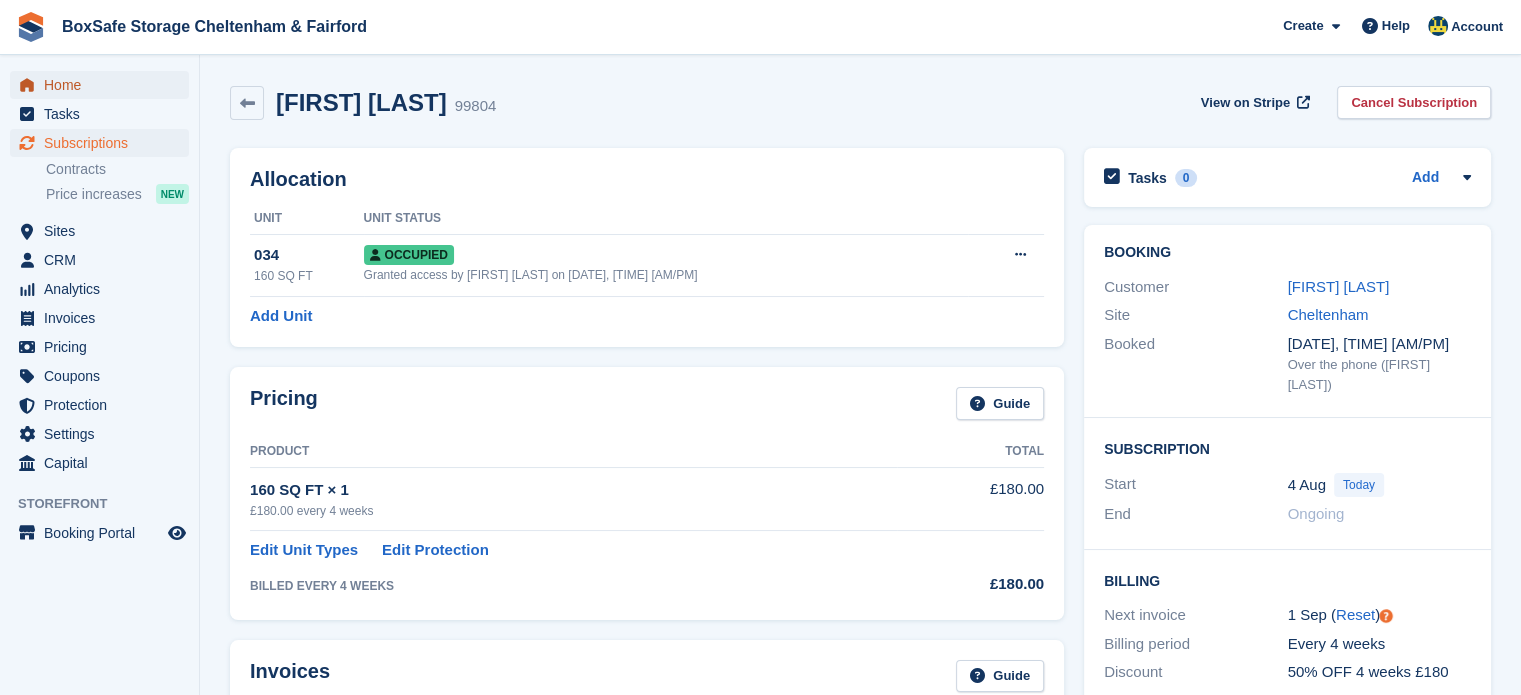click on "Home" at bounding box center (104, 85) 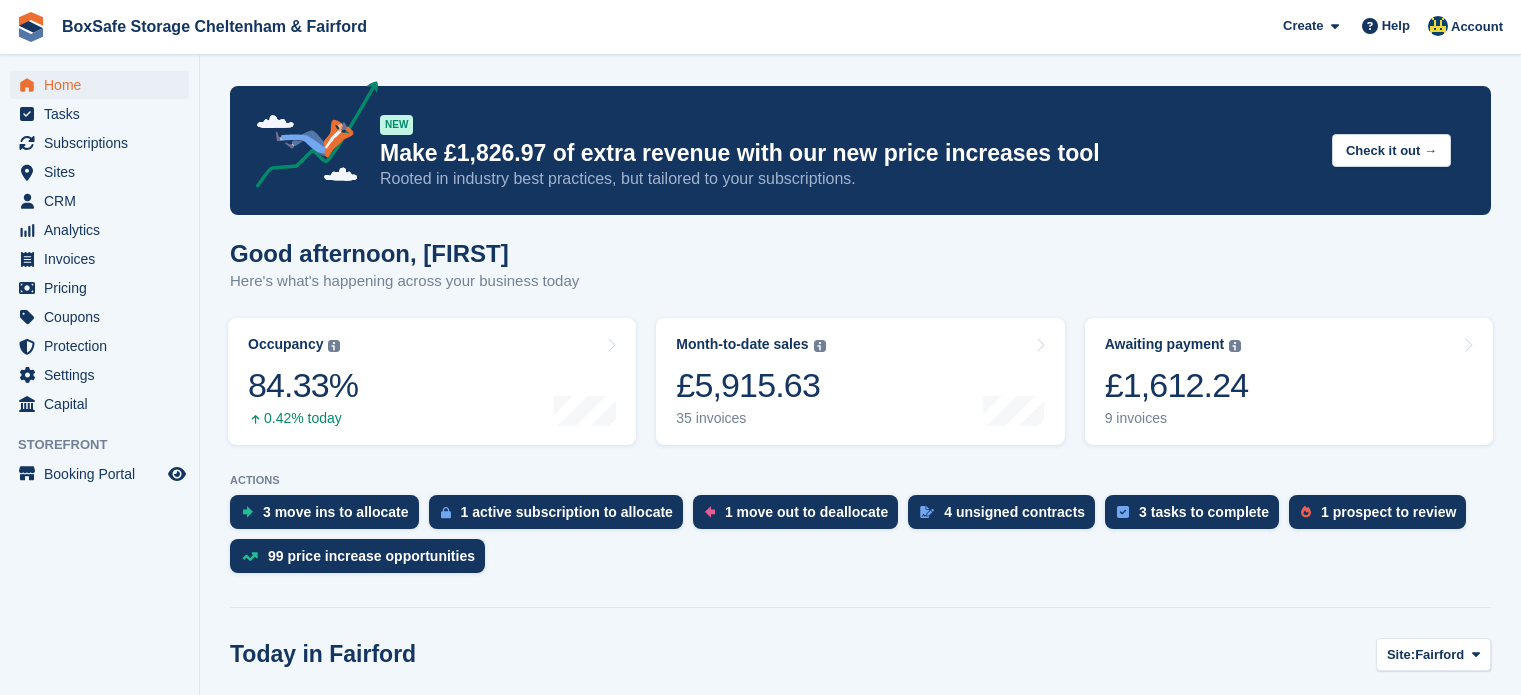 scroll, scrollTop: 0, scrollLeft: 0, axis: both 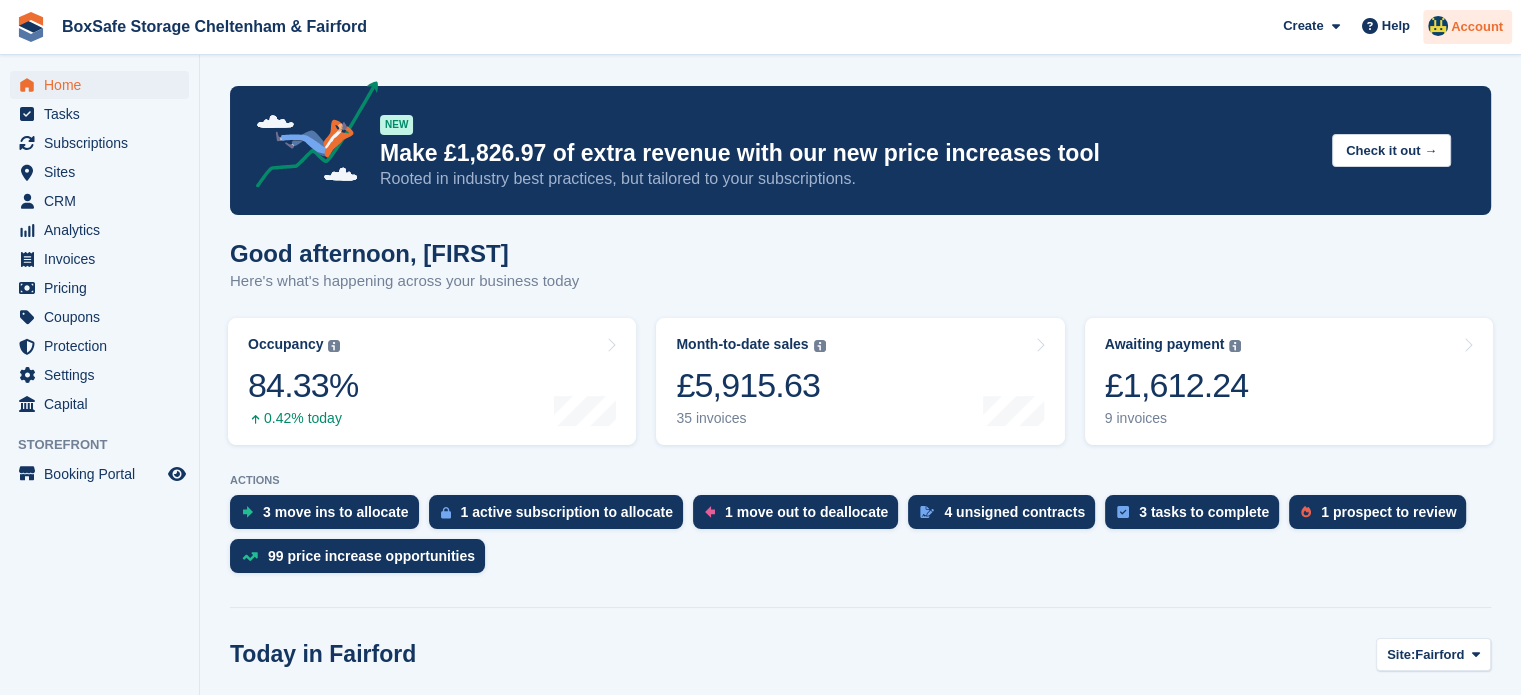 click on "Account" at bounding box center [1477, 27] 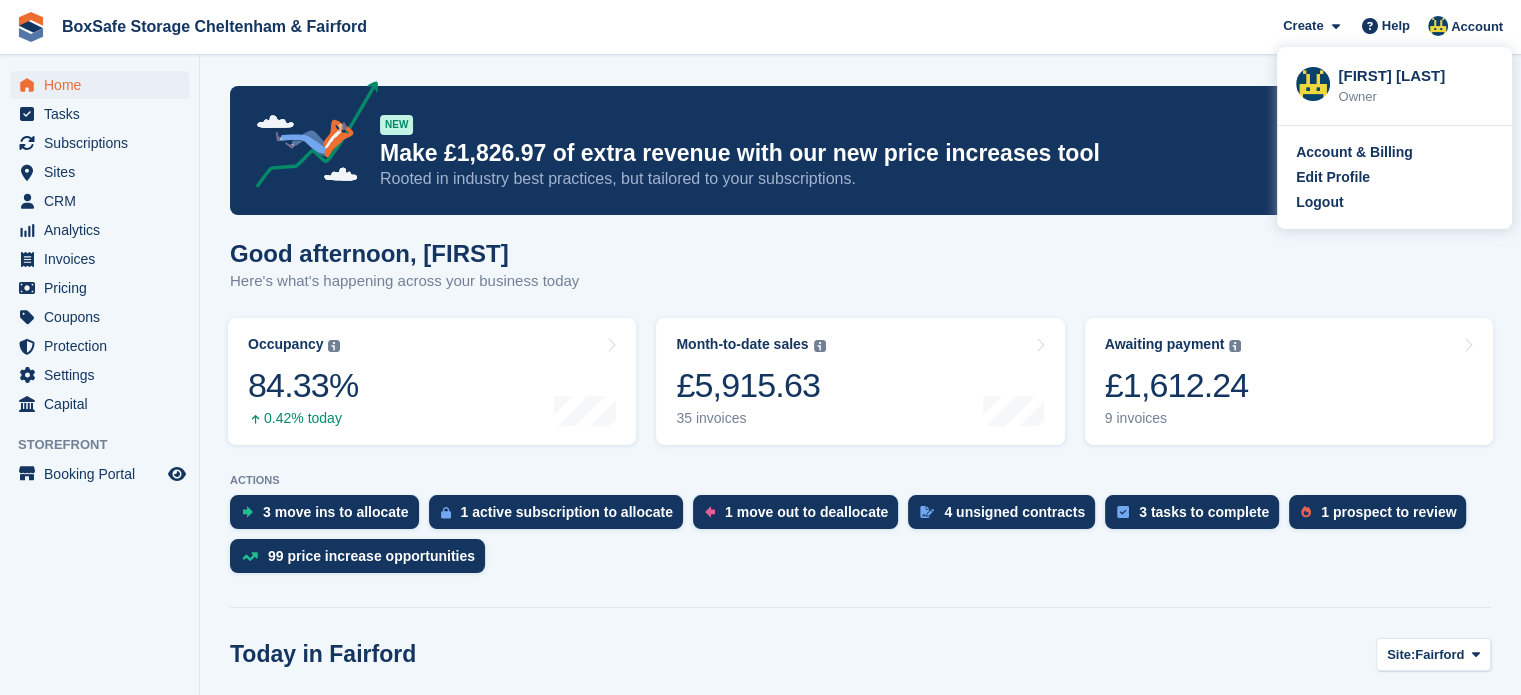 click on "NEW
Make £1,826.97 of extra revenue with our new price increases tool
Rooted in industry best practices, but tailored to your subscriptions.
Check it out →
Good afternoon, [FIRST]
Here's what's happening across your business today
Occupancy
The percentage of all currently allocated units in terms of area. Includes units with occupied, repo or overlocked status. Trendline shows changes across last 30 days.
84.33%
0.42% today" at bounding box center (860, 1041) 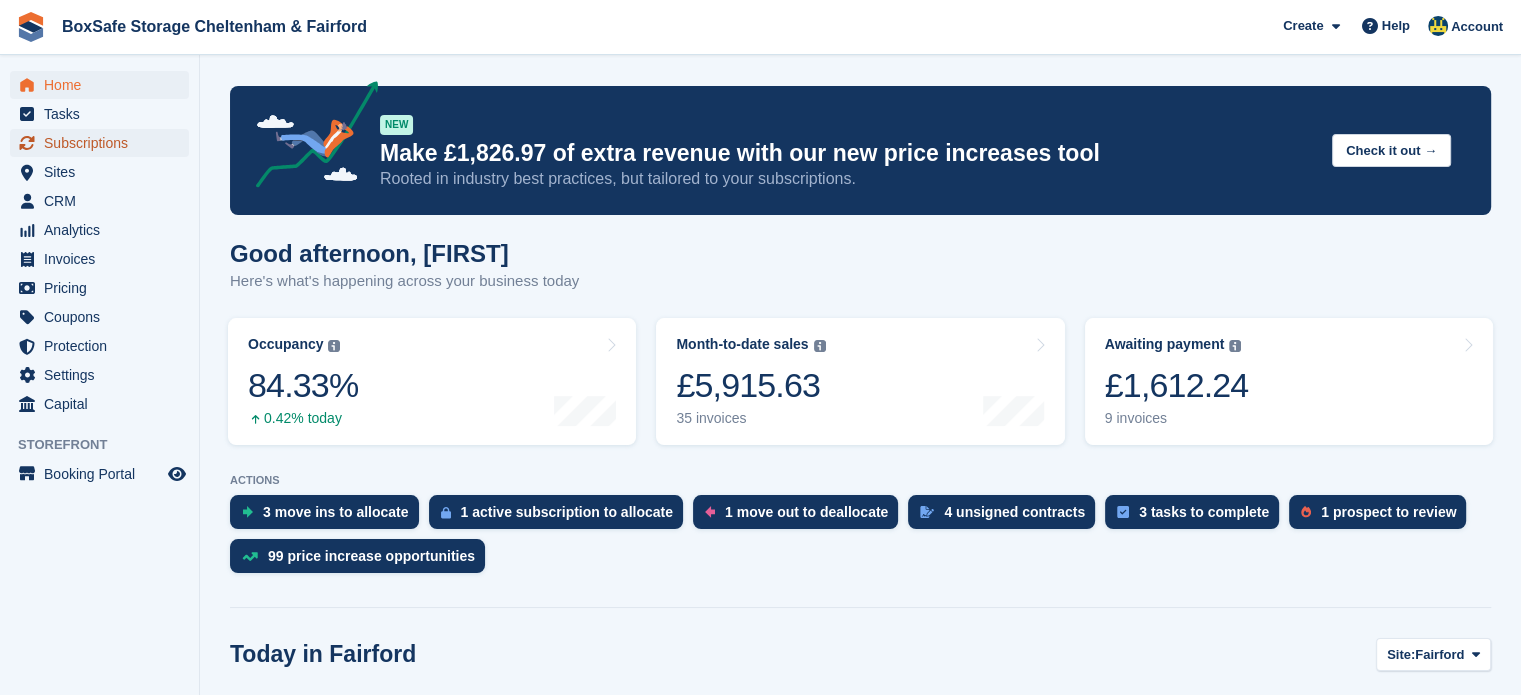 click on "Subscriptions" at bounding box center (104, 143) 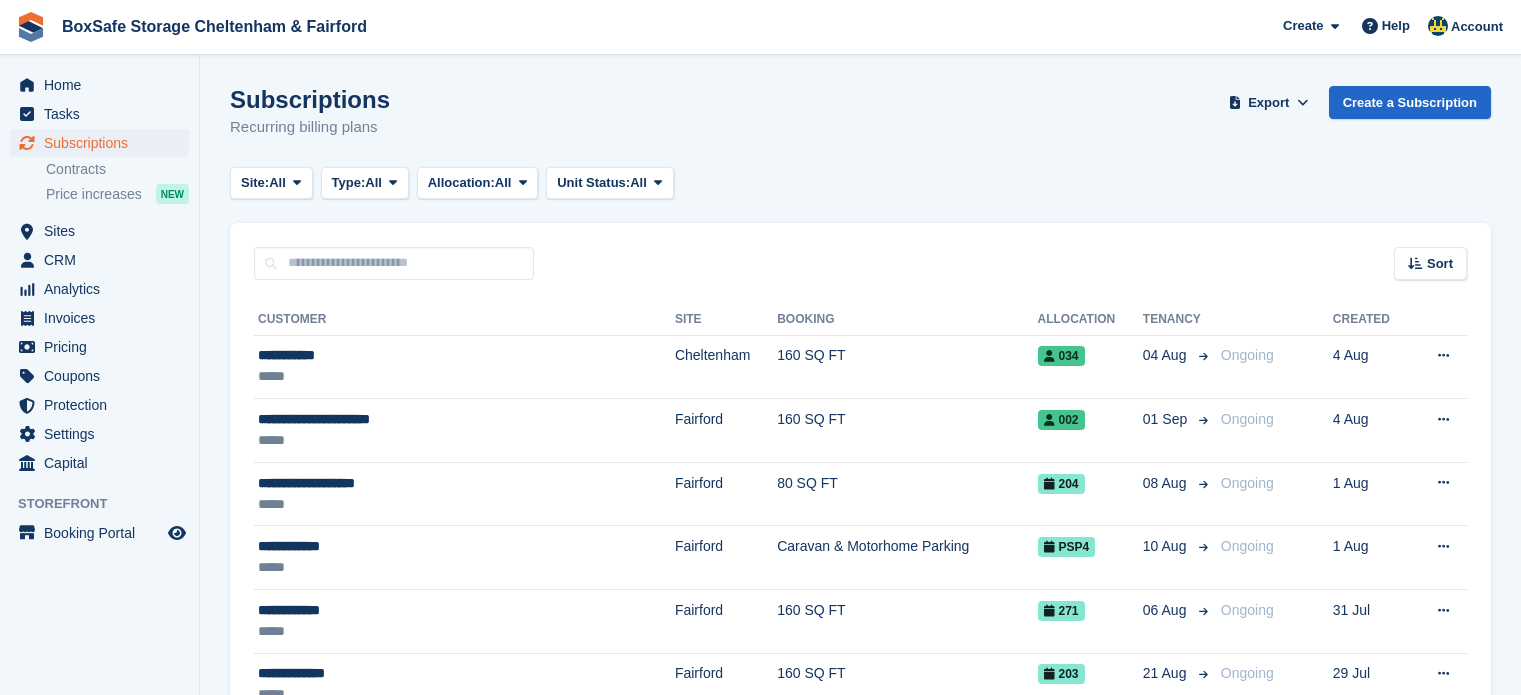 scroll, scrollTop: 0, scrollLeft: 0, axis: both 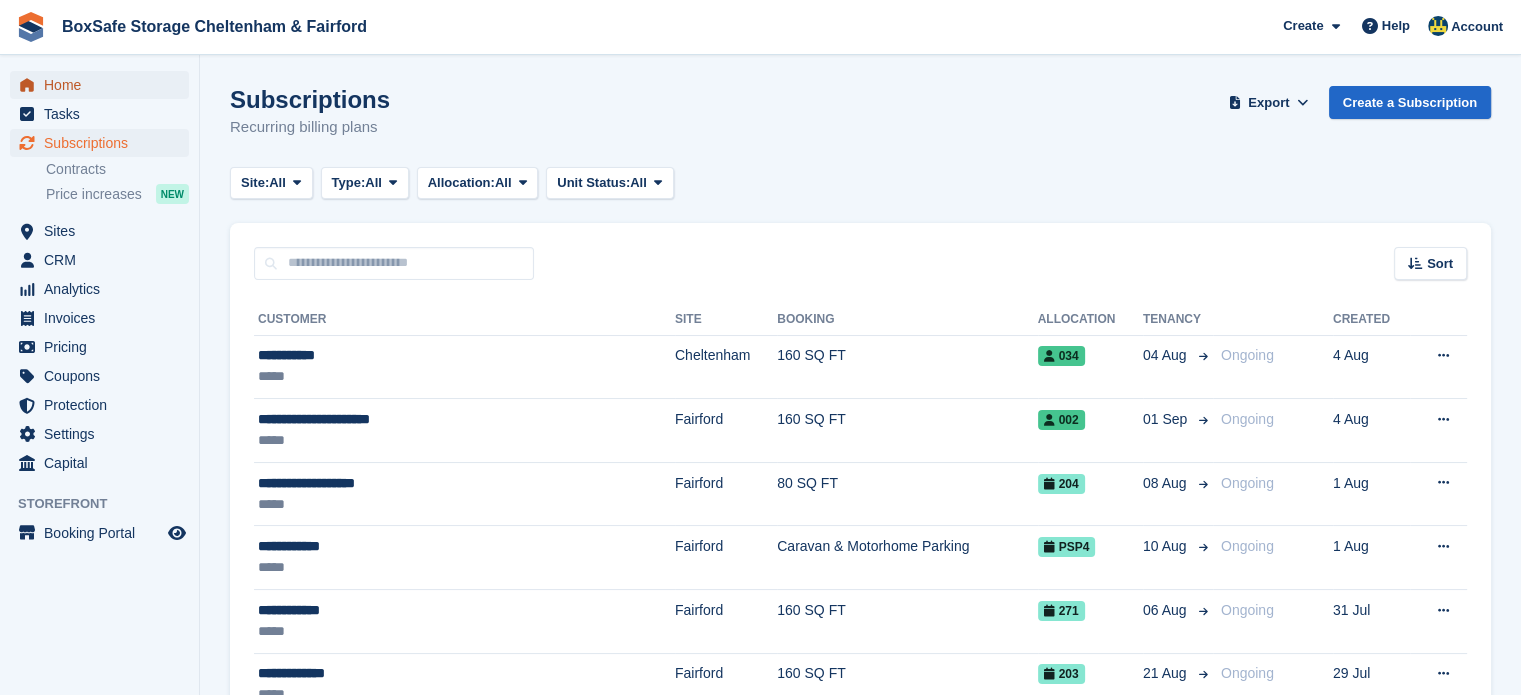 click on "Home" at bounding box center [104, 85] 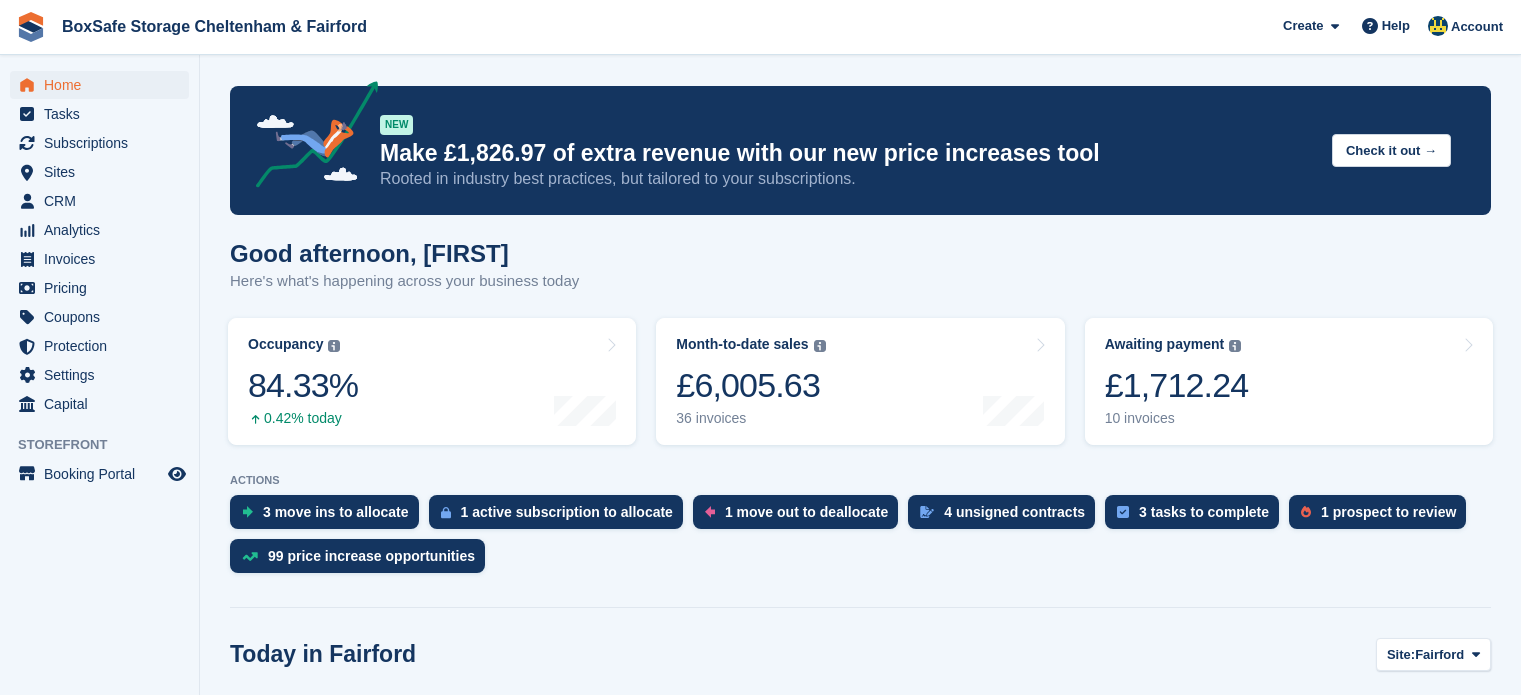 scroll, scrollTop: 0, scrollLeft: 0, axis: both 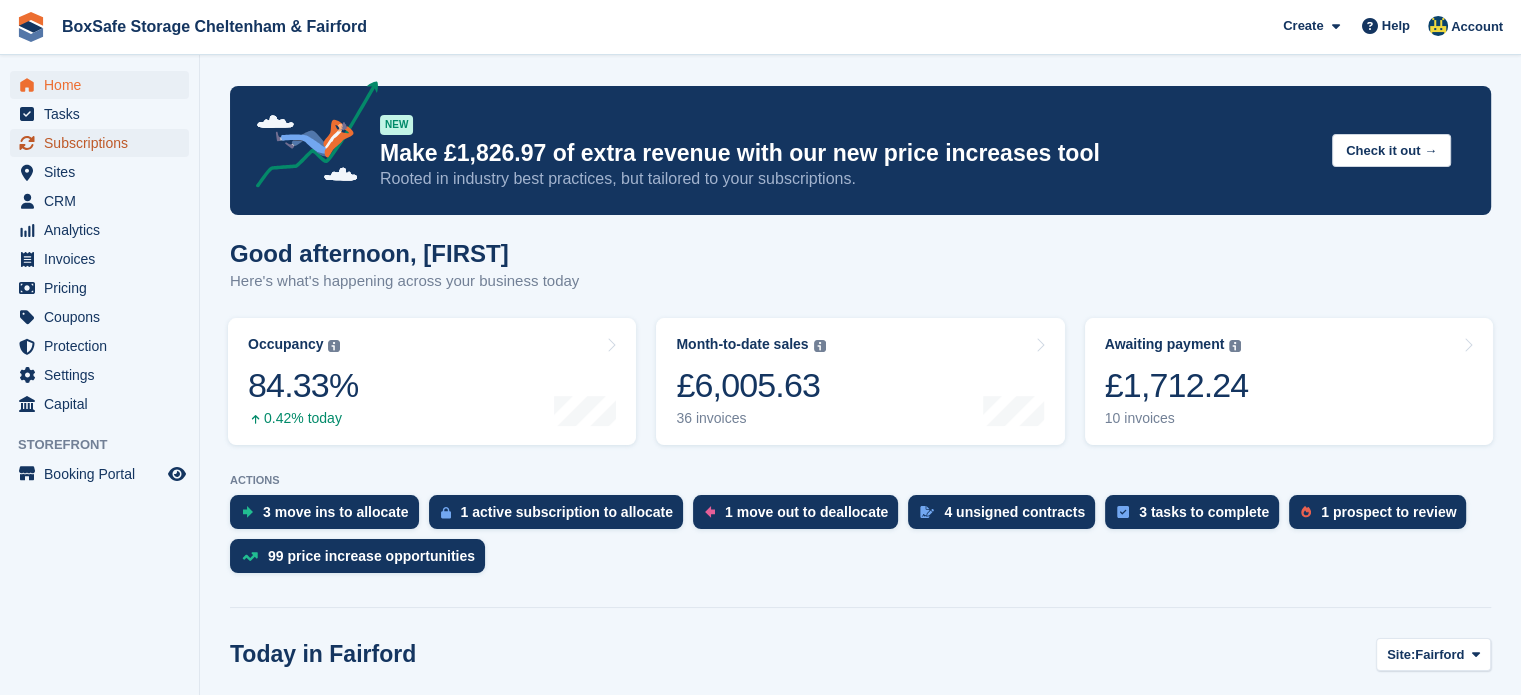 click on "Subscriptions" at bounding box center (104, 143) 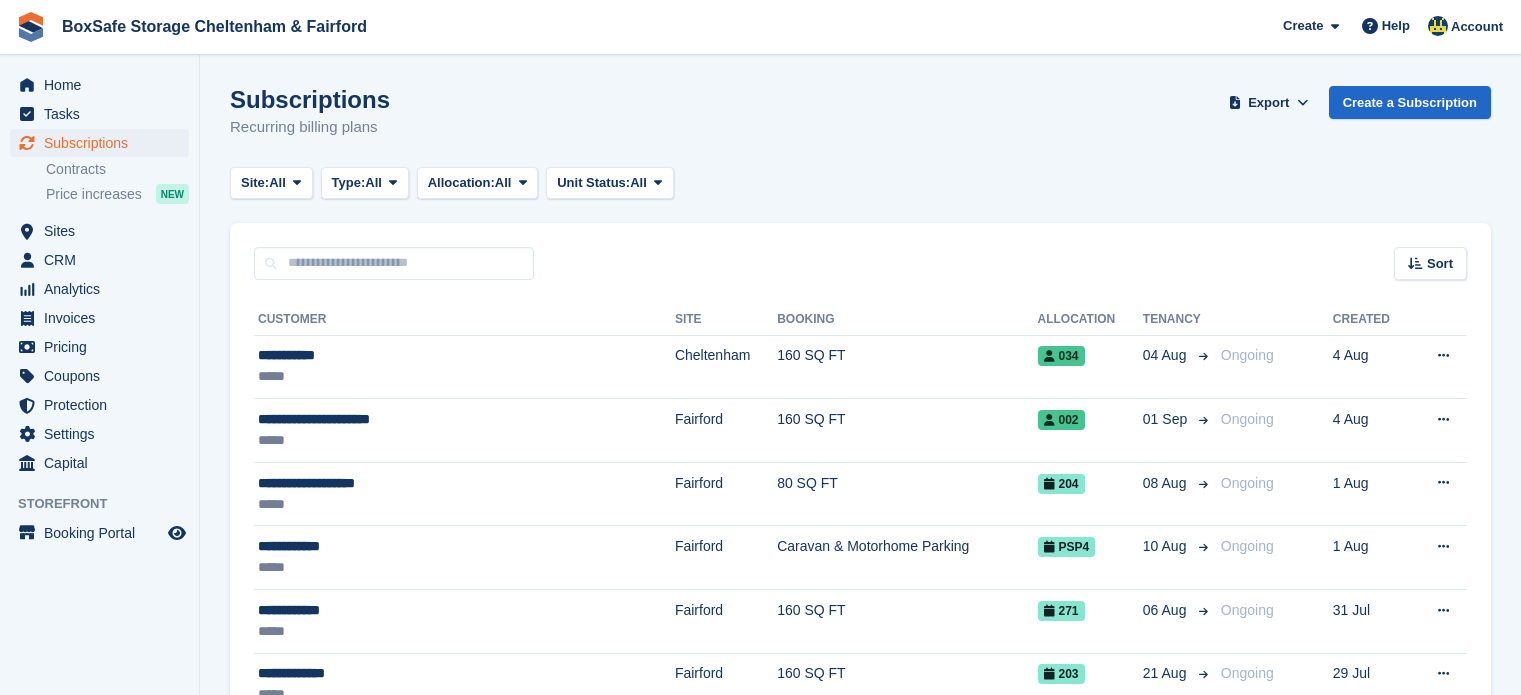 scroll, scrollTop: 0, scrollLeft: 0, axis: both 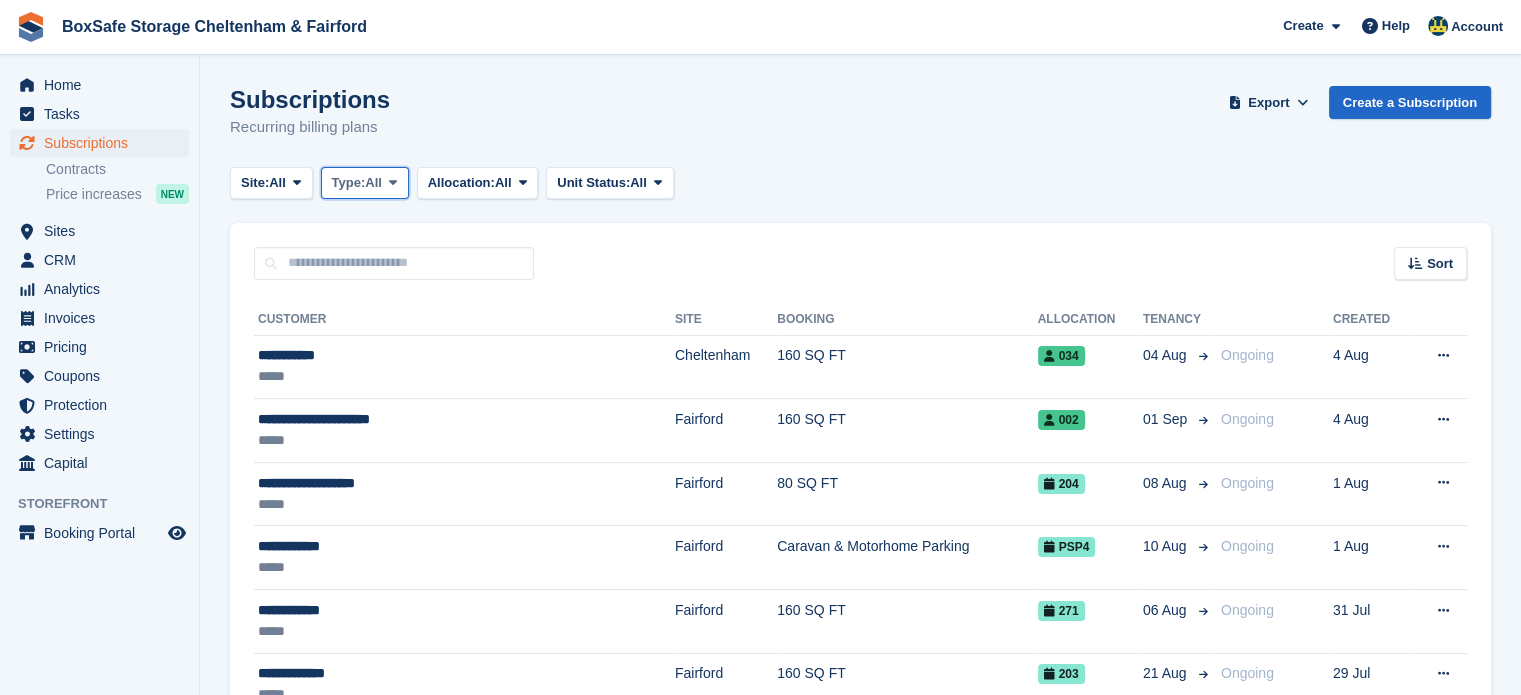 click on "Type:
All" at bounding box center [365, 183] 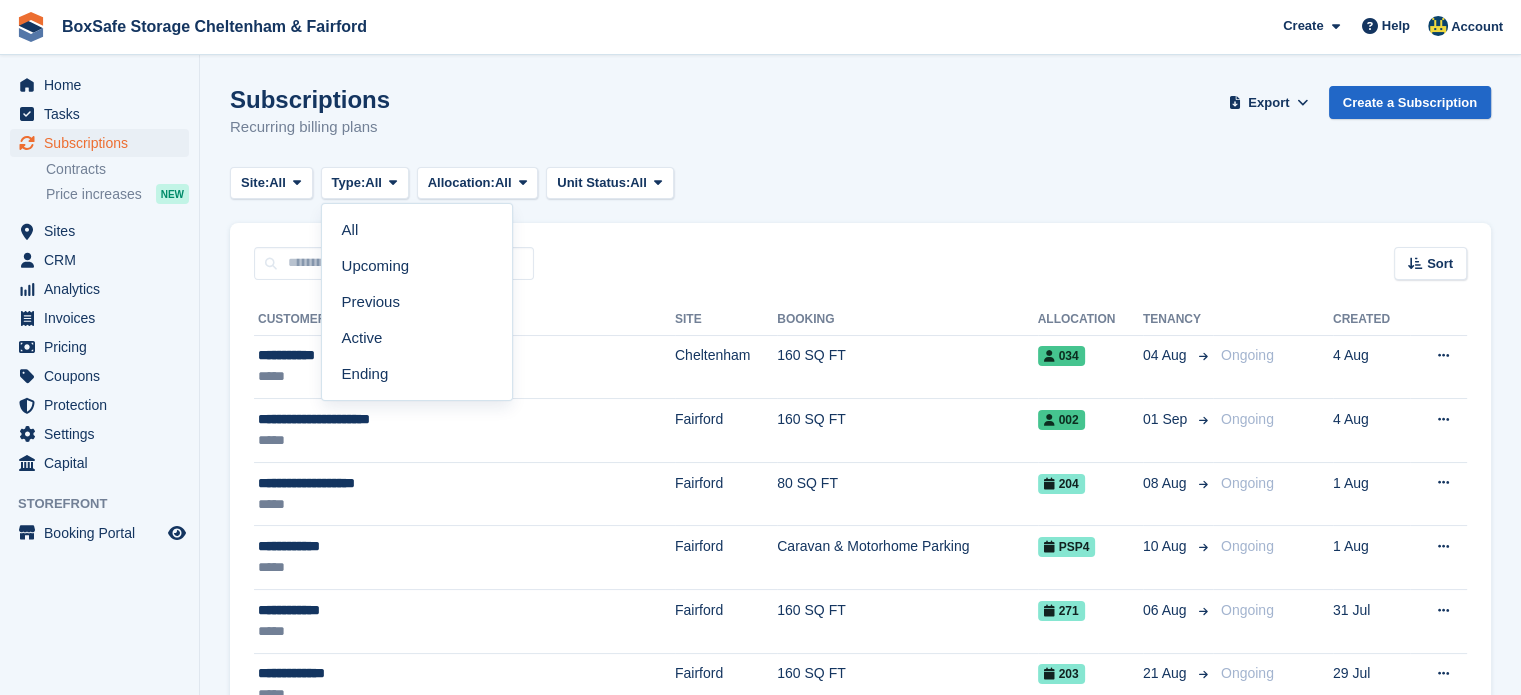 click on "**********" at bounding box center [860, 1908] 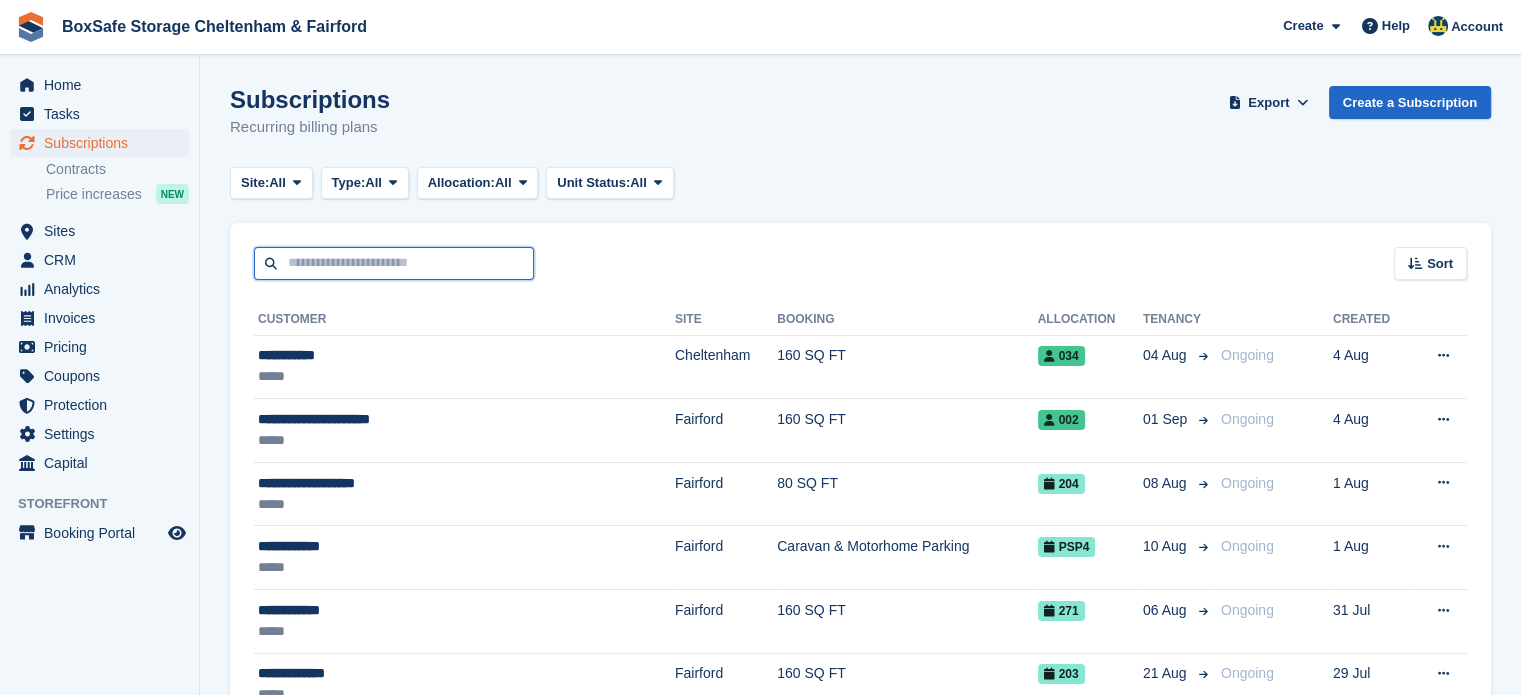 click at bounding box center (394, 263) 